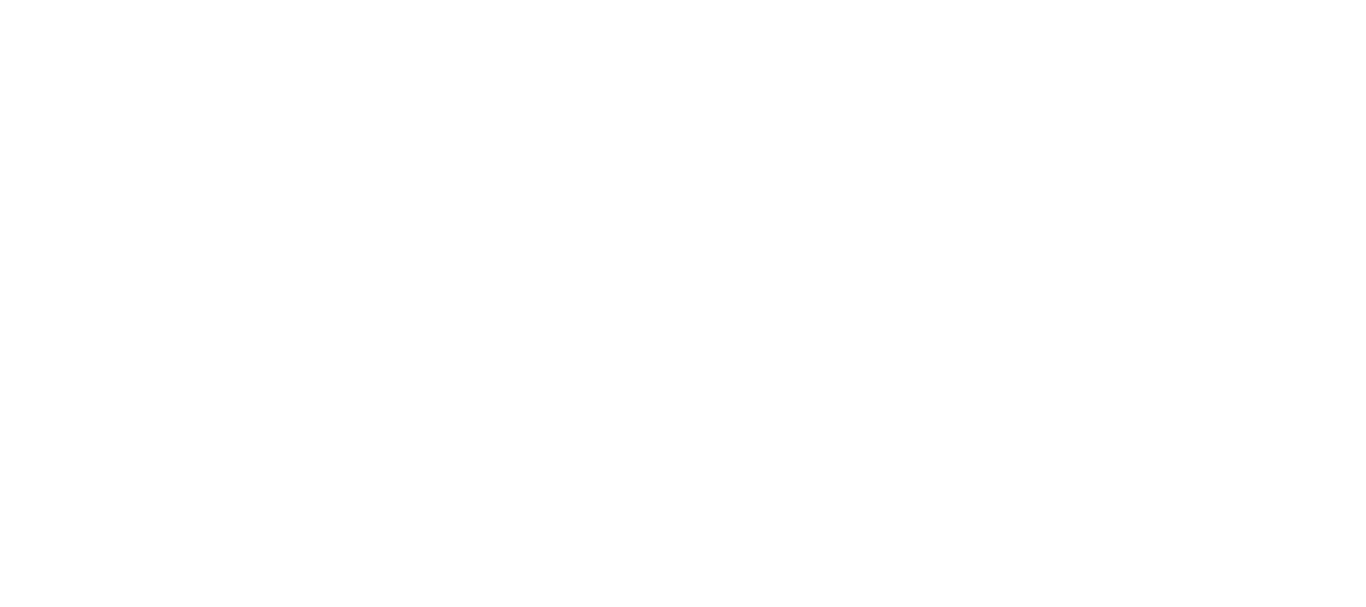 scroll, scrollTop: 0, scrollLeft: 0, axis: both 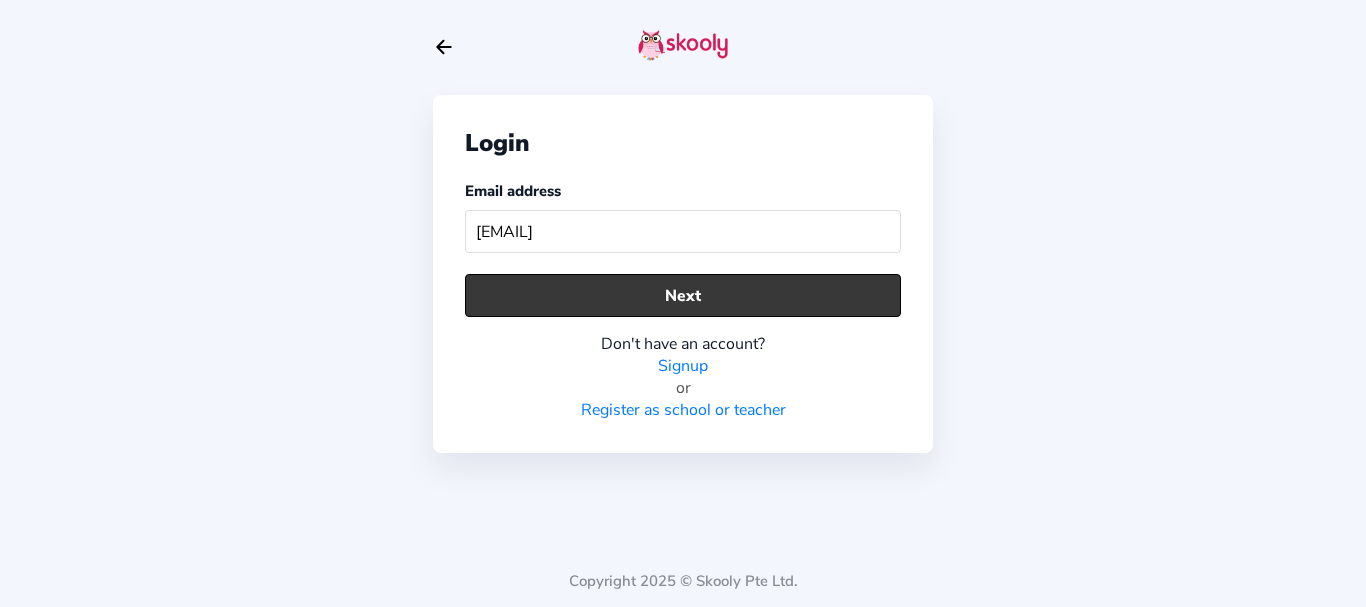 type on "hrshadpandeymom@mailinator.com" 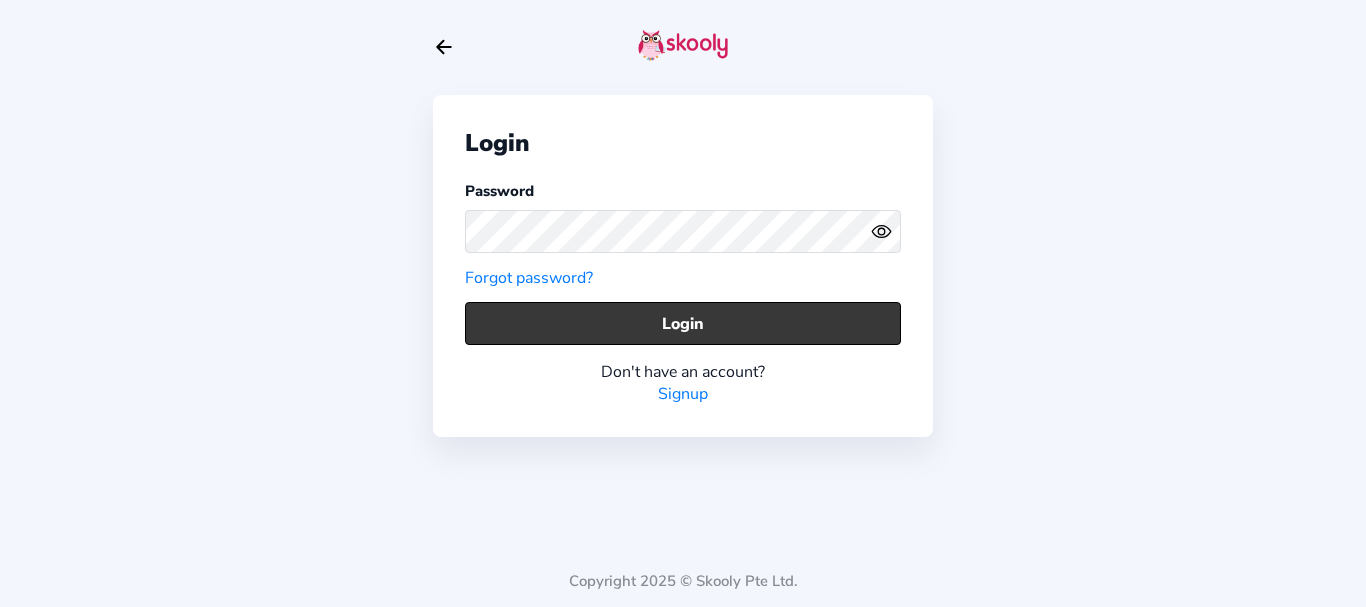 click on "Login" 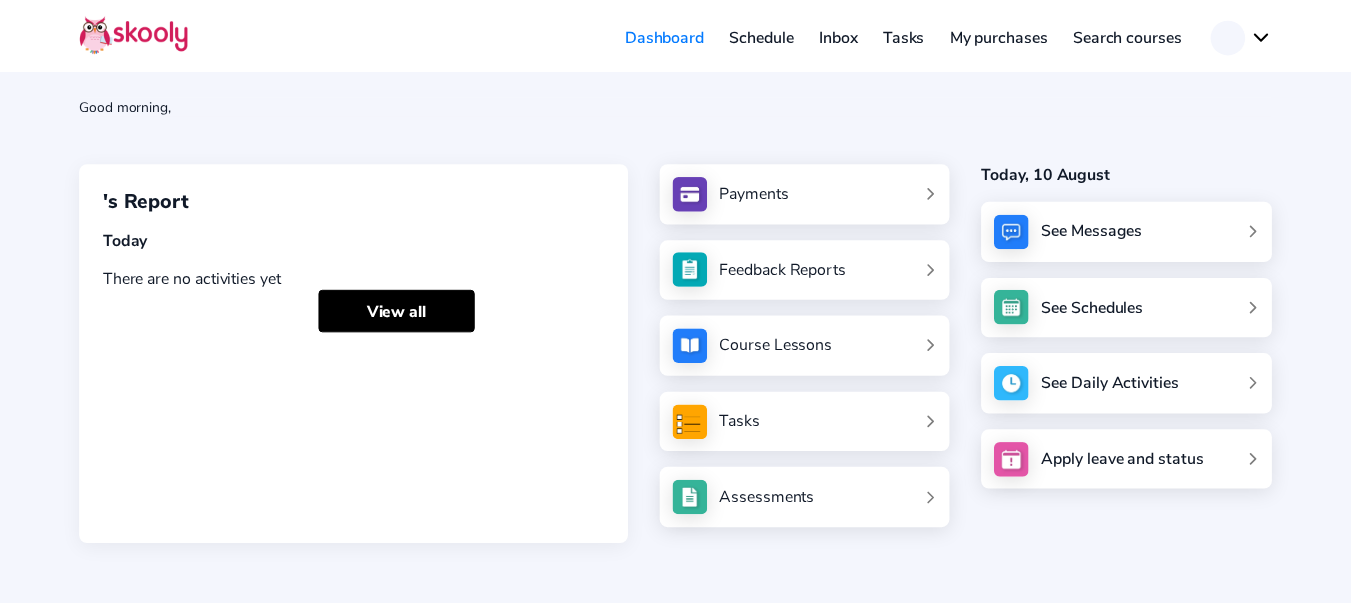 scroll, scrollTop: 0, scrollLeft: 0, axis: both 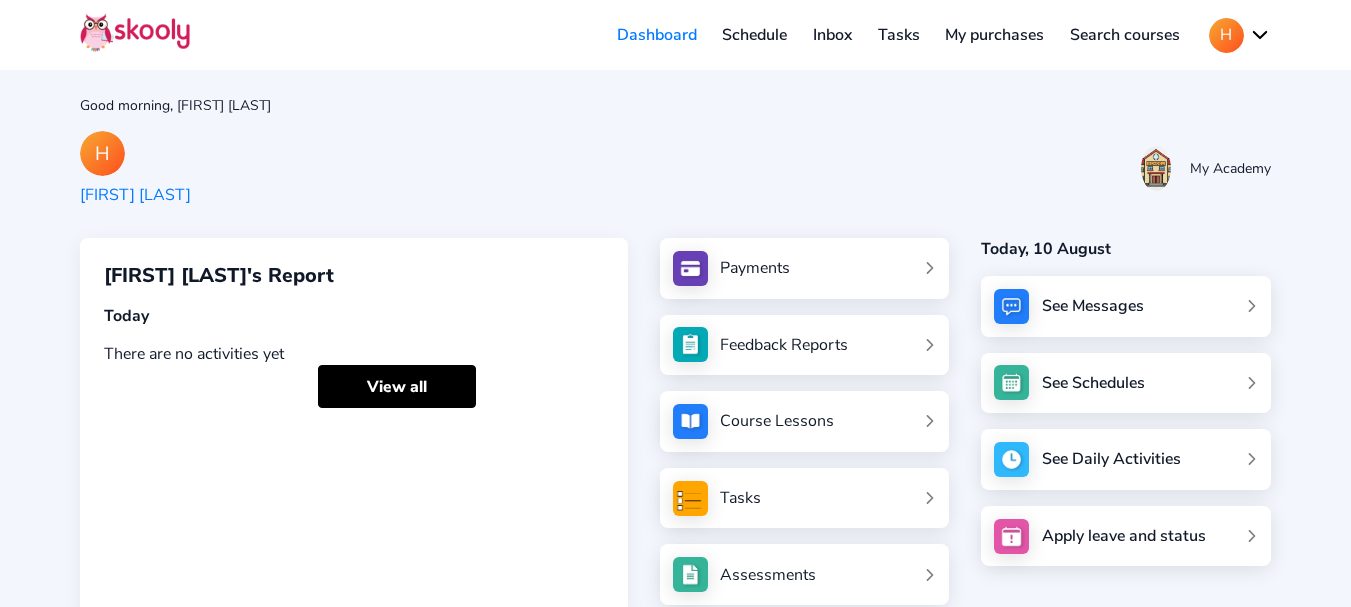 click on "My purchases" 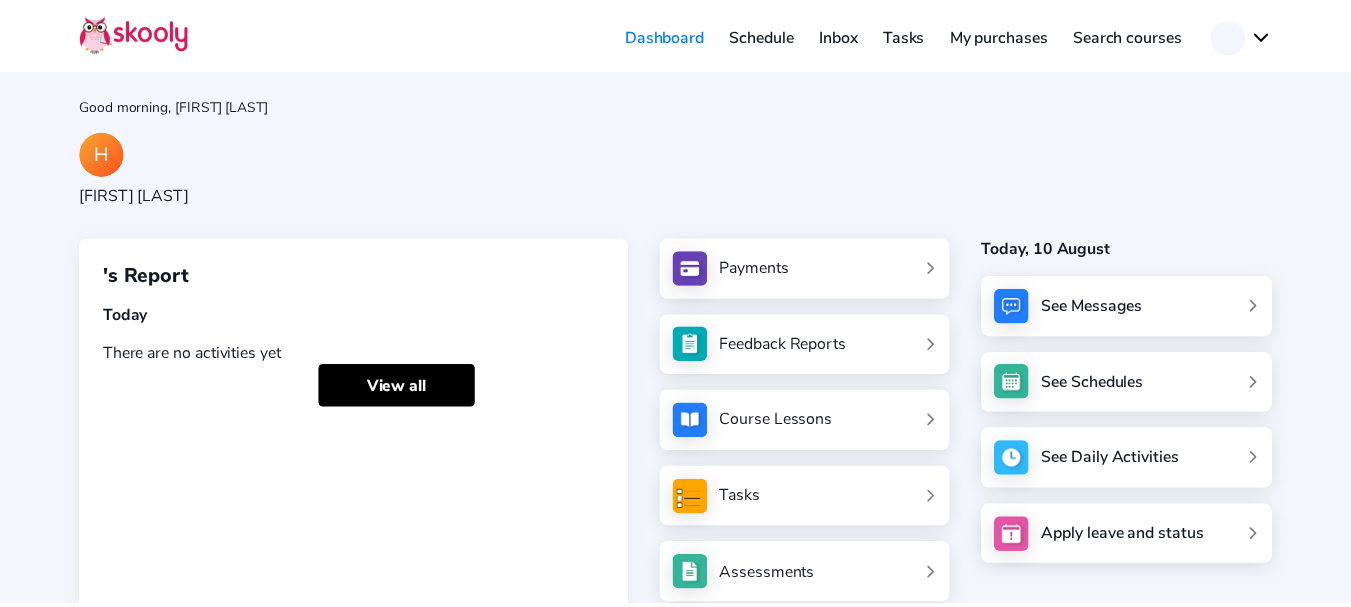 scroll, scrollTop: 0, scrollLeft: 0, axis: both 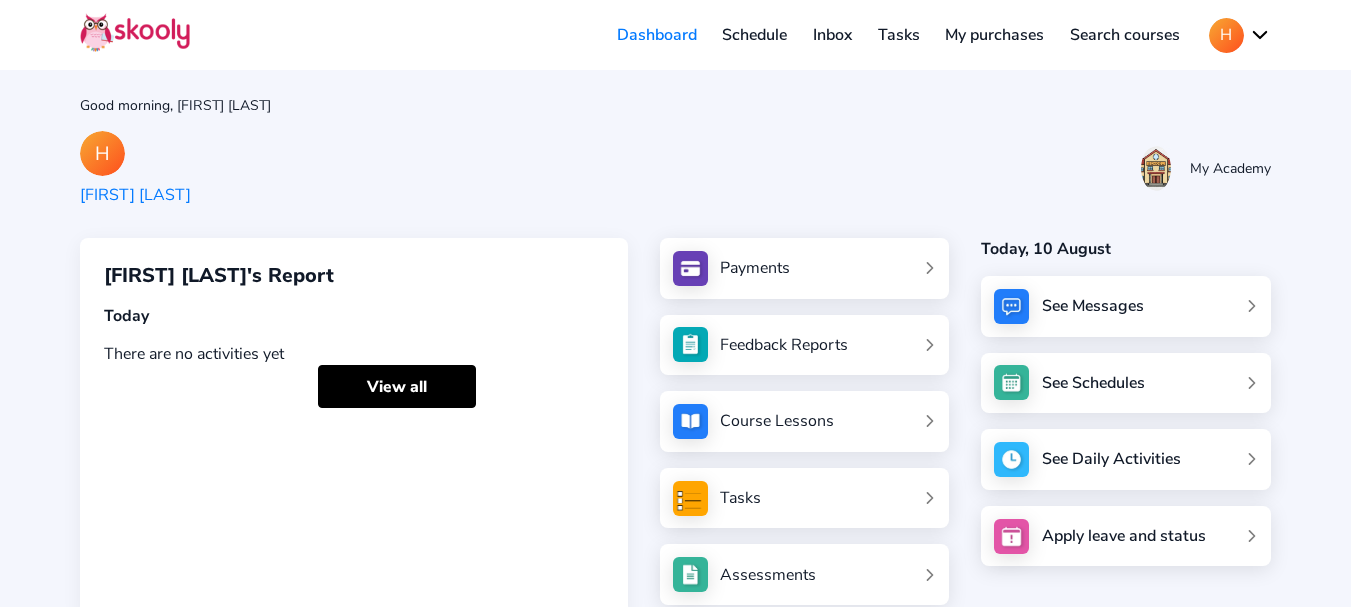 click on "My purchases" 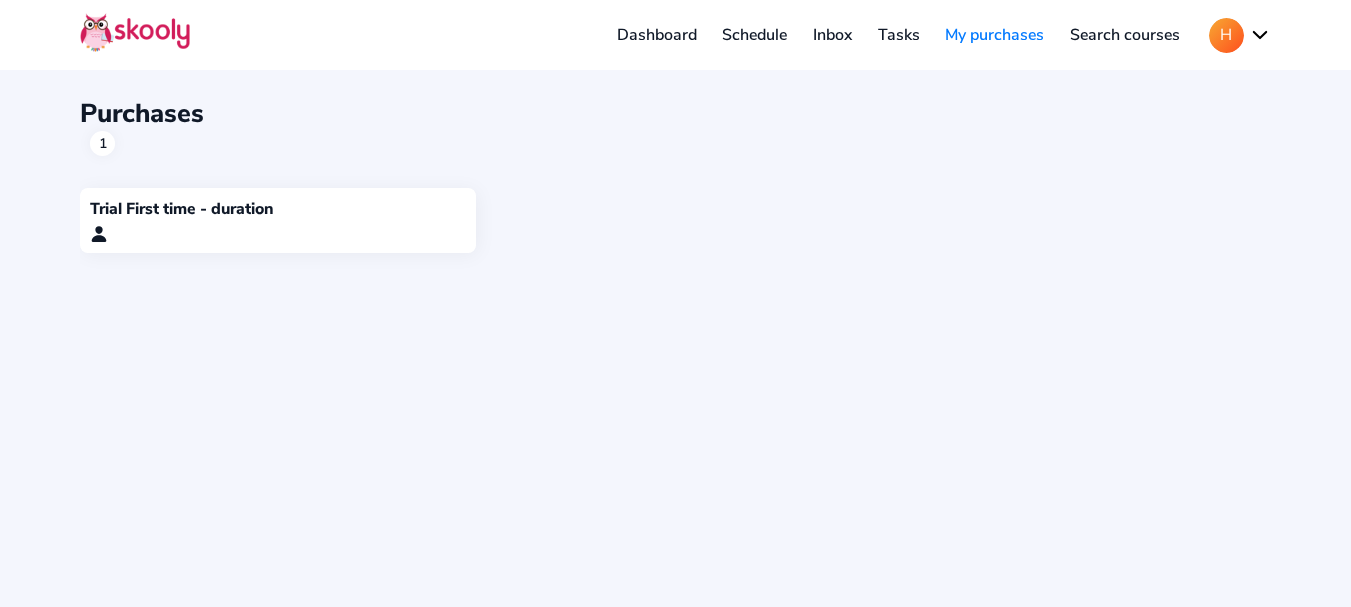 click on "Trial First time - duration" 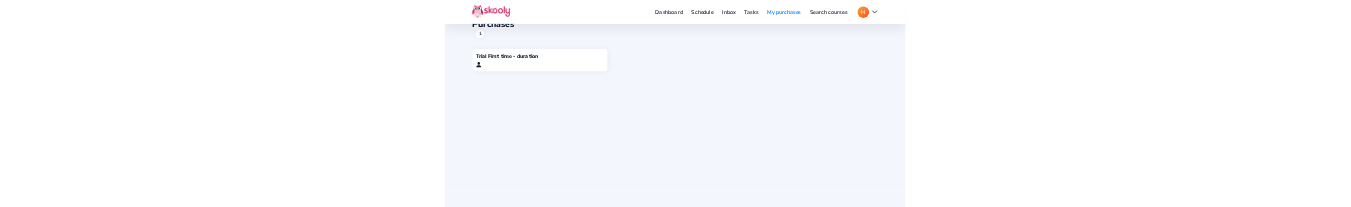 scroll, scrollTop: 0, scrollLeft: 0, axis: both 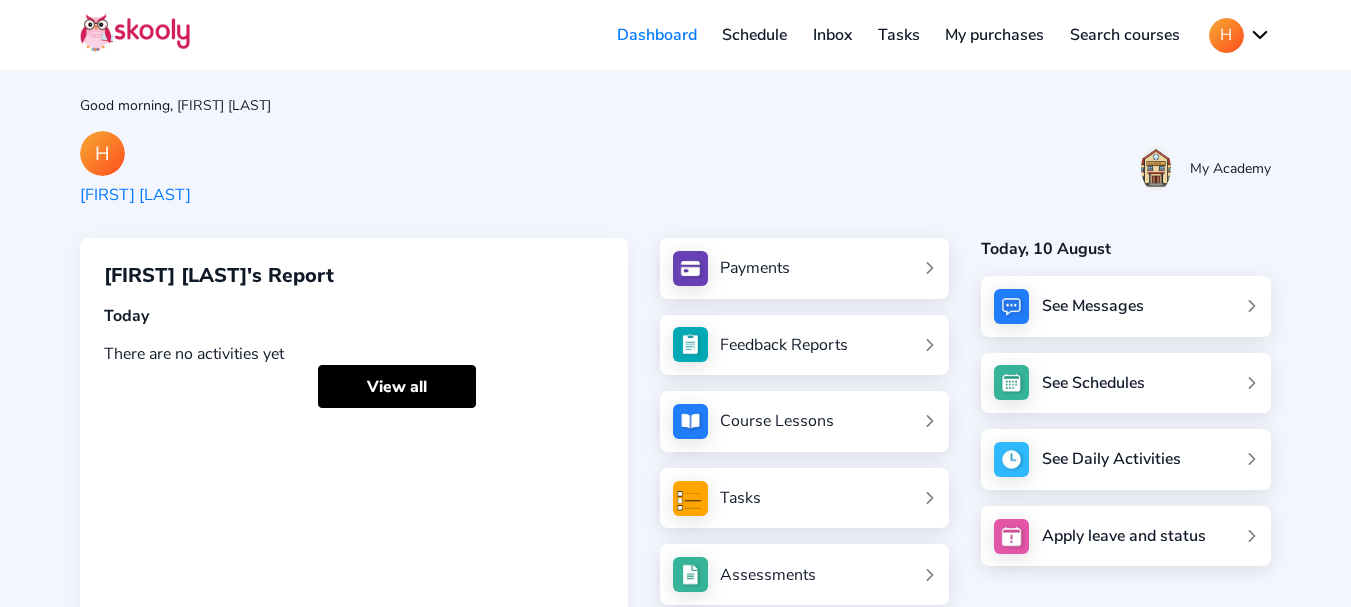 click on "My purchases" 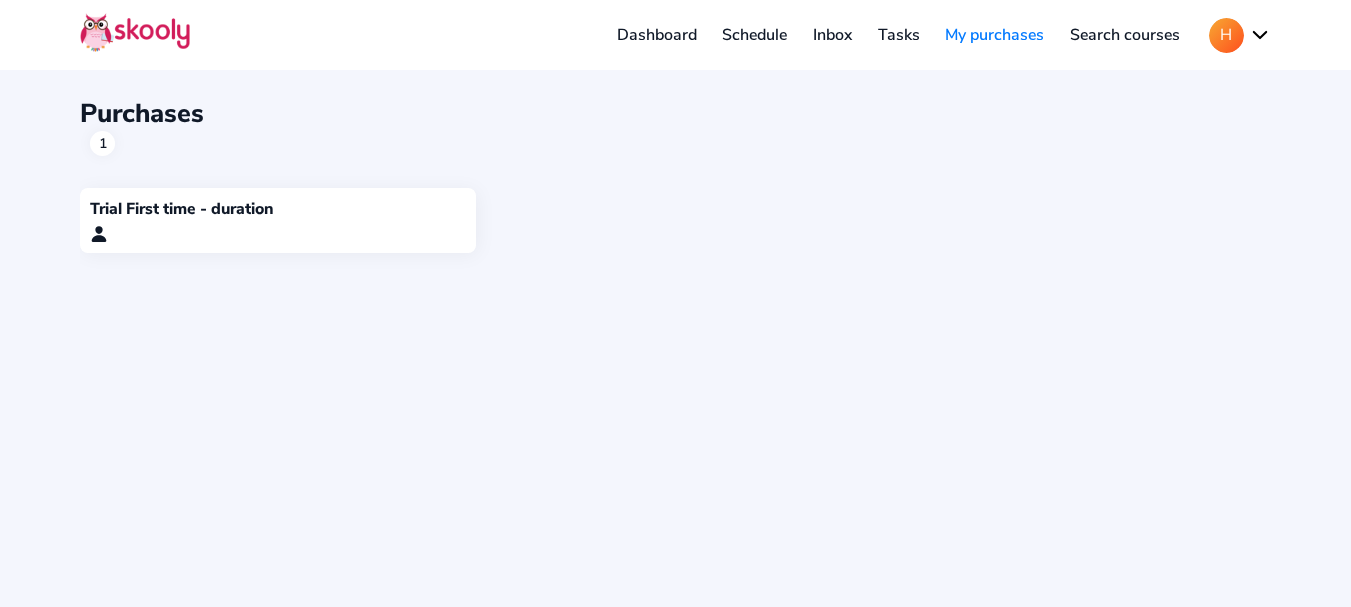 click on "Purchases 1 Trial First time - duration" 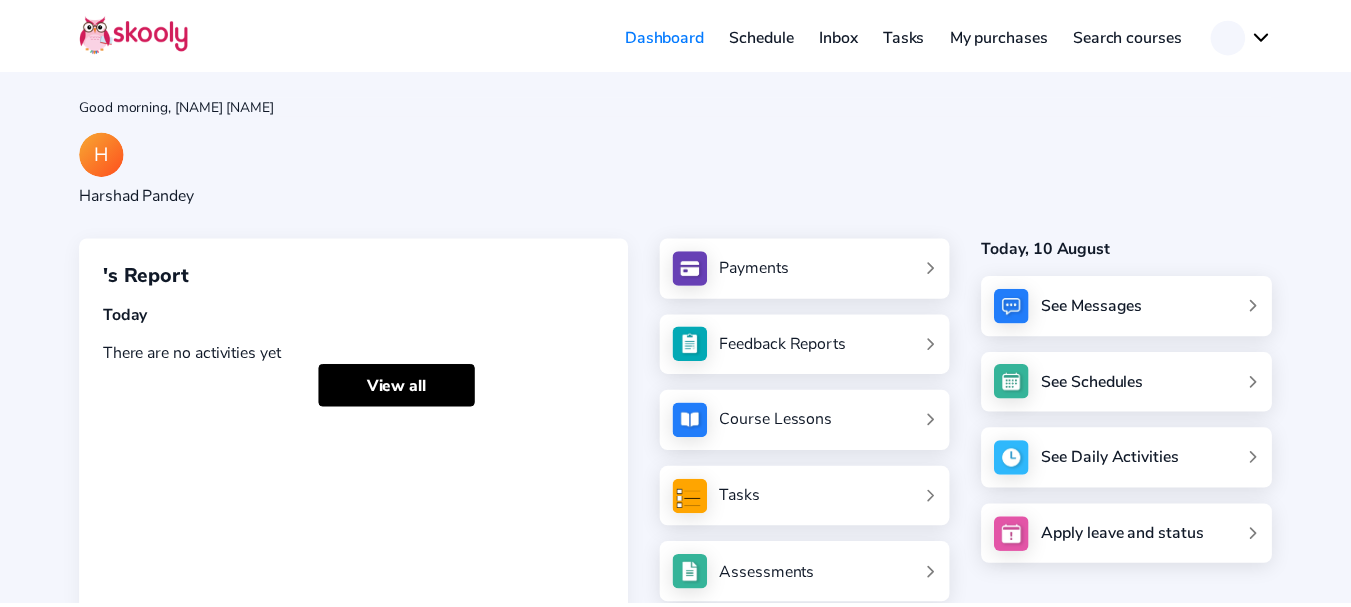 scroll, scrollTop: 0, scrollLeft: 0, axis: both 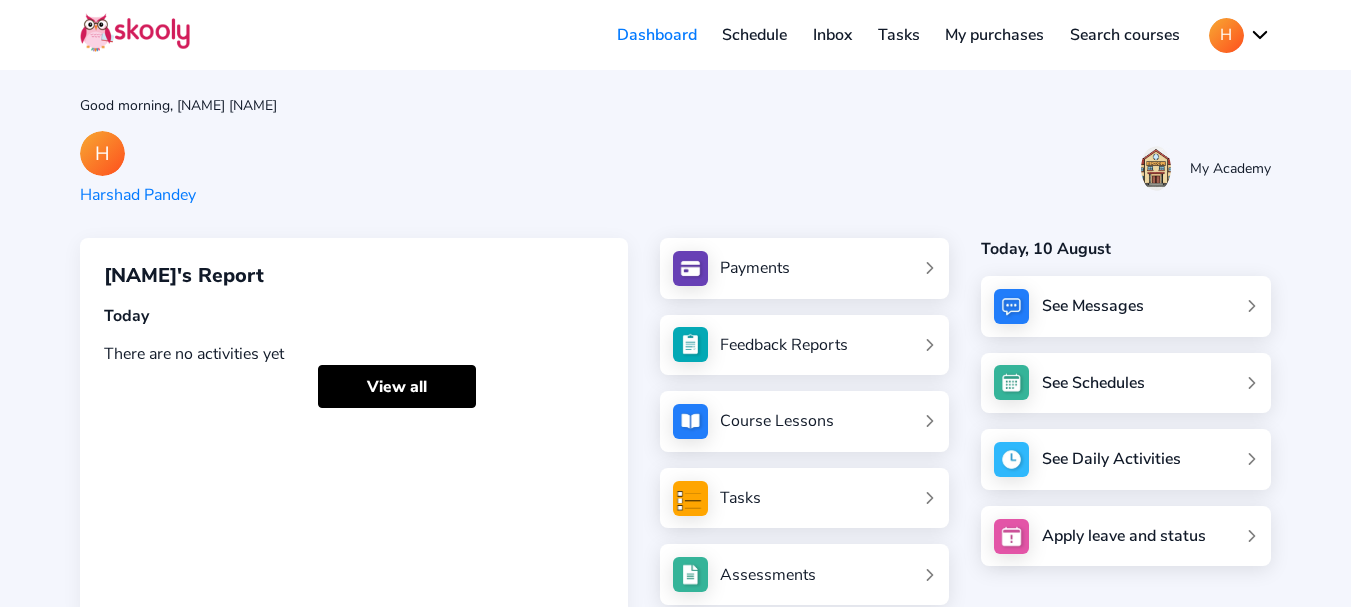 click on "My purchases" 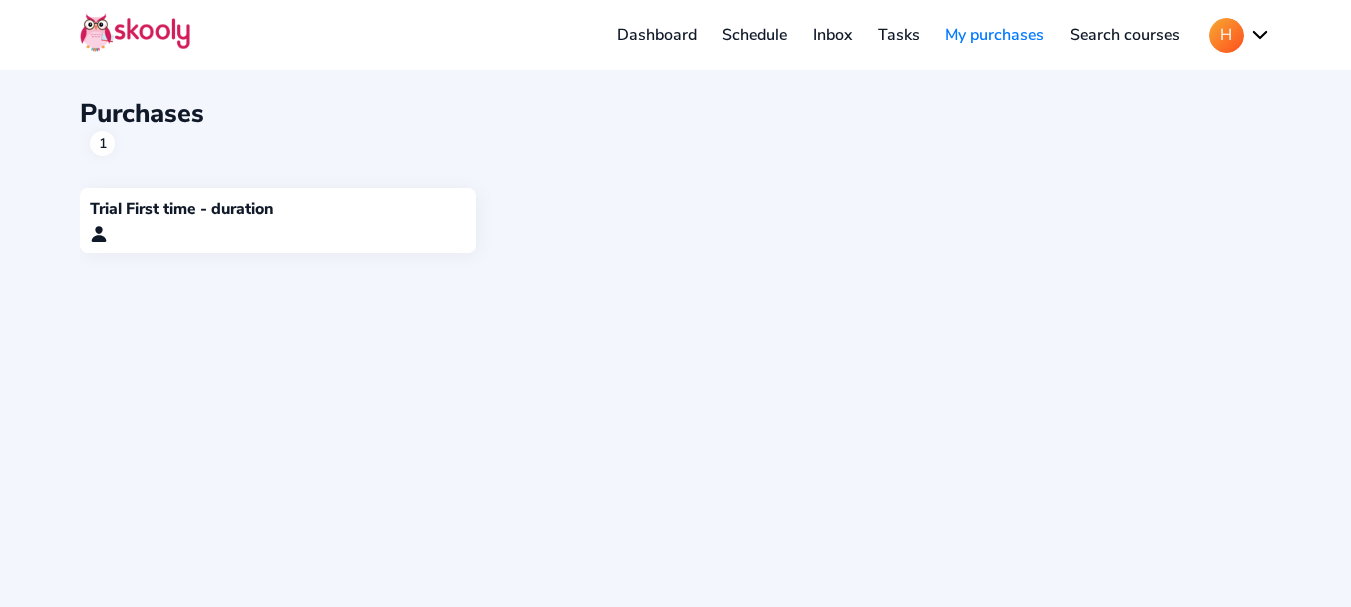 click on "Purchases 1 Trial First time - duration" 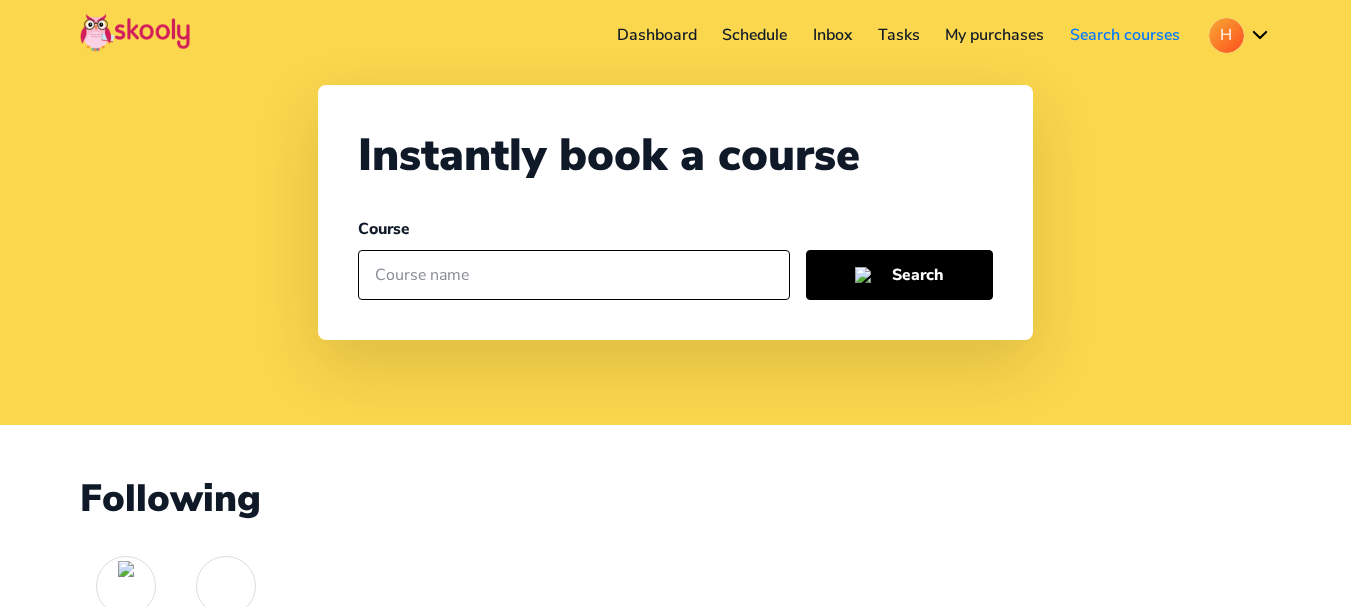 click on "H" 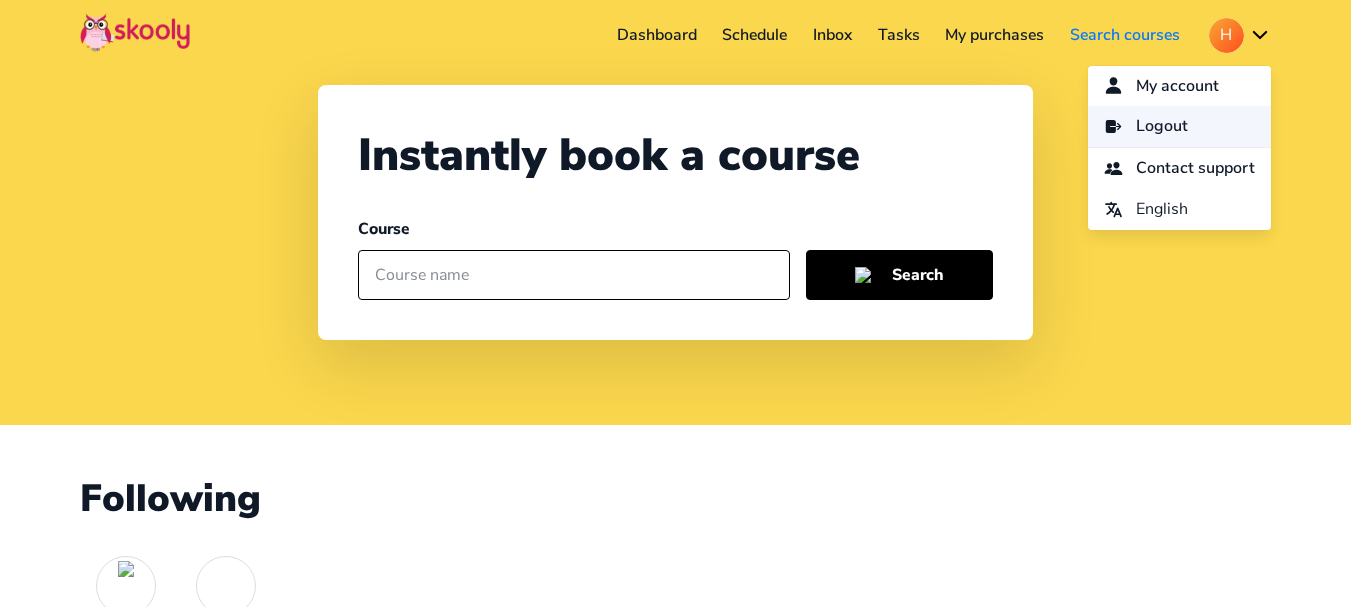 click on "Logout" 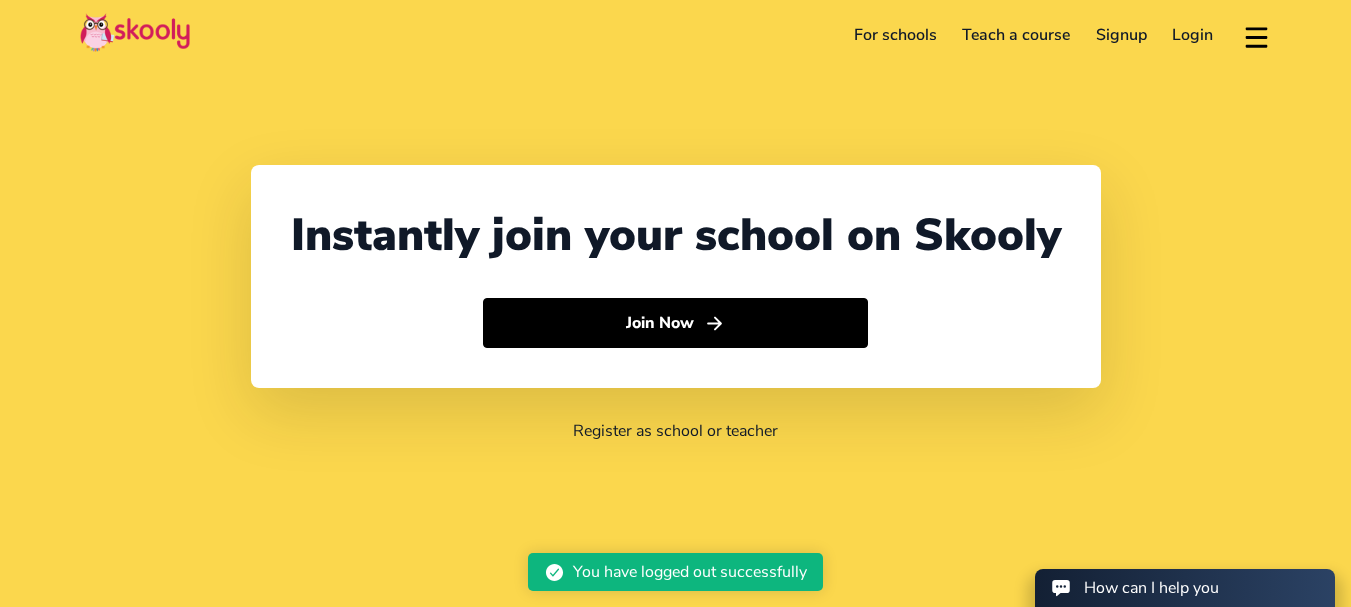 select on "91" 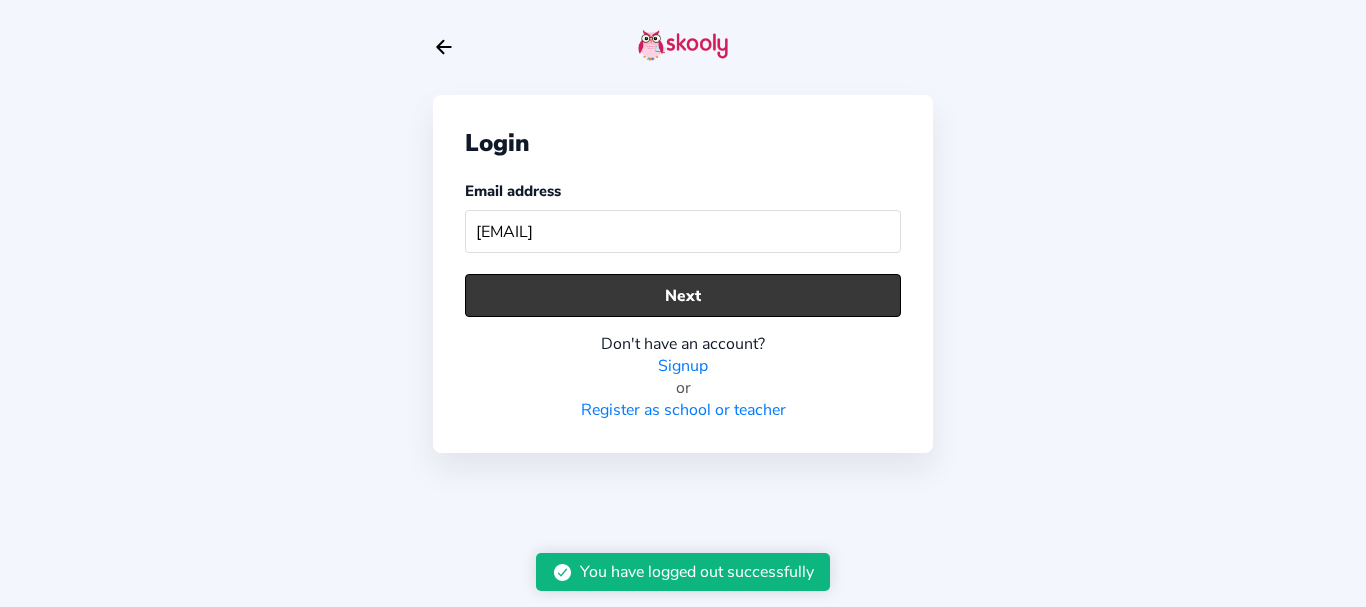 type on "hrshadpandeymom@mailinator.com" 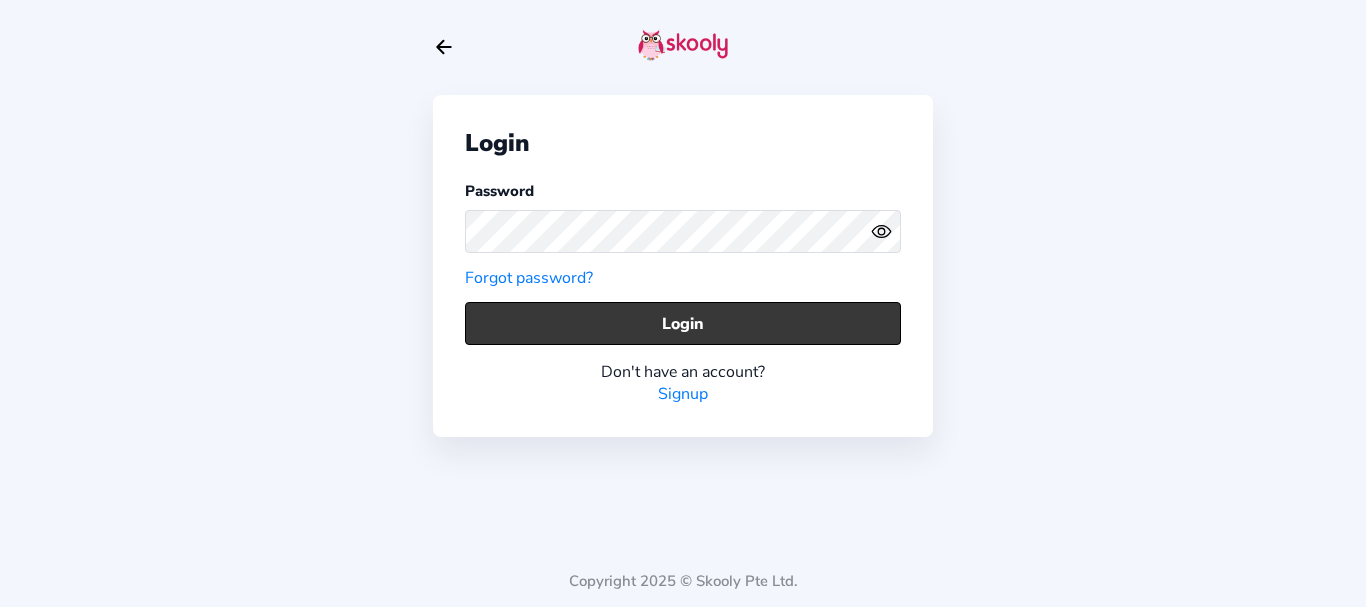 click on "Login" 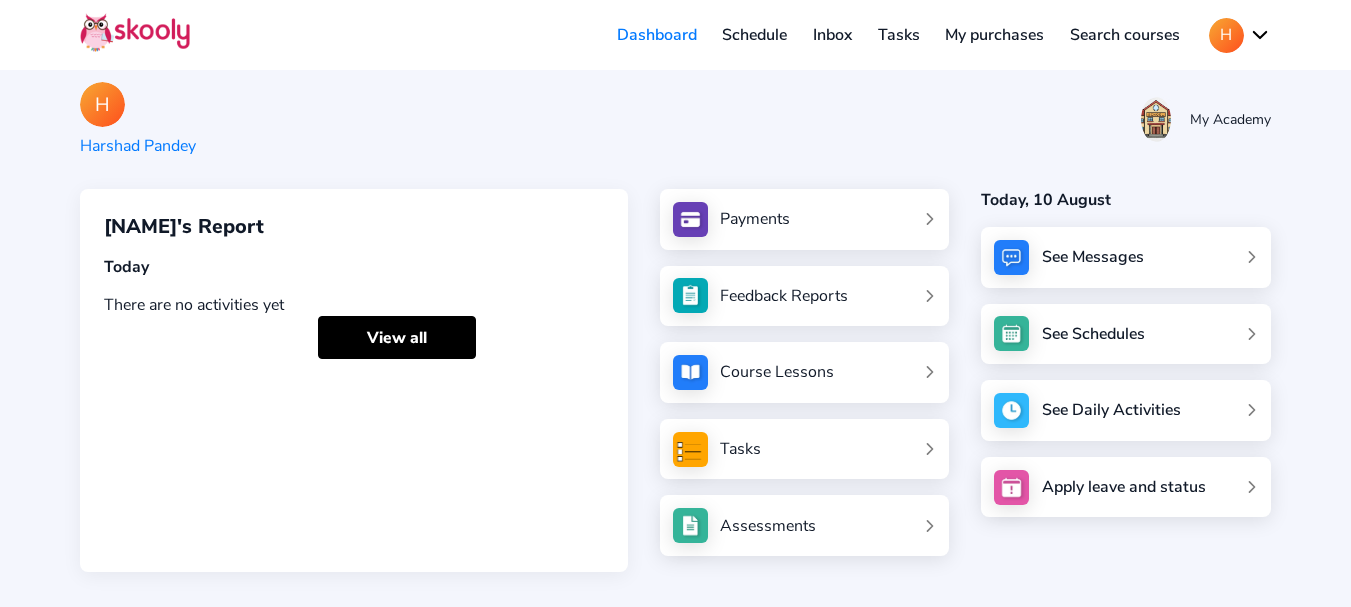 scroll, scrollTop: 0, scrollLeft: 0, axis: both 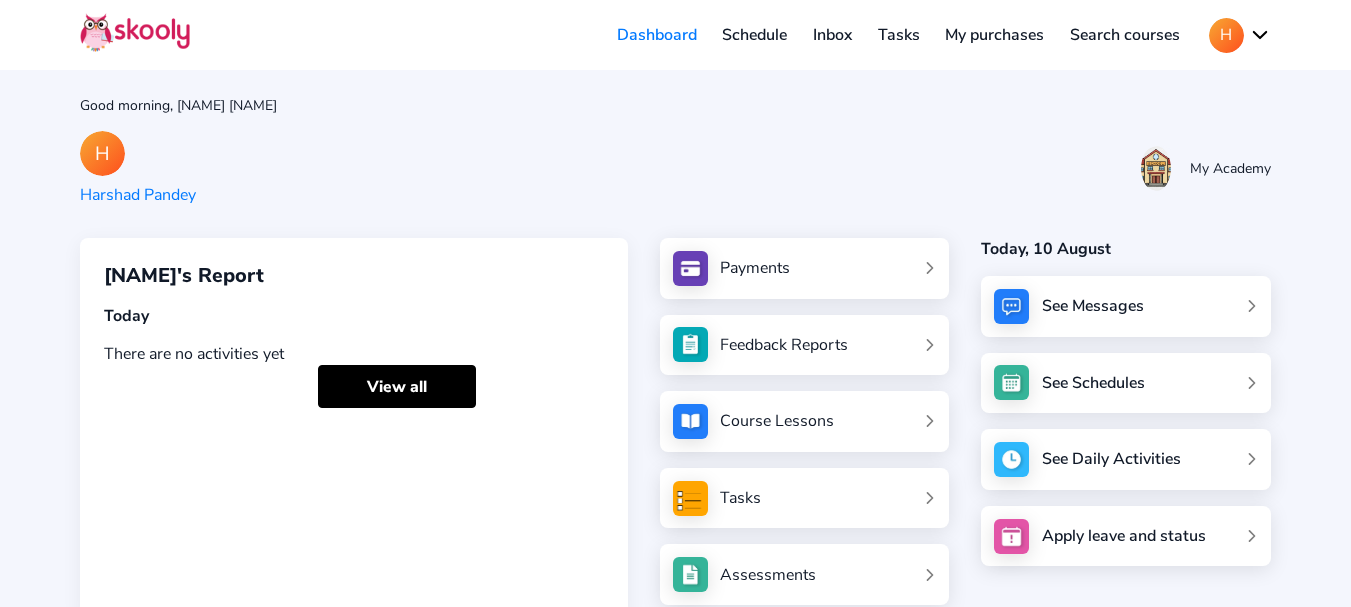 click on "Course Lessons" 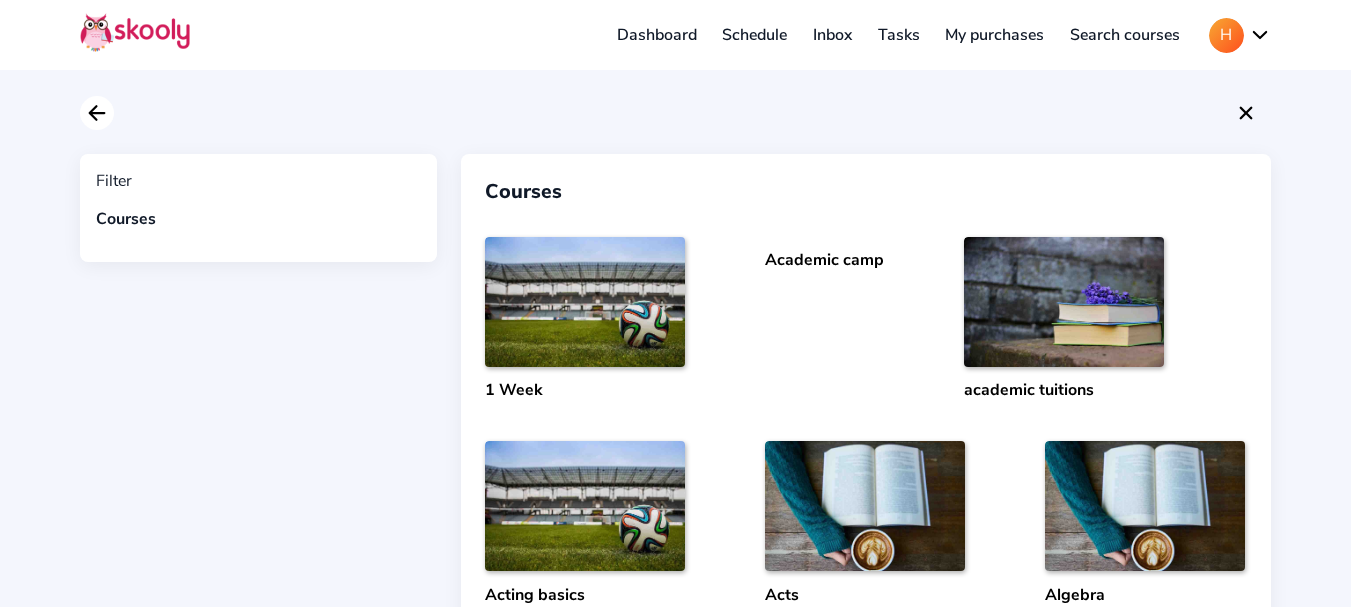 click on "Arrow Back" 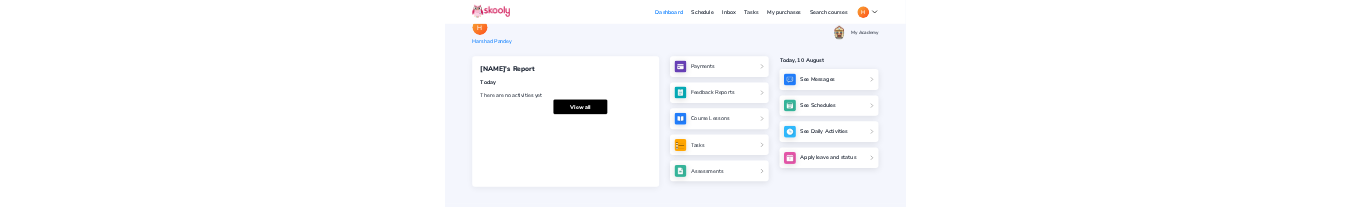 scroll, scrollTop: 0, scrollLeft: 0, axis: both 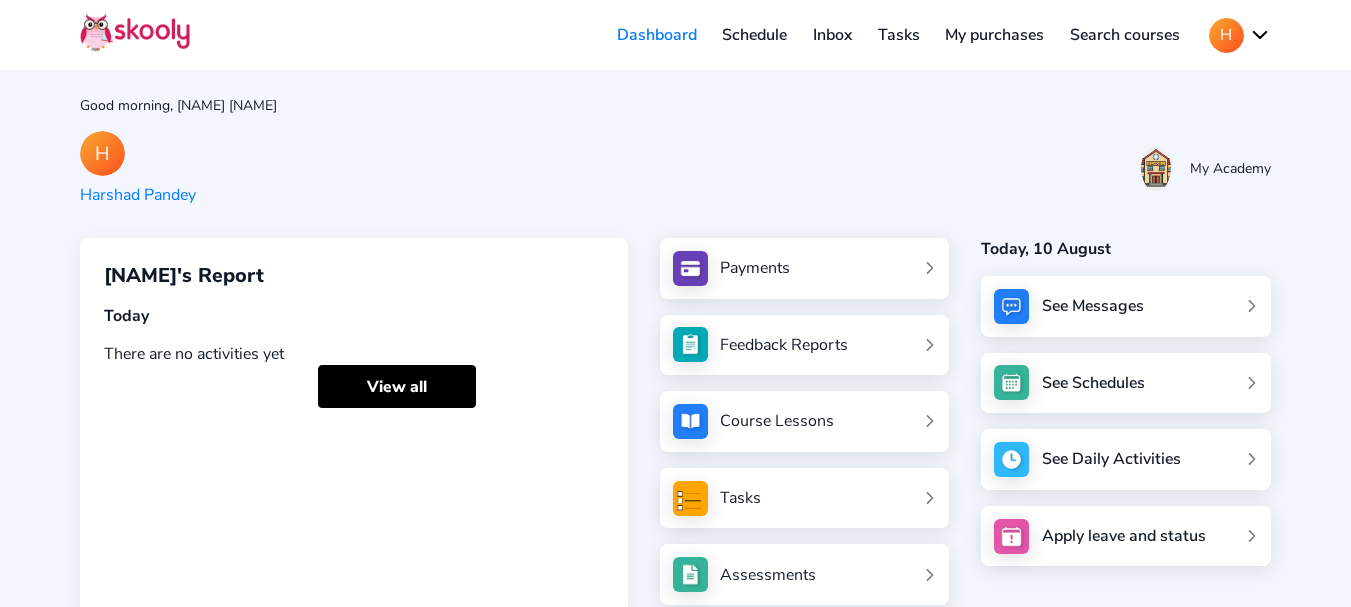 click on "Payments" 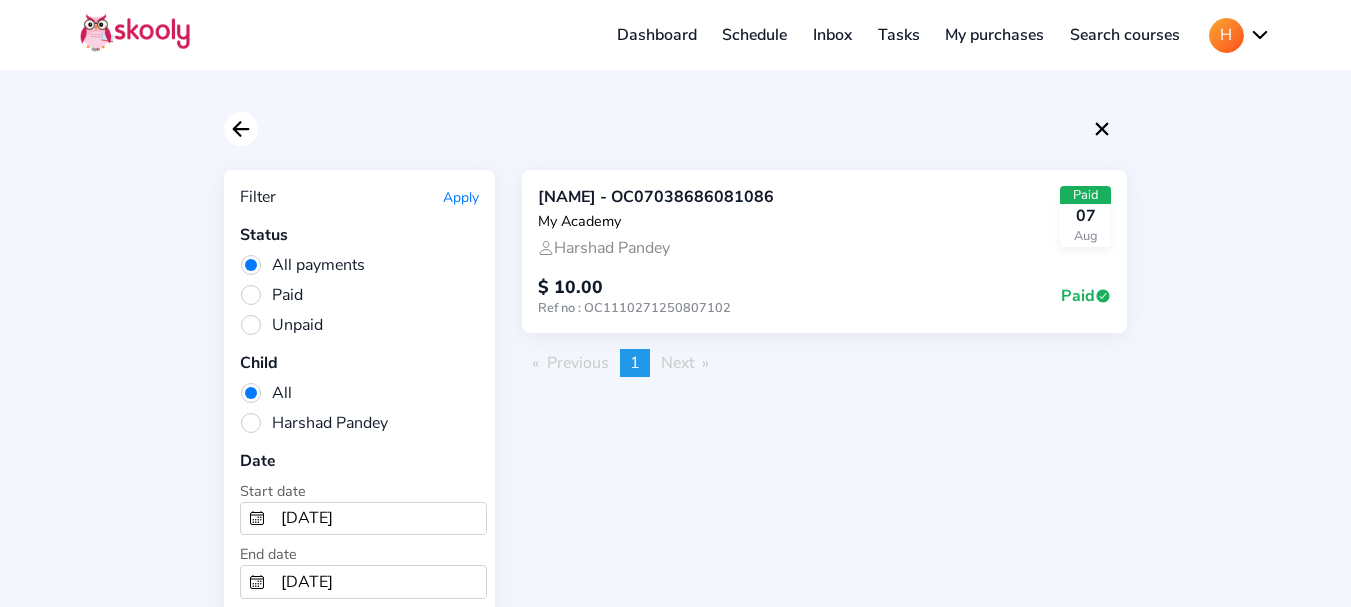 click on "Arrow Back" 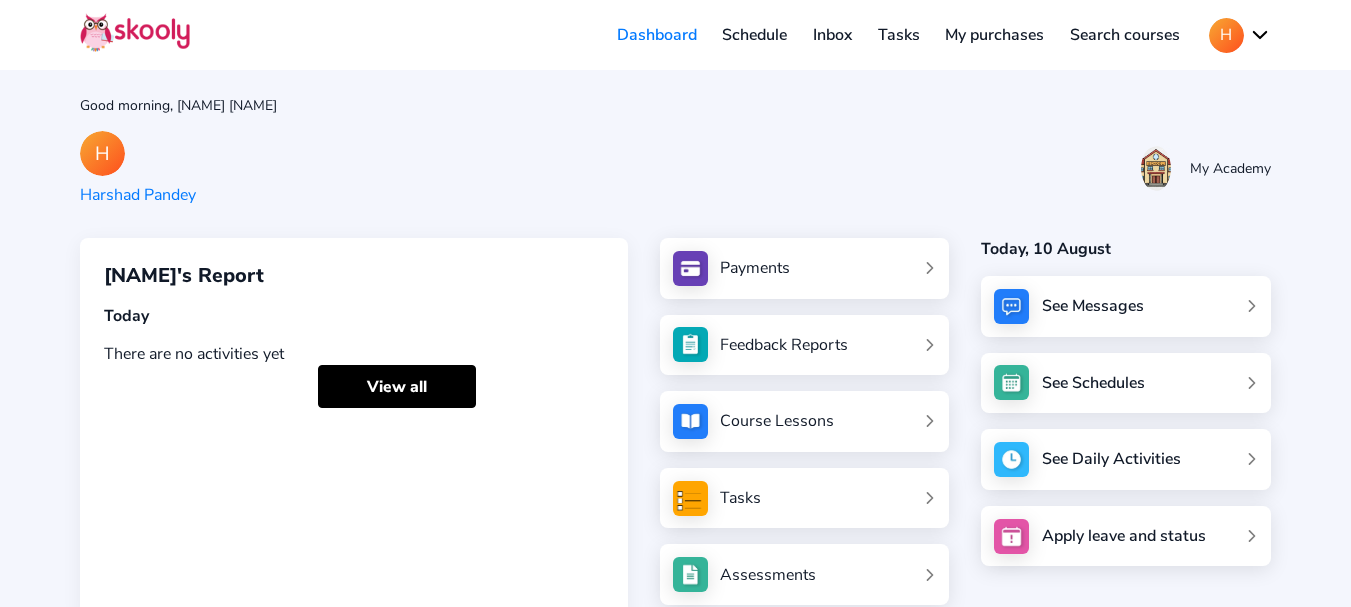 click on "My purchases" 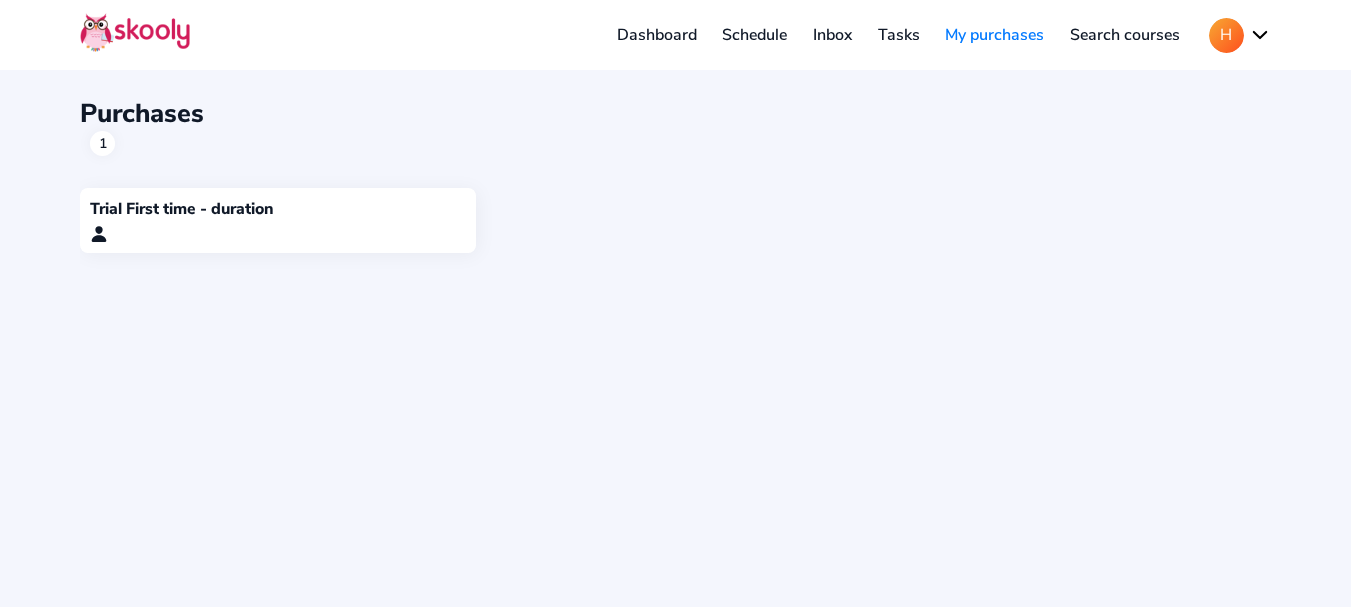 click on "Trial First time - duration" 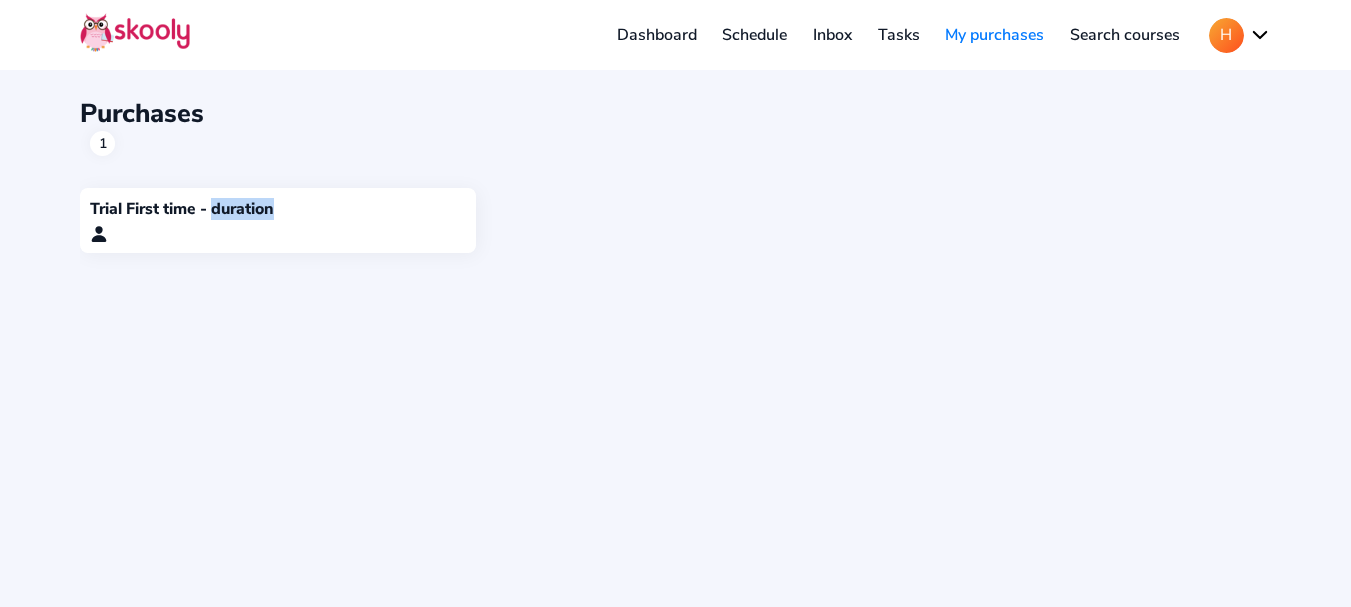 click on "Trial First time - duration" 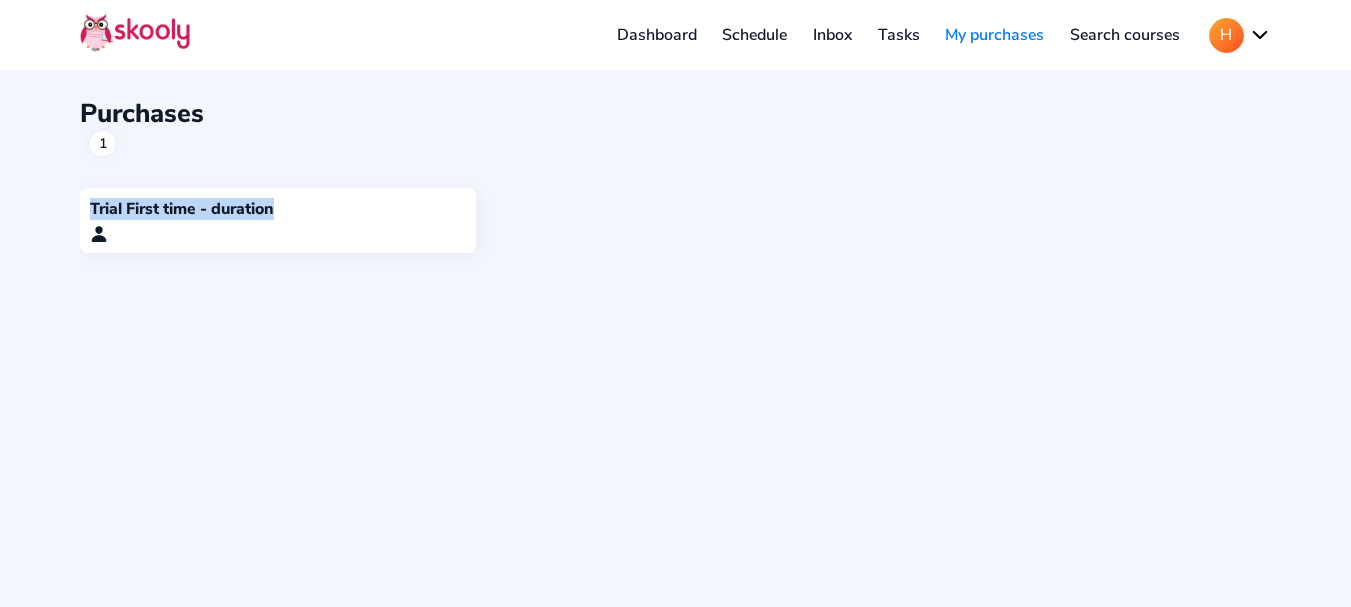 click on "Trial First time - duration" 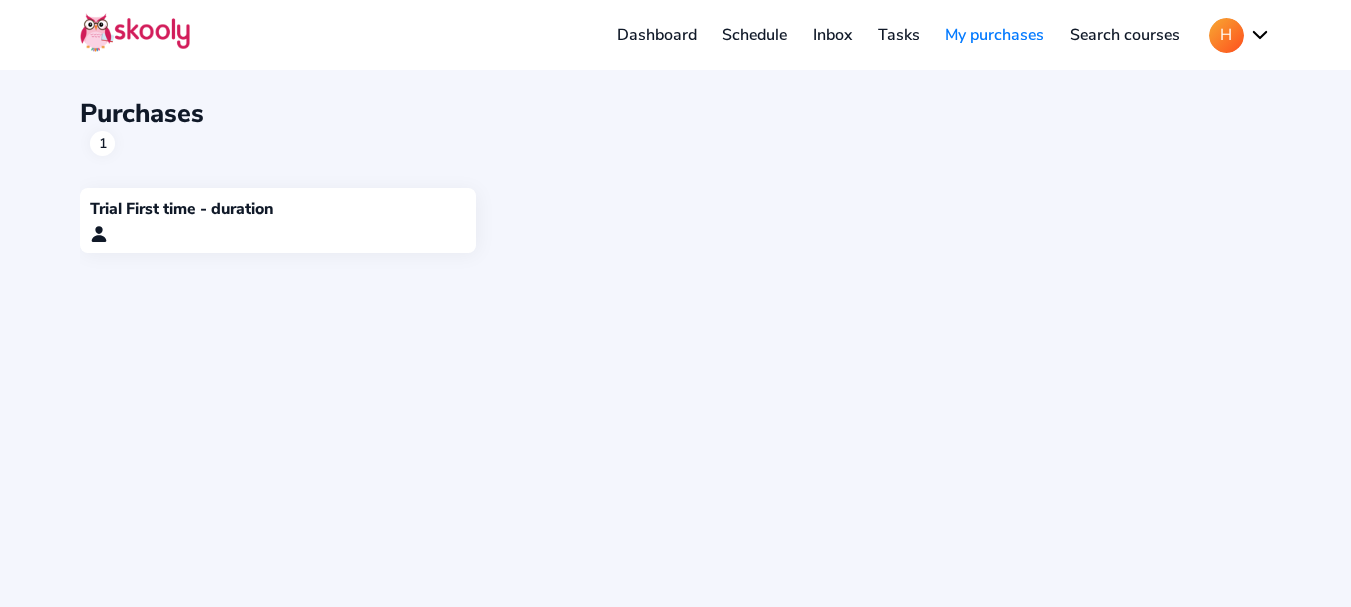 click on "Purchases 1" 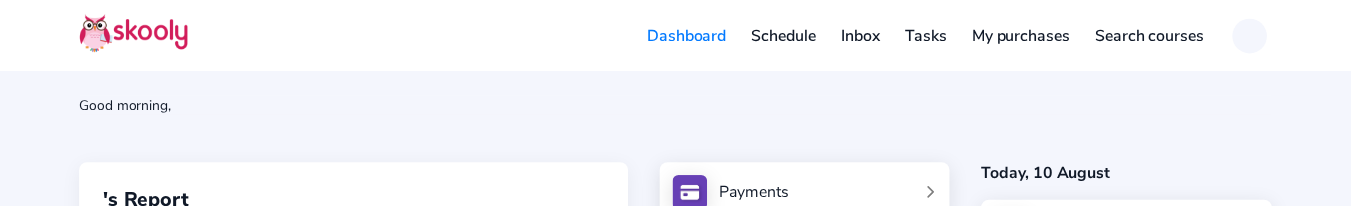 scroll, scrollTop: 0, scrollLeft: 0, axis: both 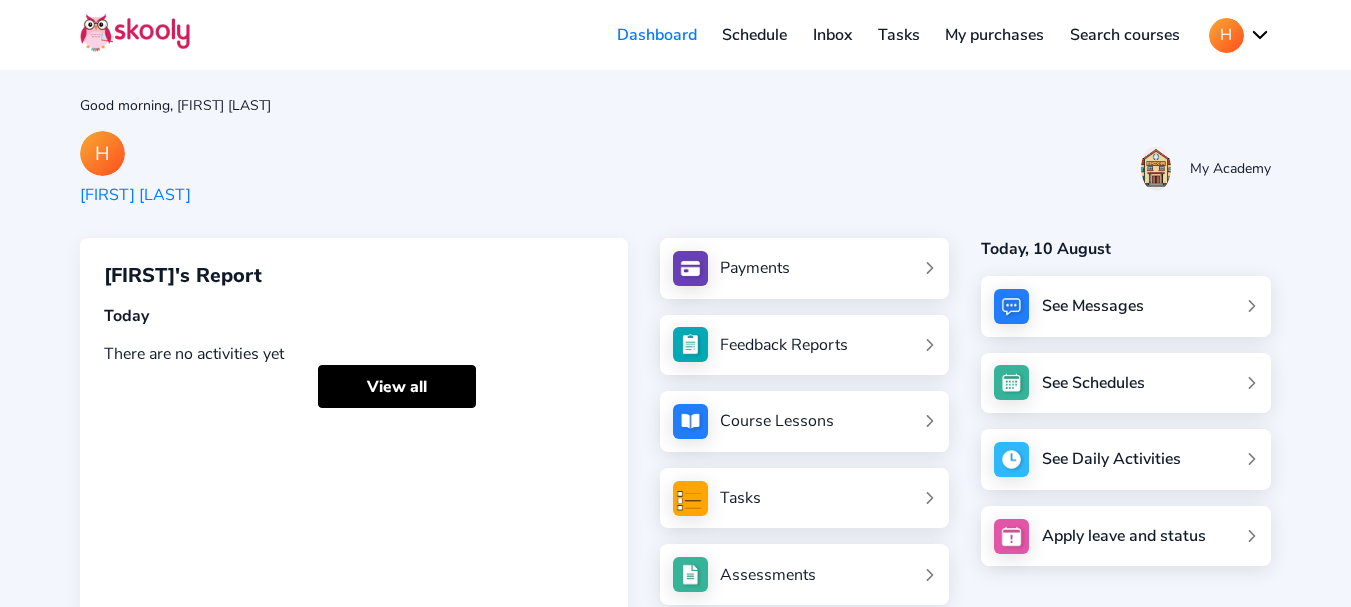 click on "H" 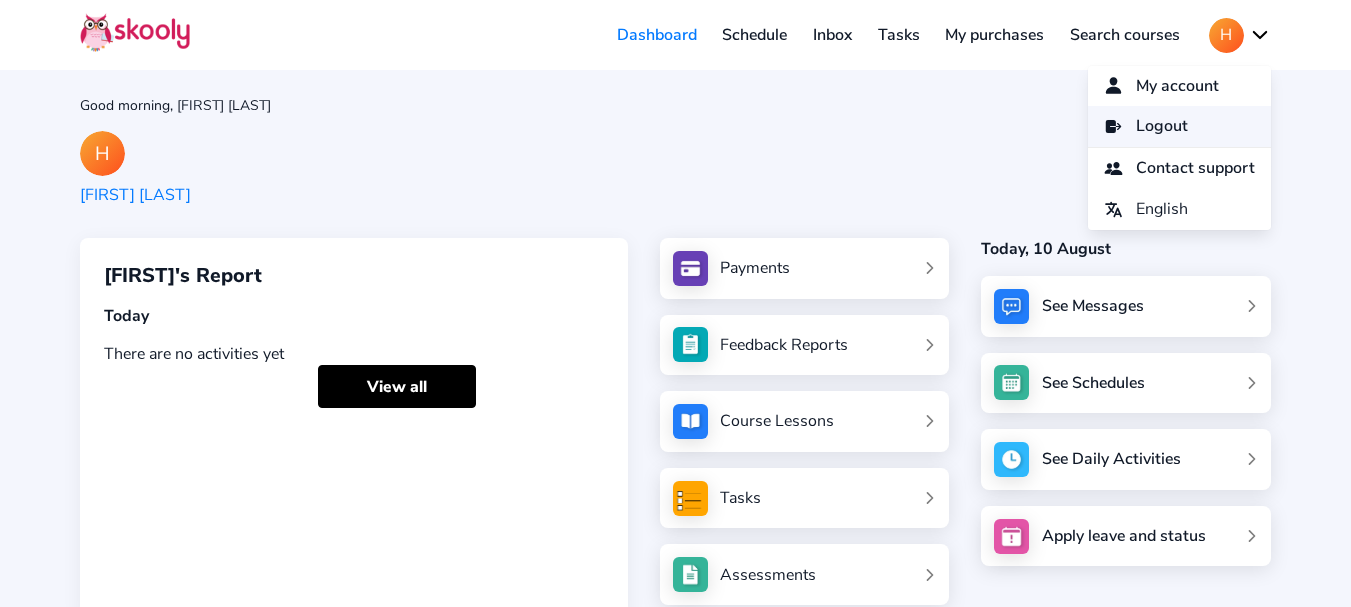 click on "Logout" 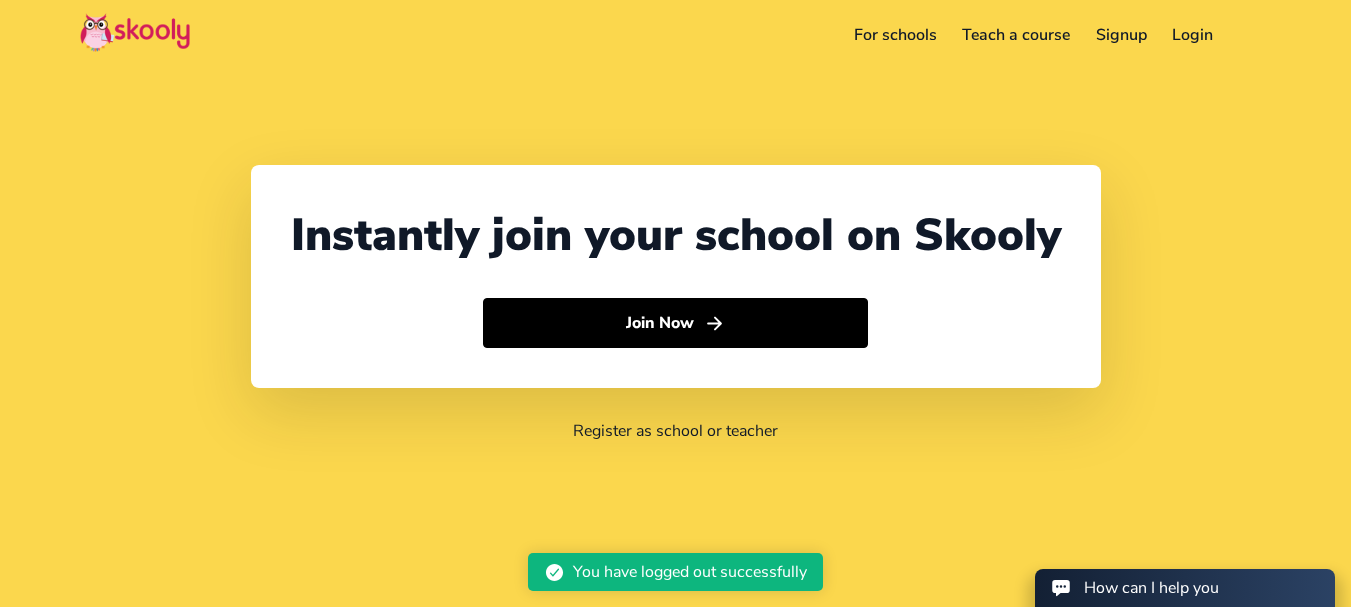 select on "91" 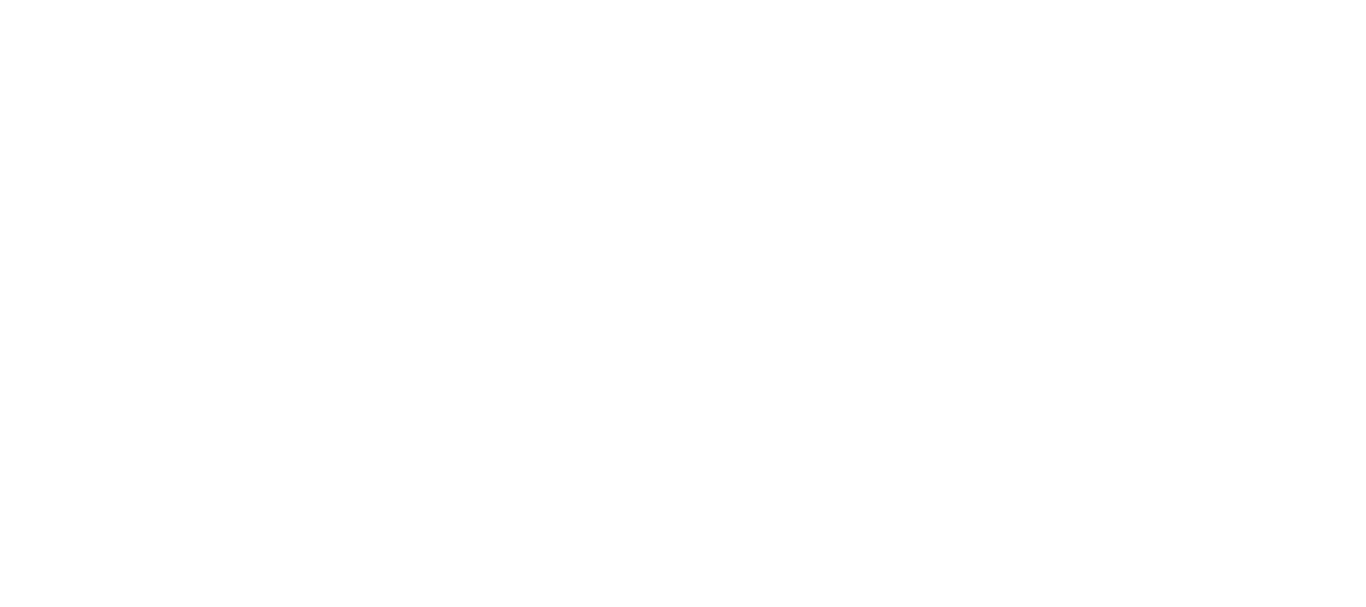 scroll, scrollTop: 0, scrollLeft: 0, axis: both 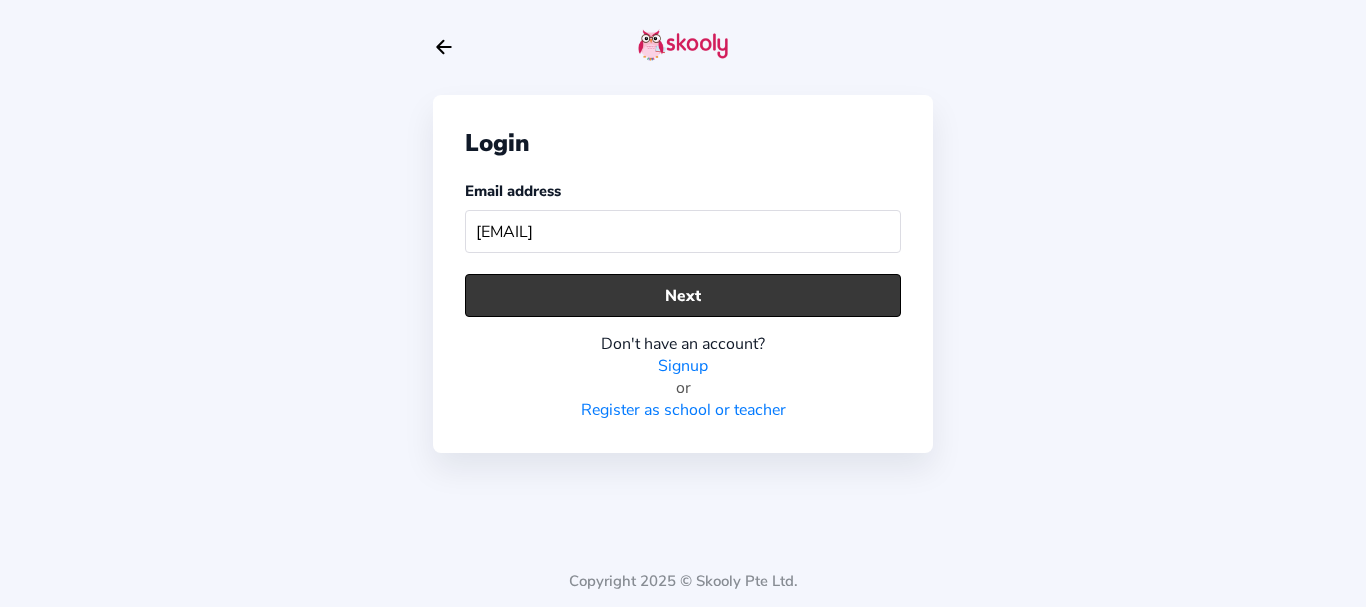 click on "Next" 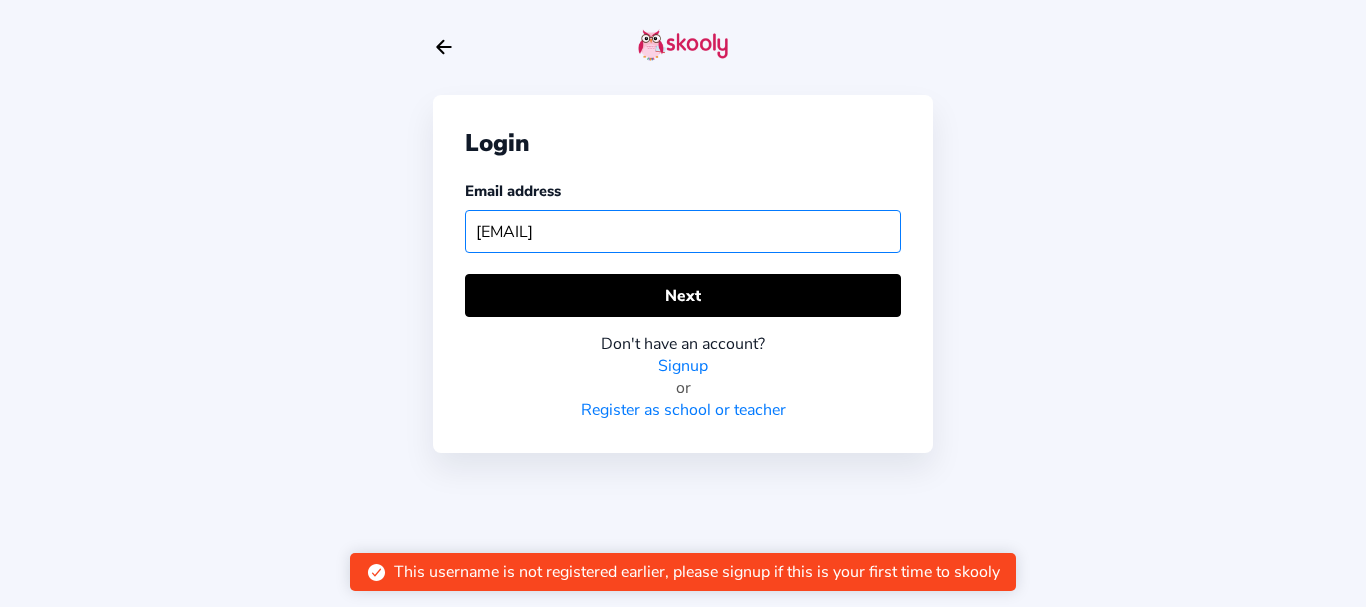 click on "cyltramom@mailinator.com" 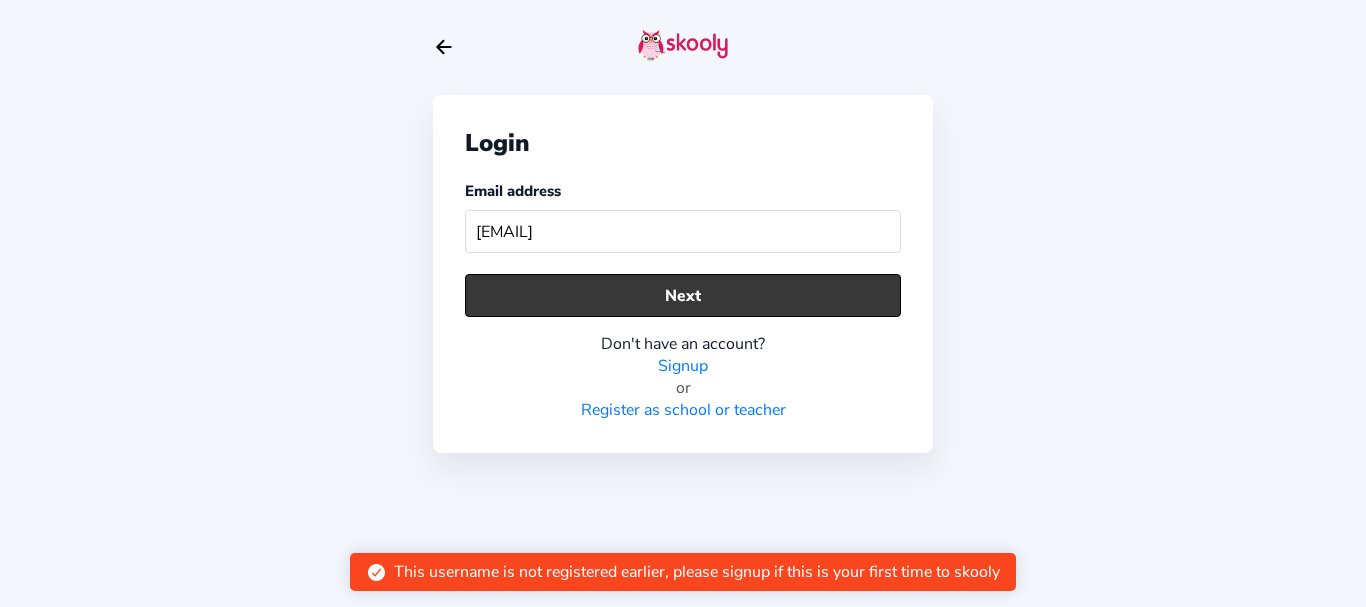 click on "Next" 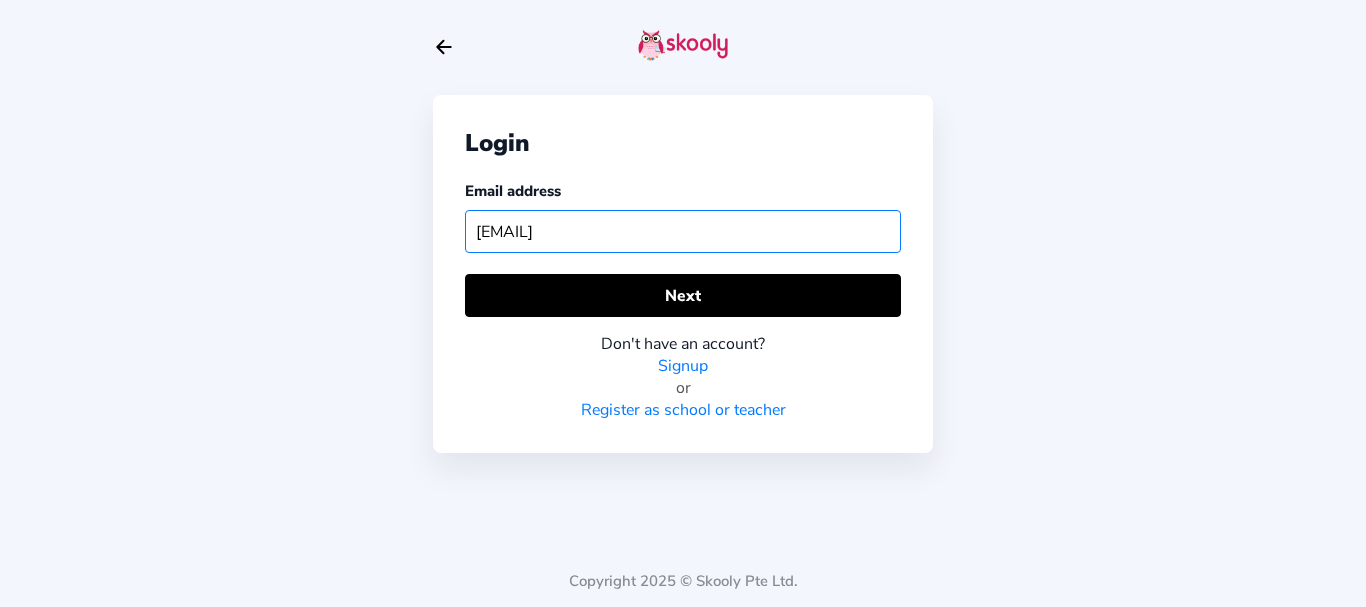 drag, startPoint x: 674, startPoint y: 239, endPoint x: 452, endPoint y: 211, distance: 223.7588 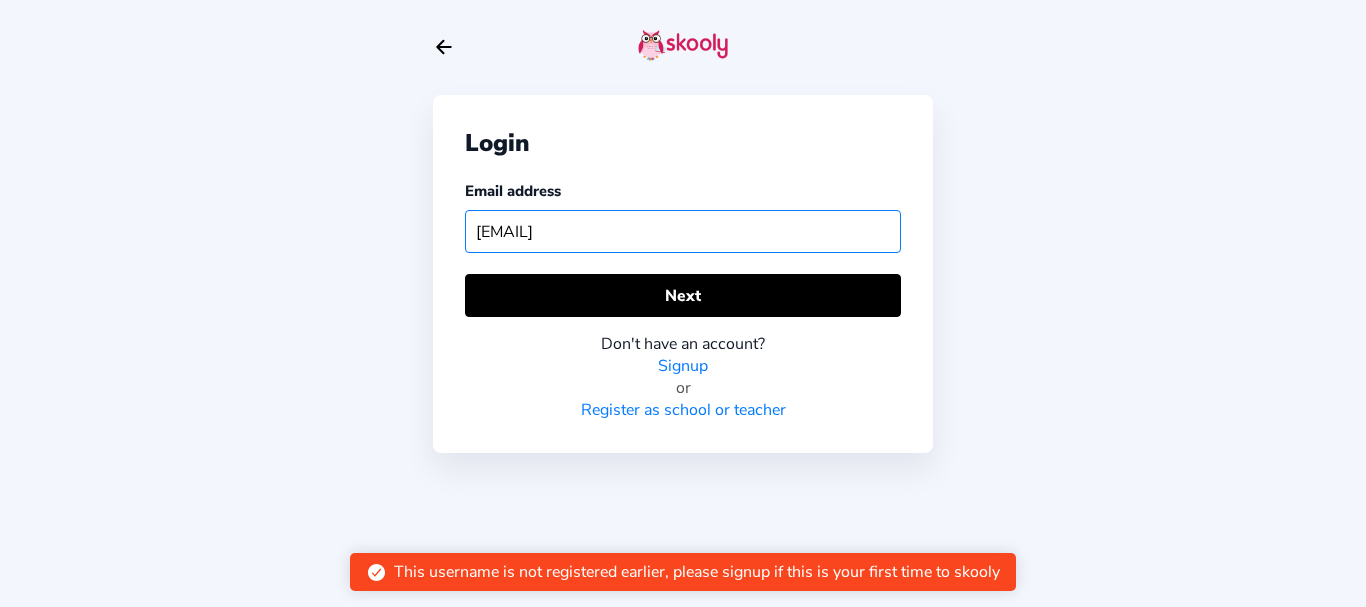 click on "mohanaprasath1197@mailinator.com" 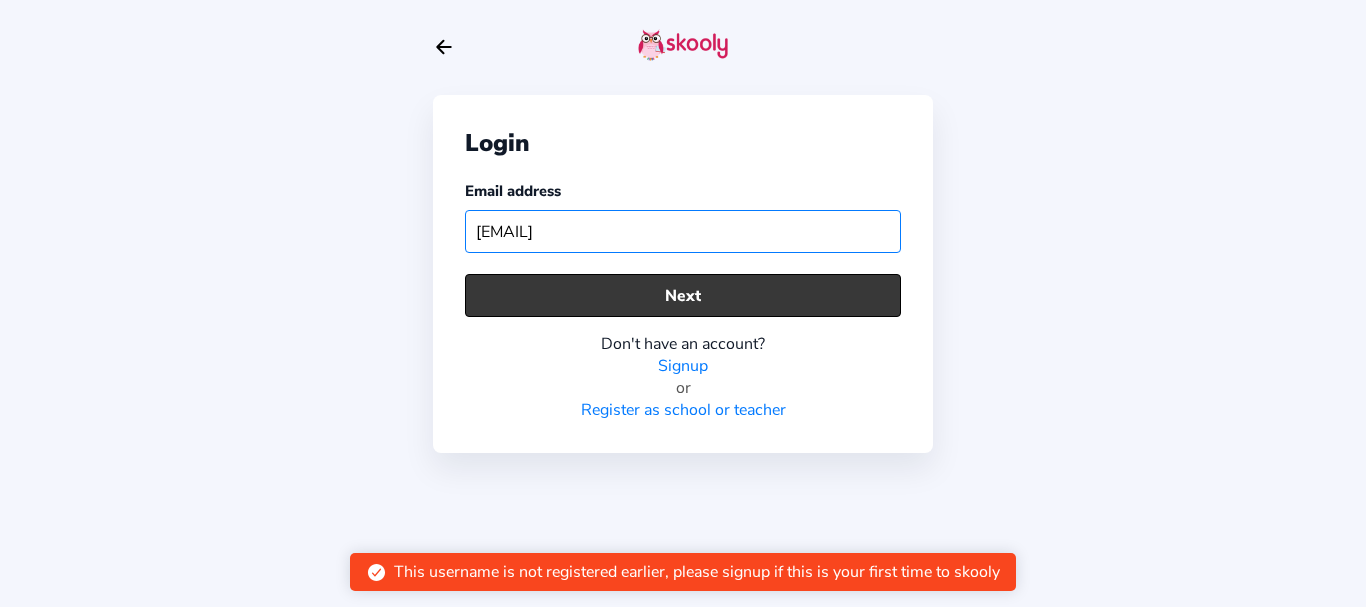 type on "mohanaprasath1997@mailinator.com" 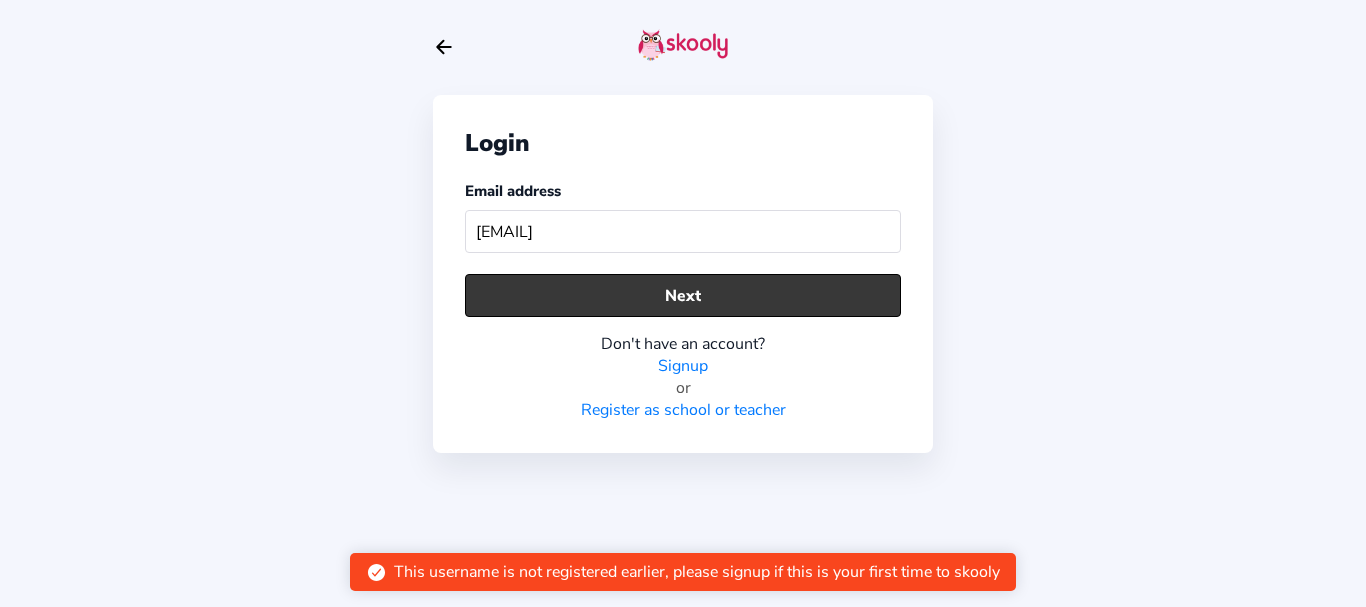 click on "Next" 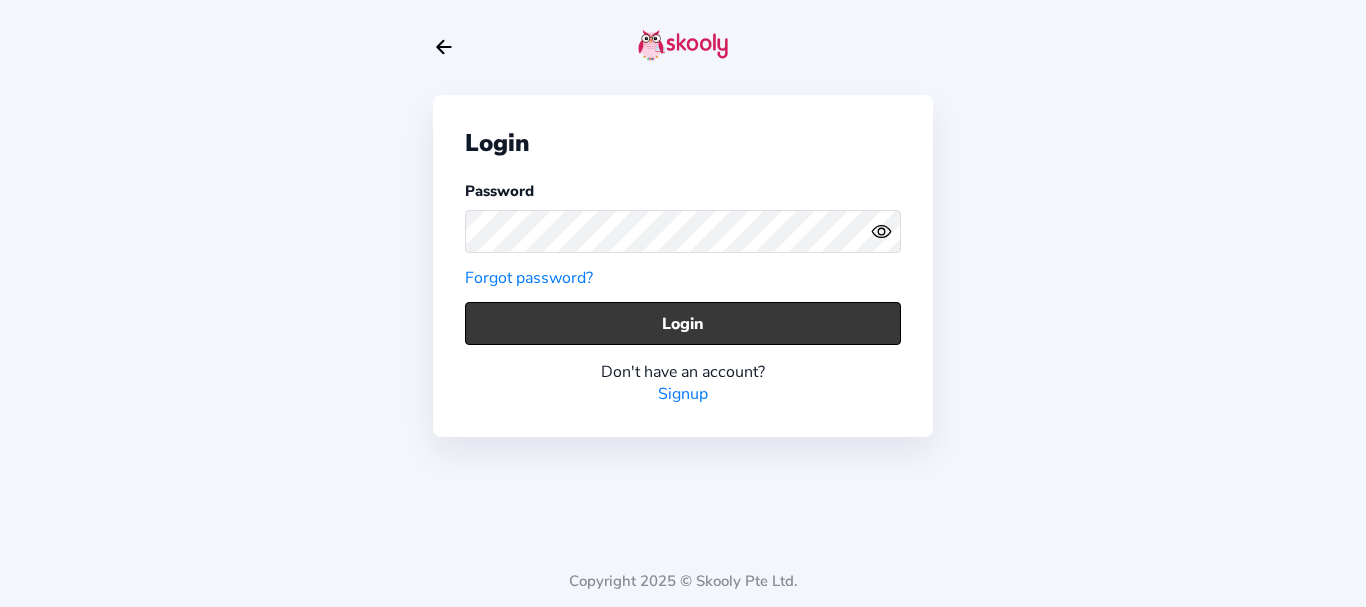 click on "Login" 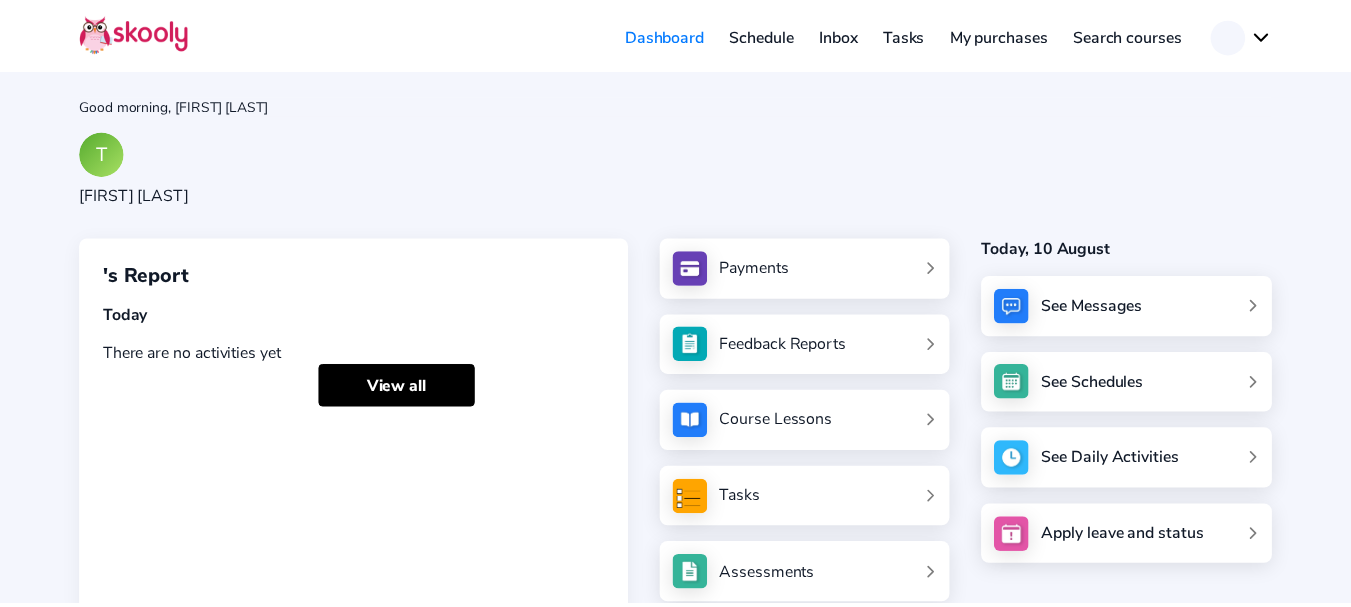 scroll, scrollTop: 0, scrollLeft: 0, axis: both 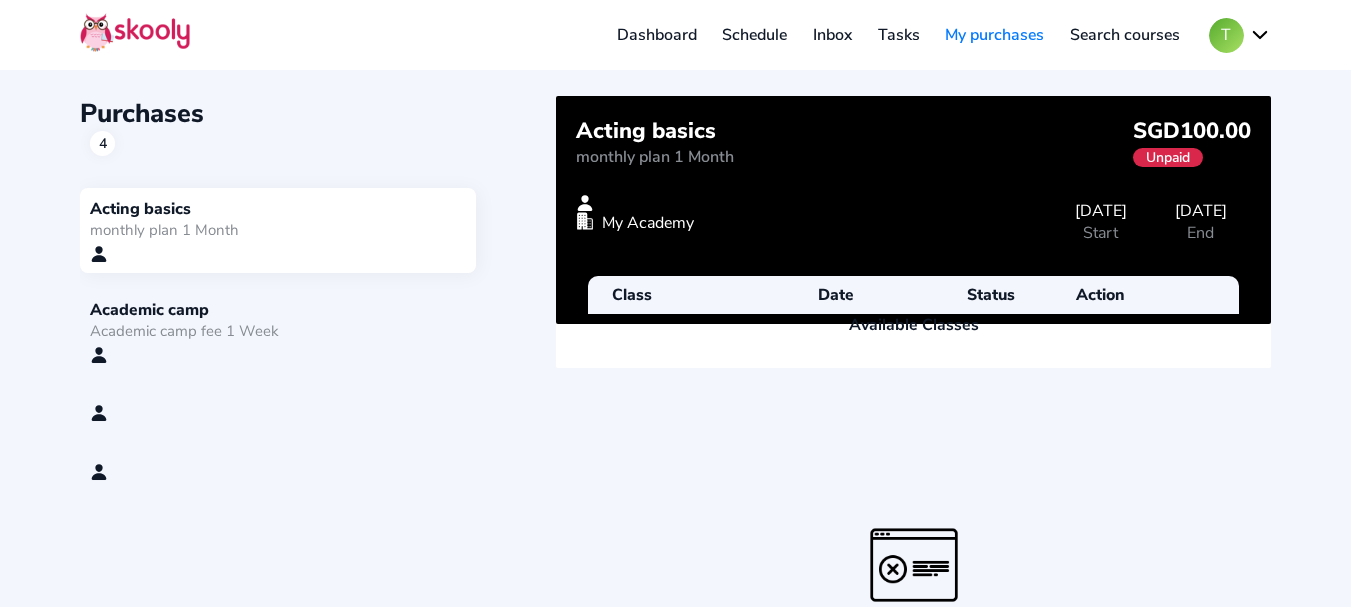 click on "Academic camp fee 1 Week" 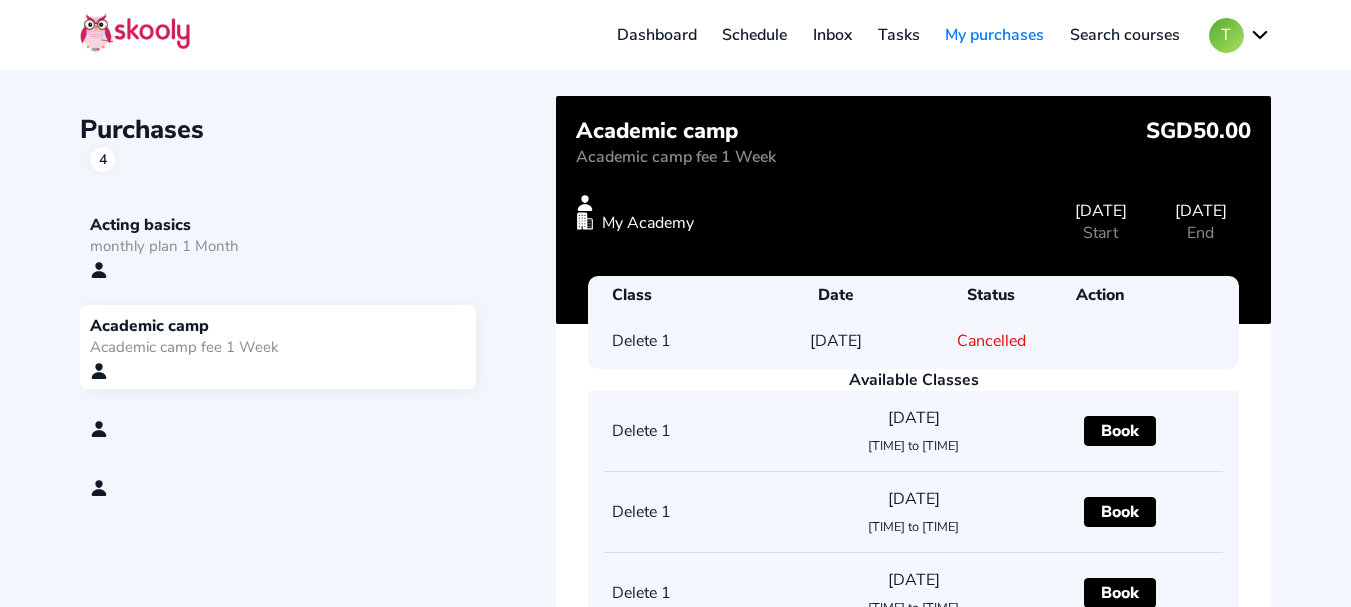 click 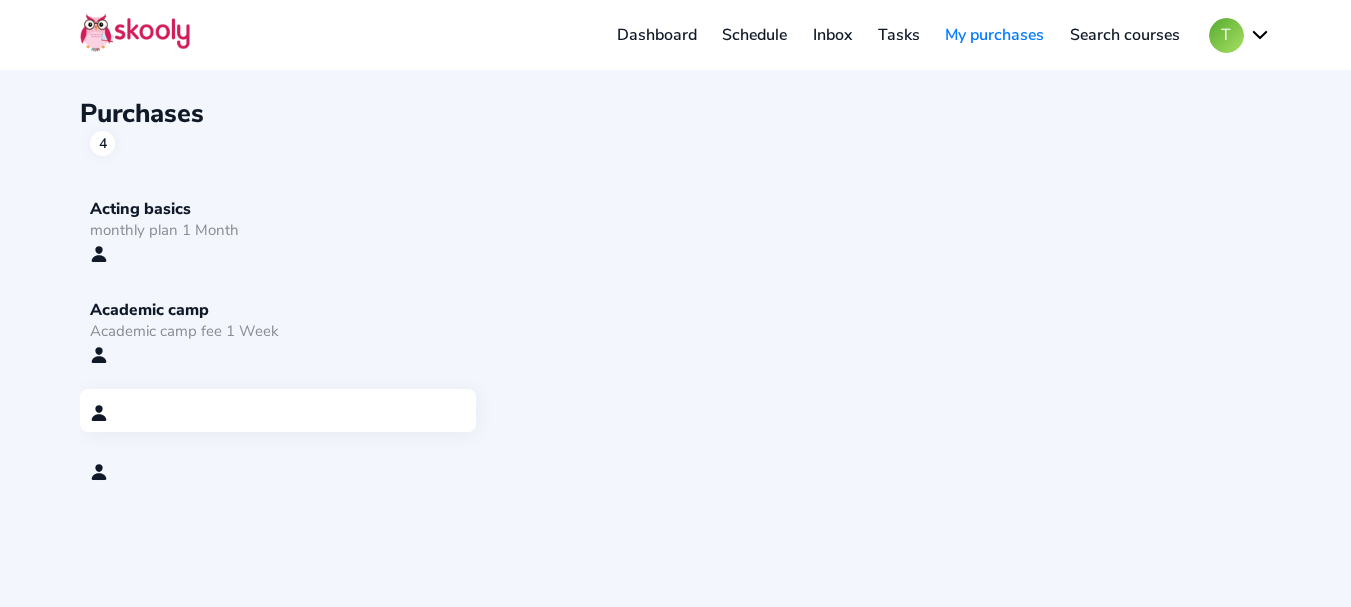 click 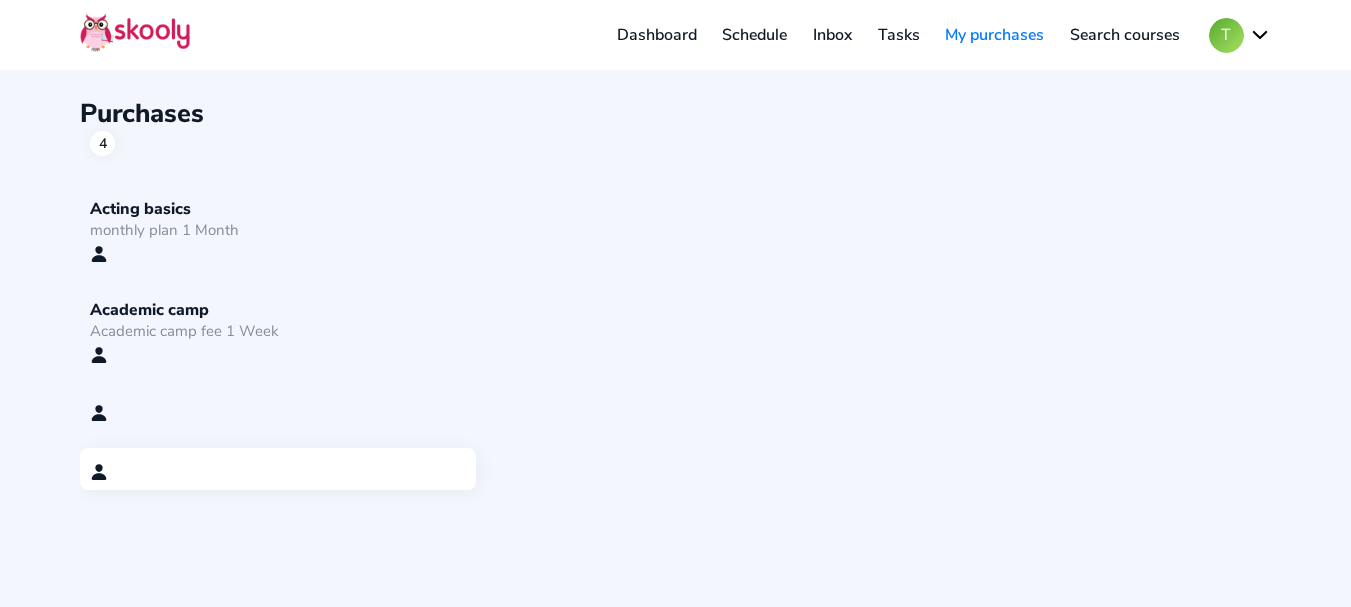 click on "monthly plan 1 Month" 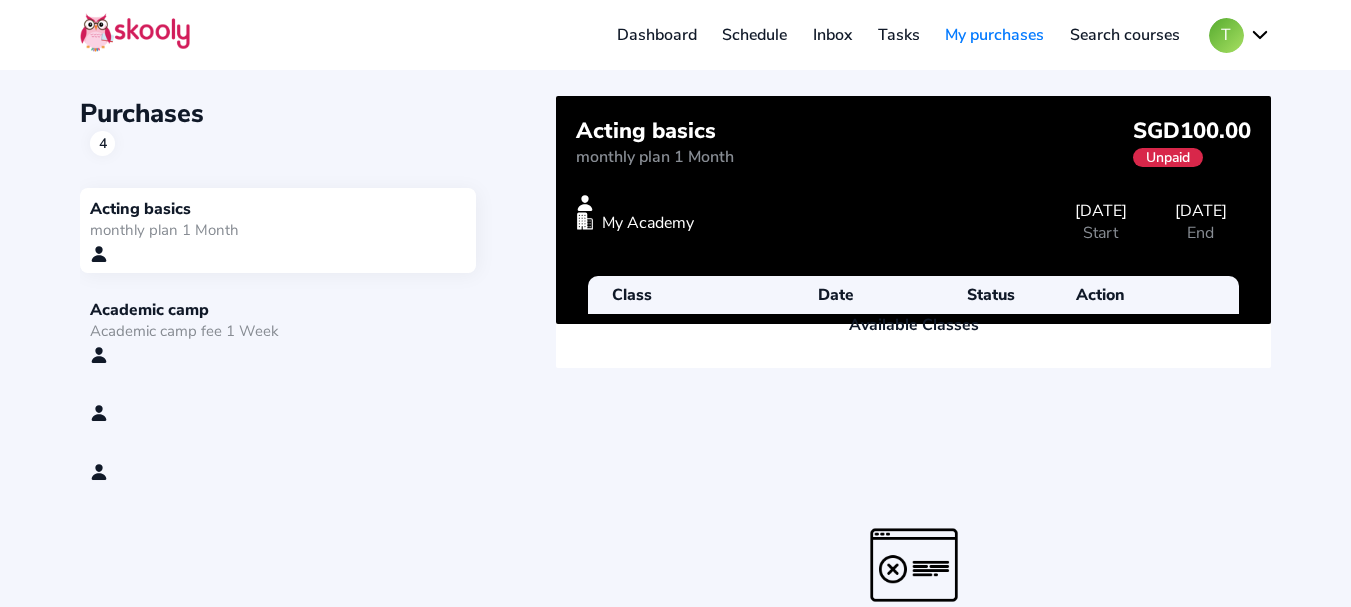 click on "T" 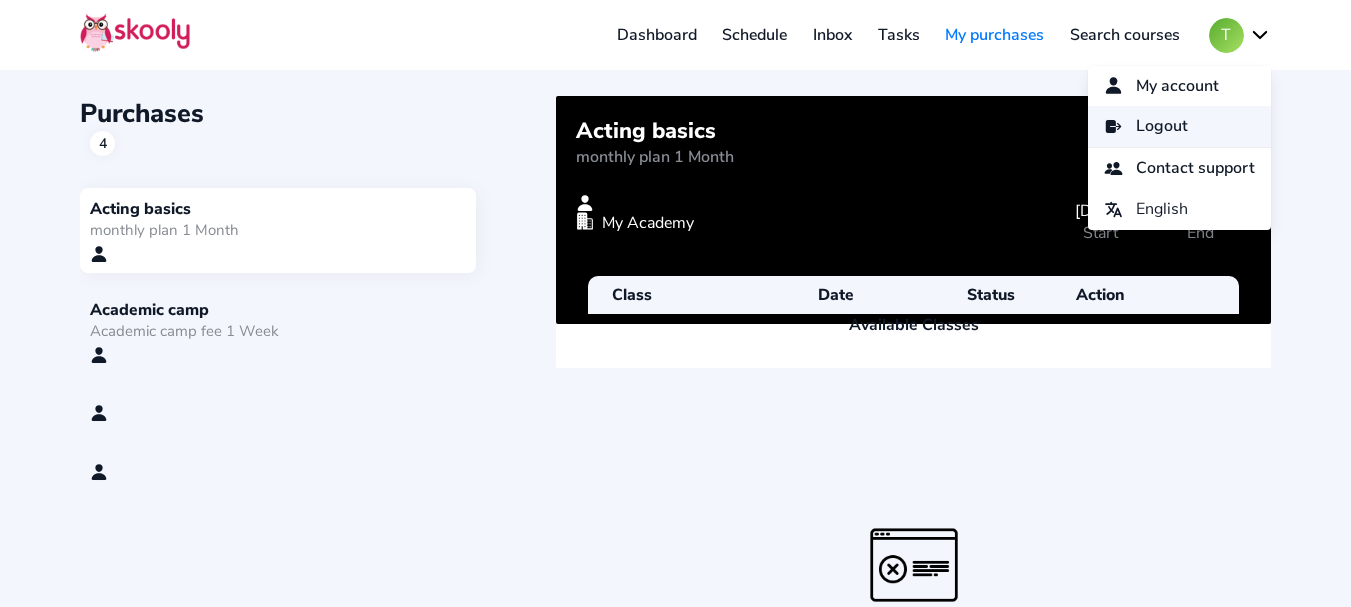 click on "Logout" 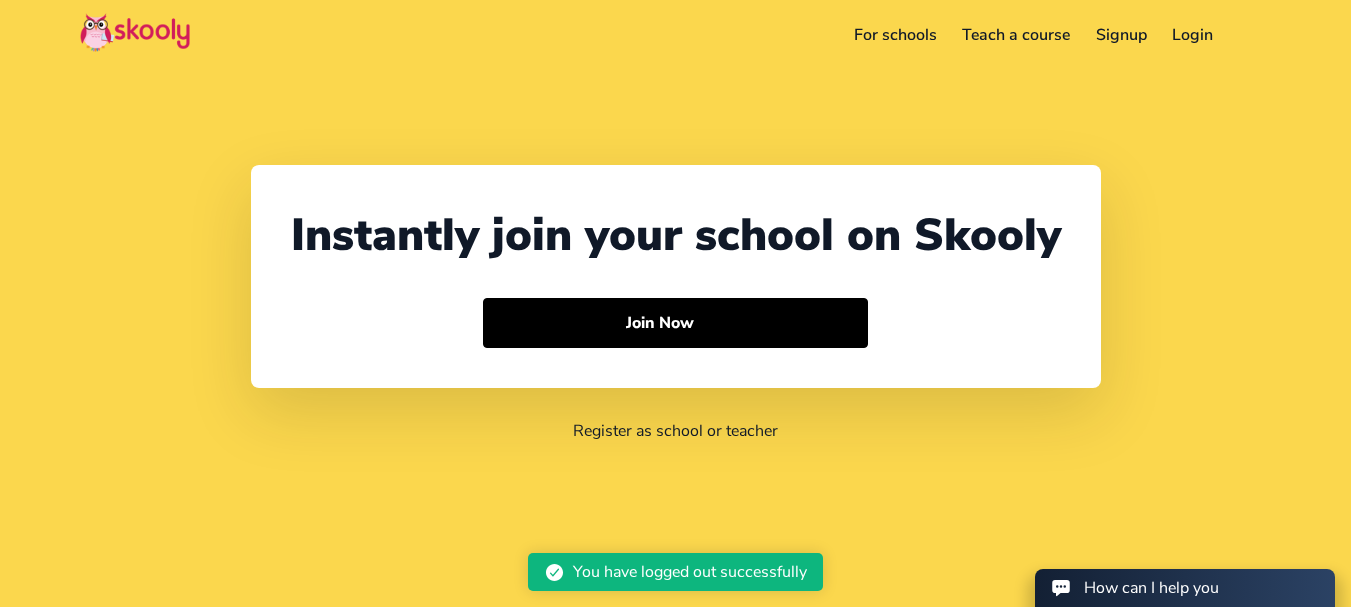 select on "91" 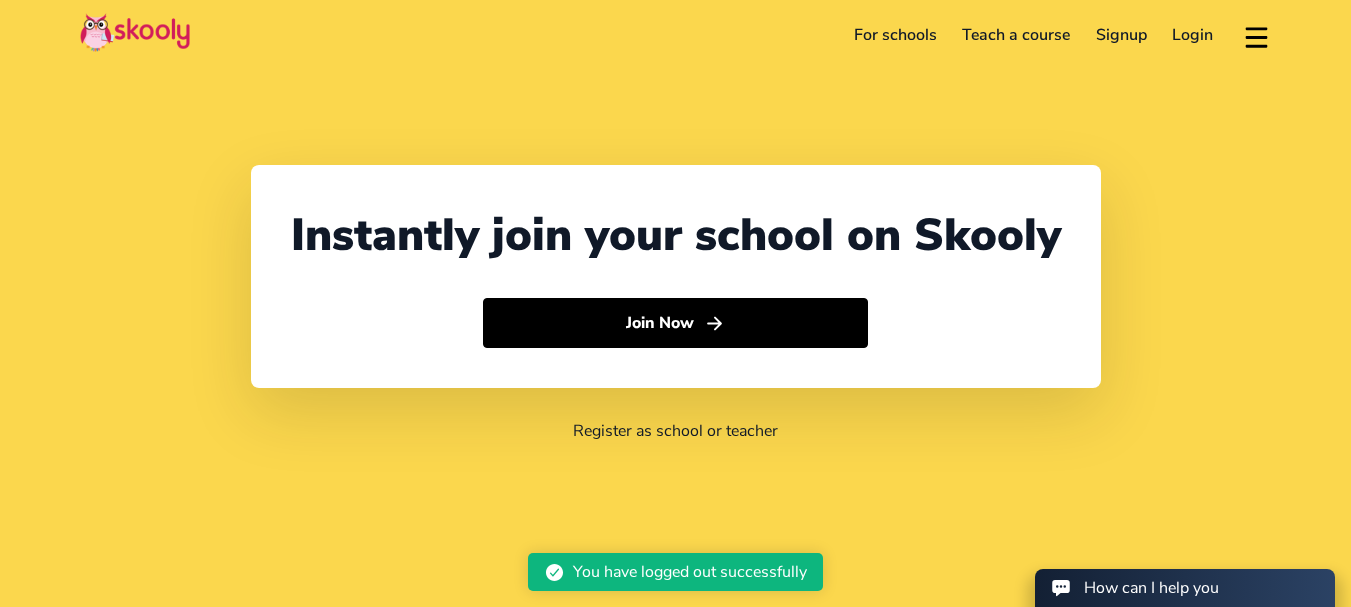 click on "Login" 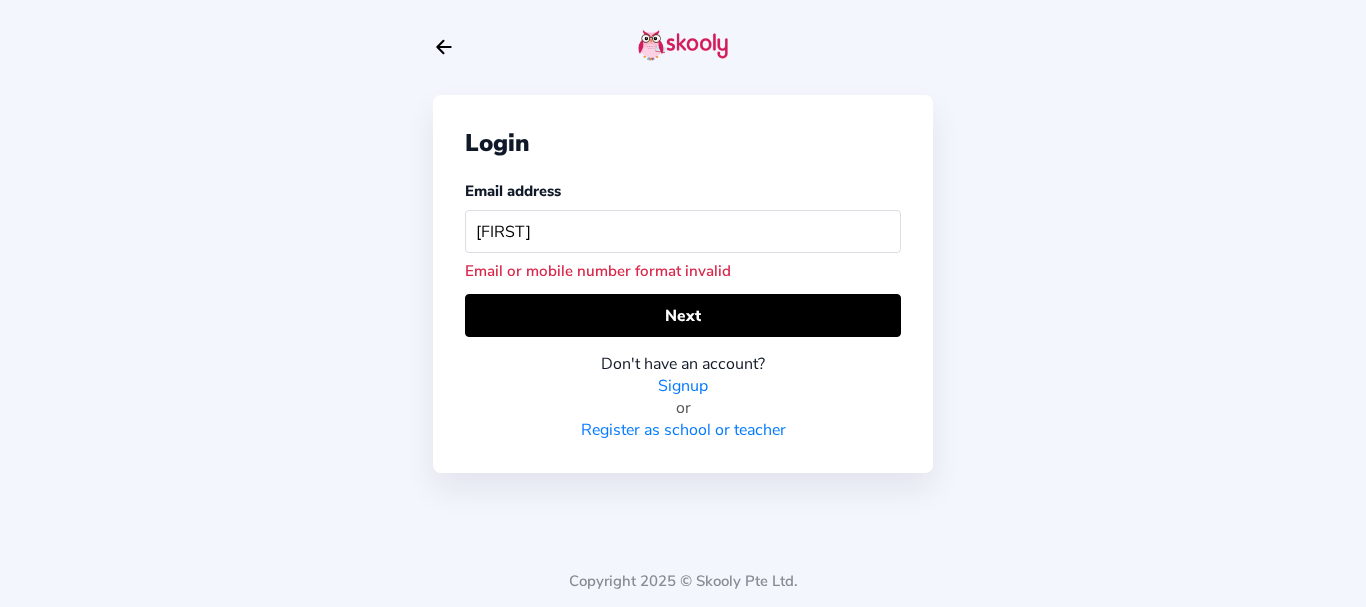 type on "y" 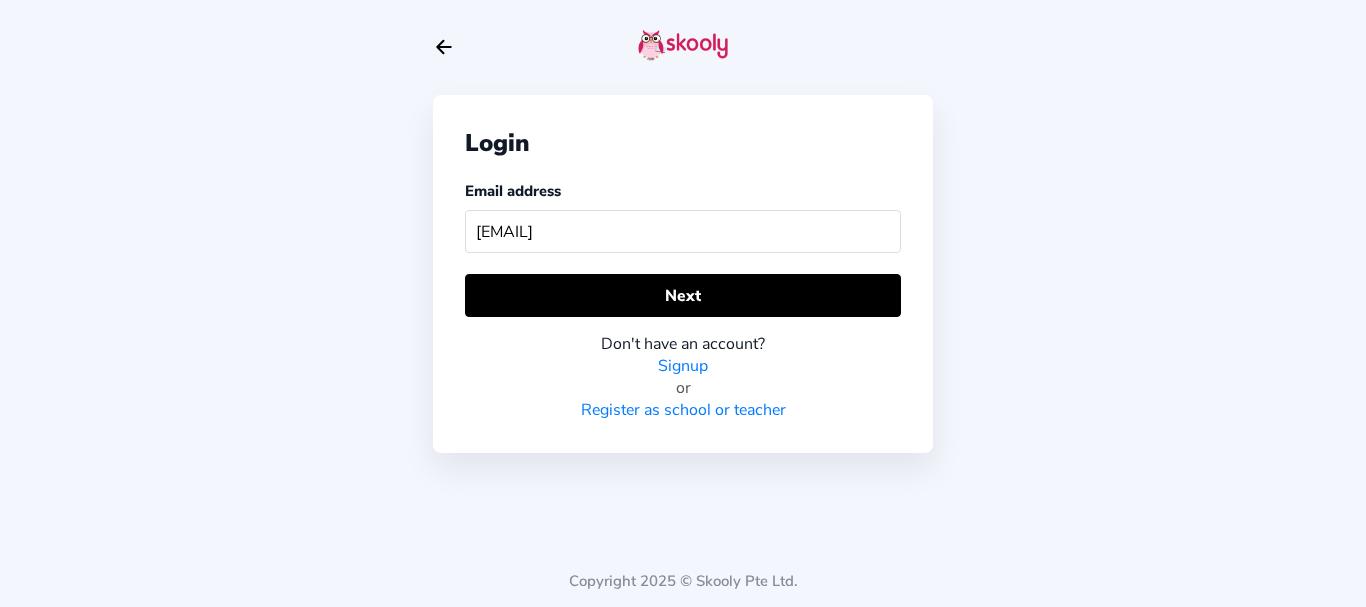 type on "uvmom@mailinator.com" 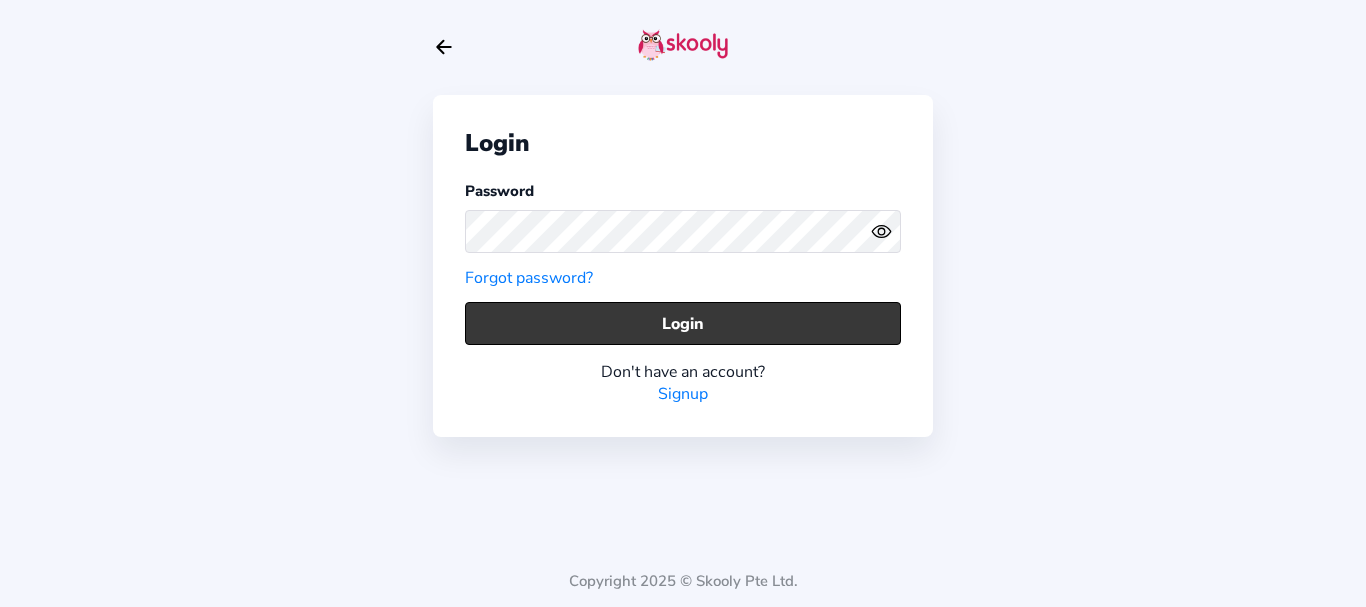 click on "Login" 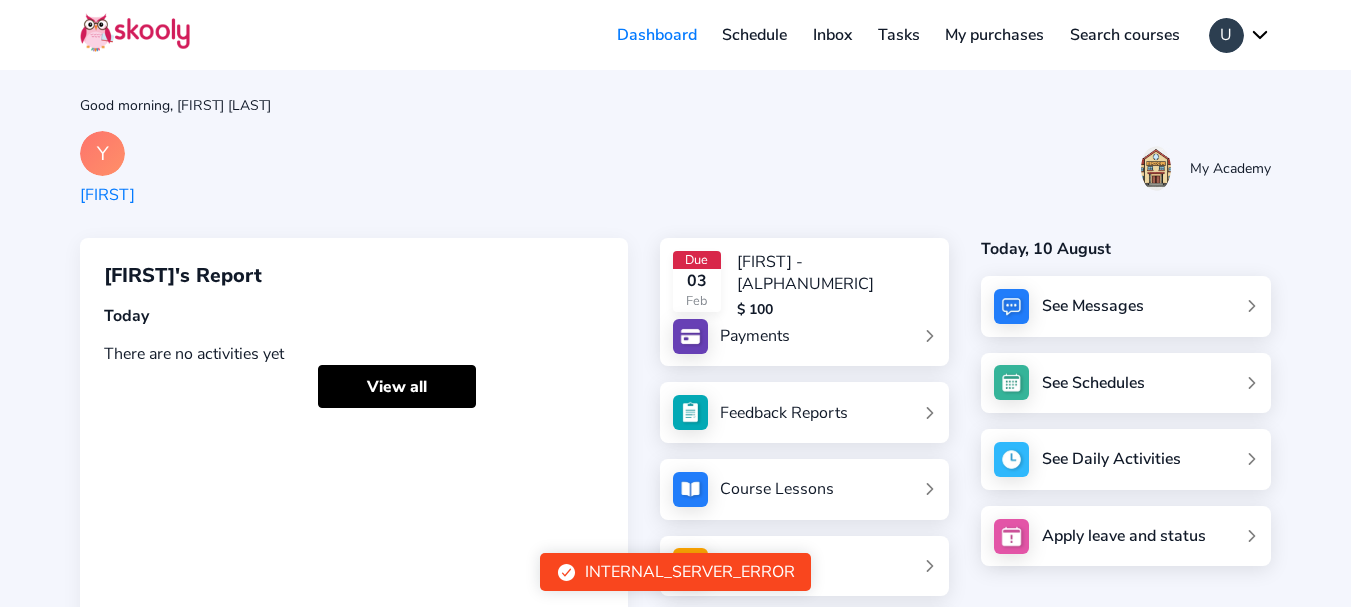 click on "Y  Yuvaraj My Academy" 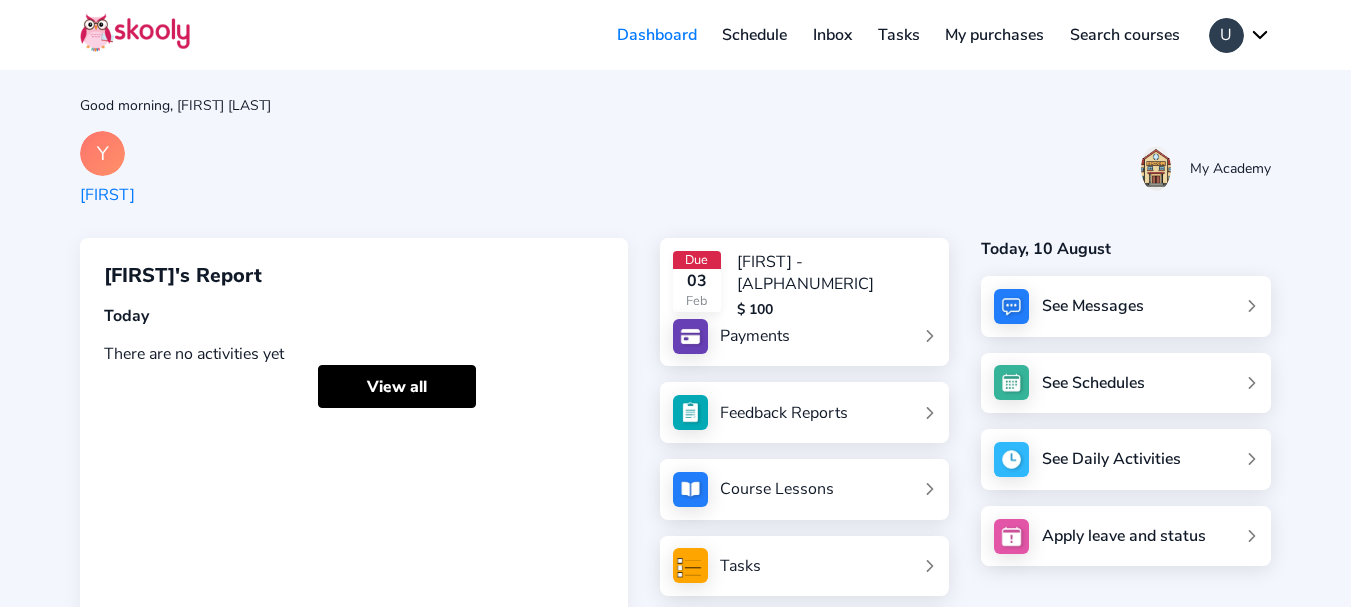 click on "My purchases" 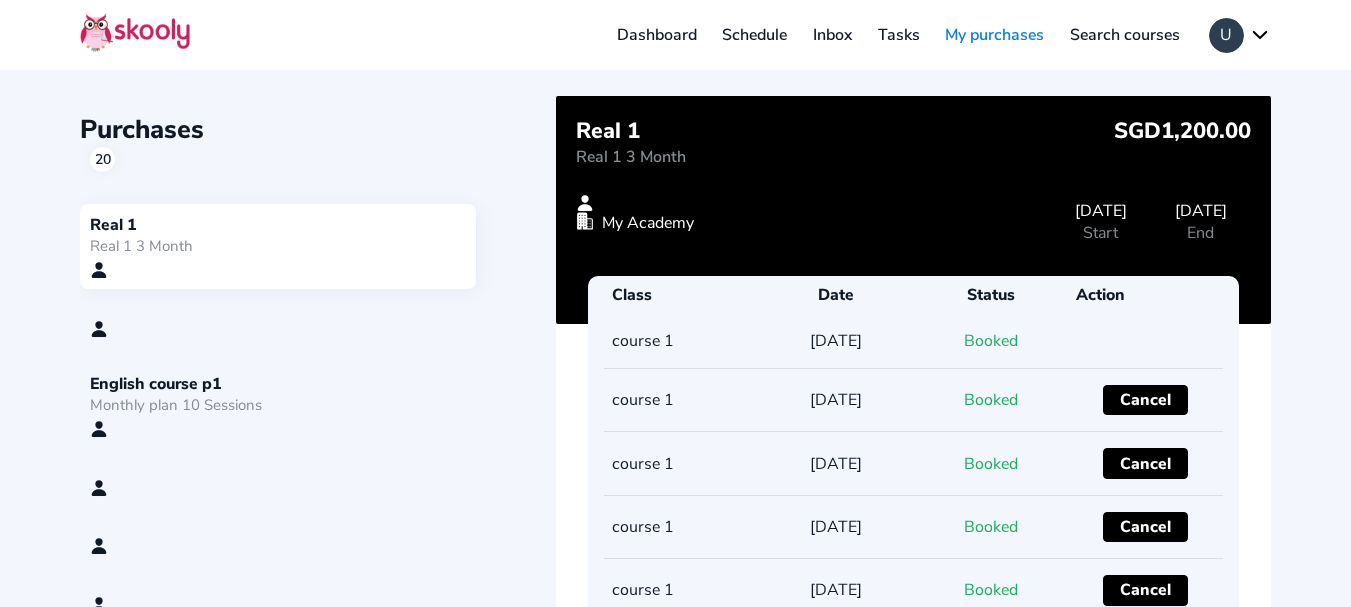 click on "Schedule" 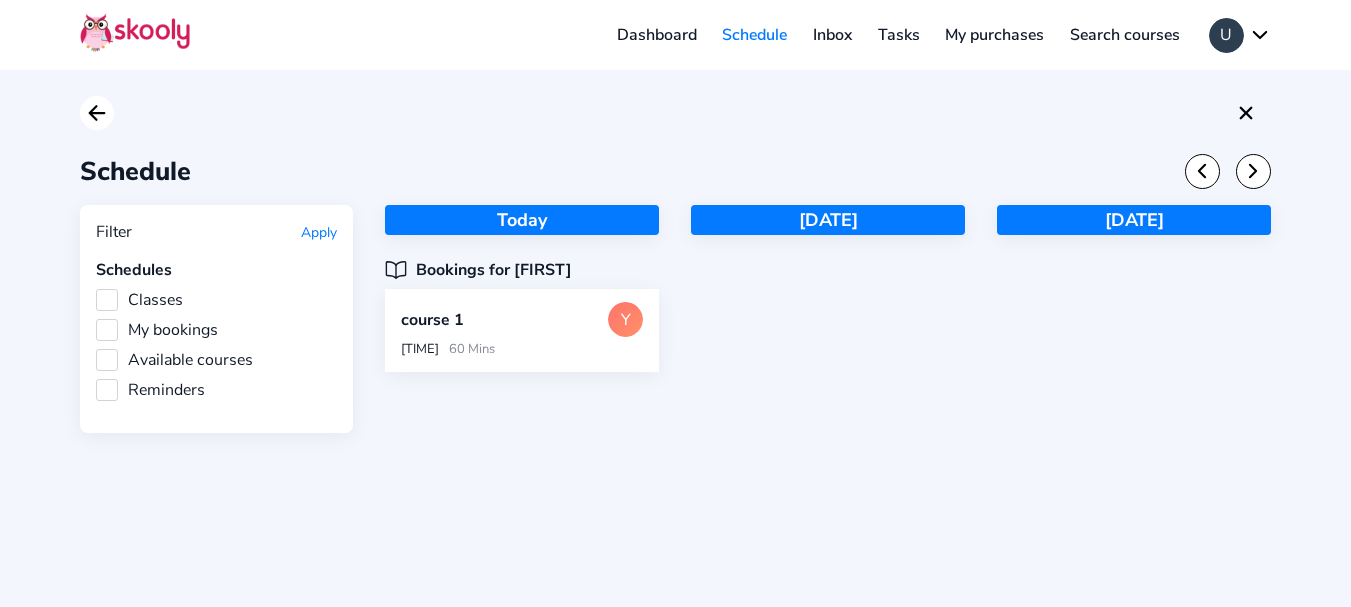 click 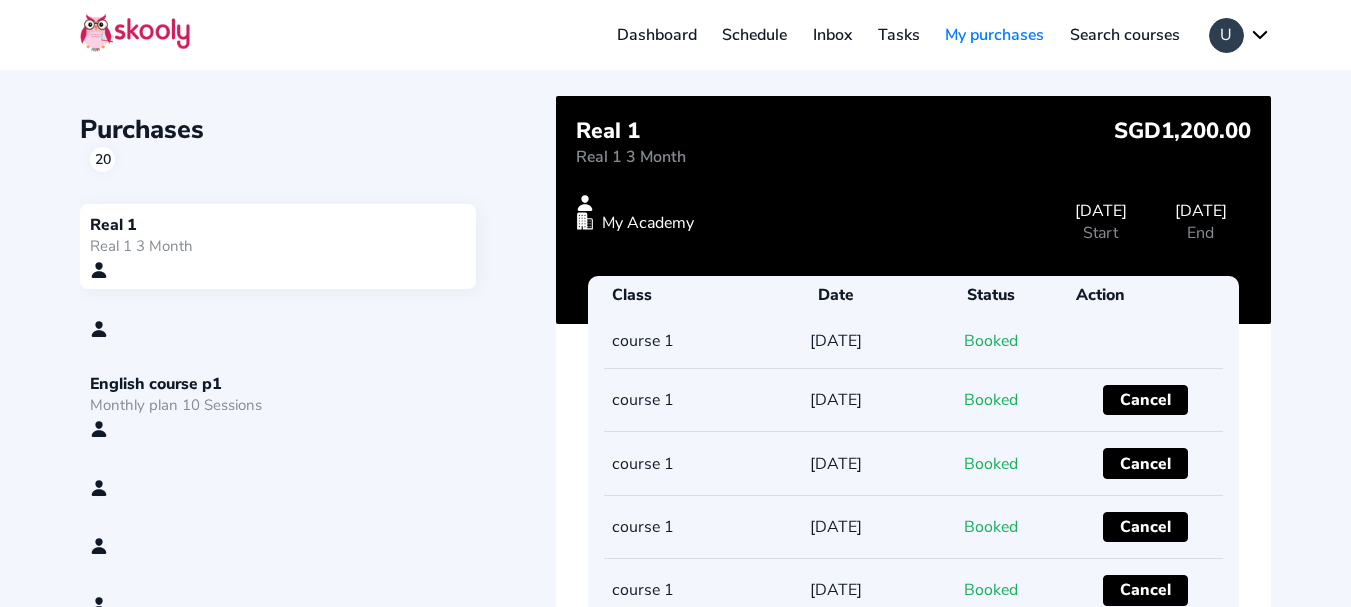 click on "Dashboard" 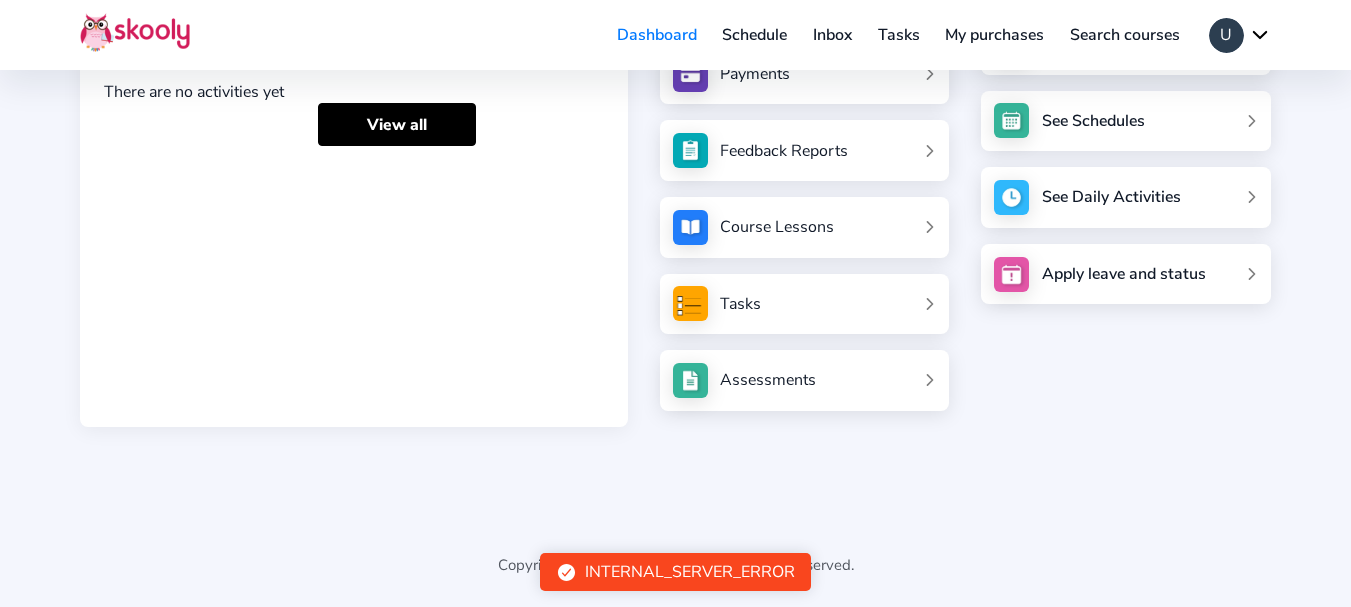 scroll, scrollTop: 0, scrollLeft: 0, axis: both 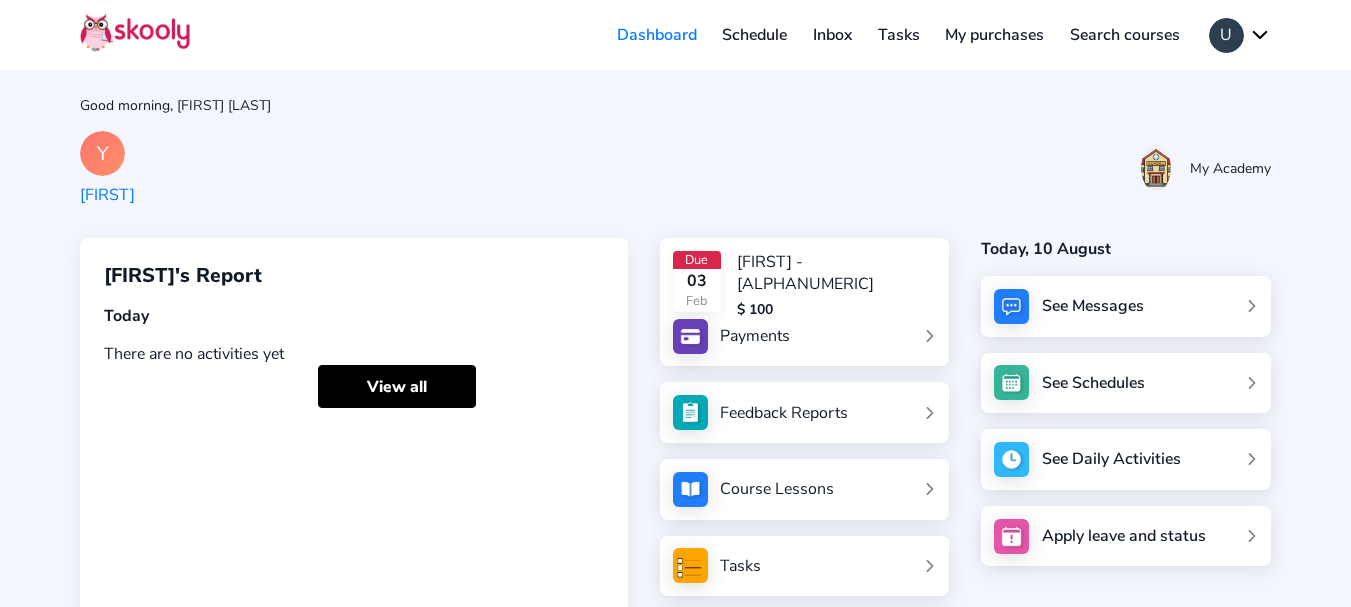 click on "U" 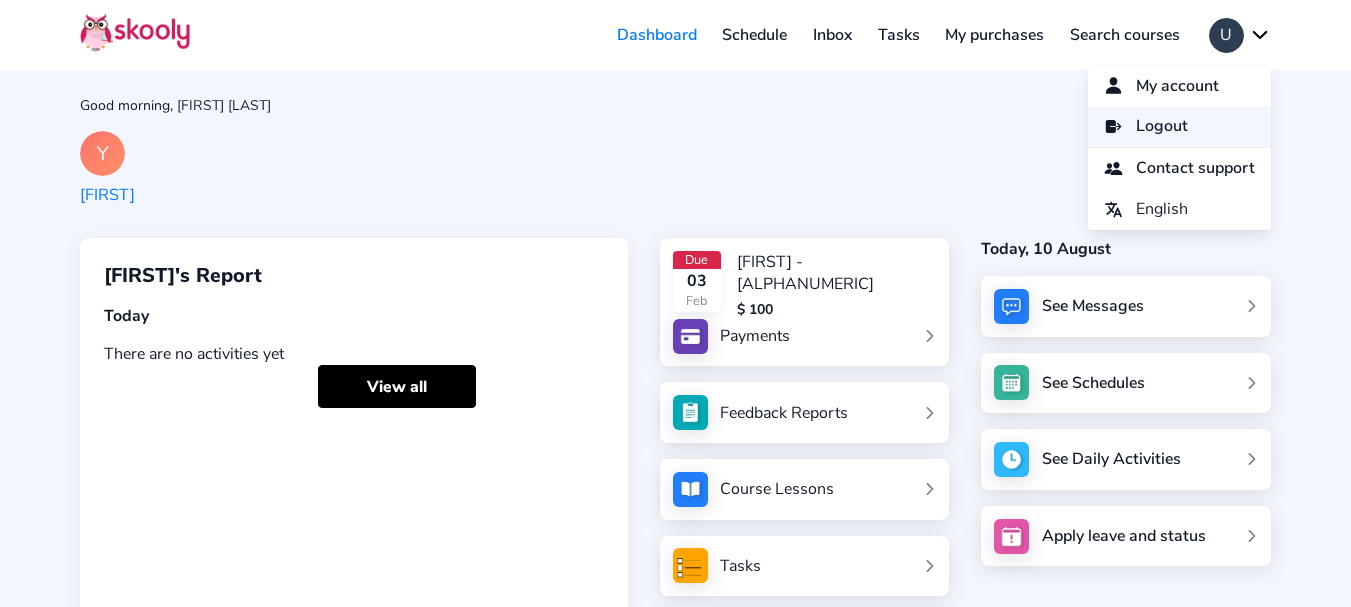 click on "Logout" 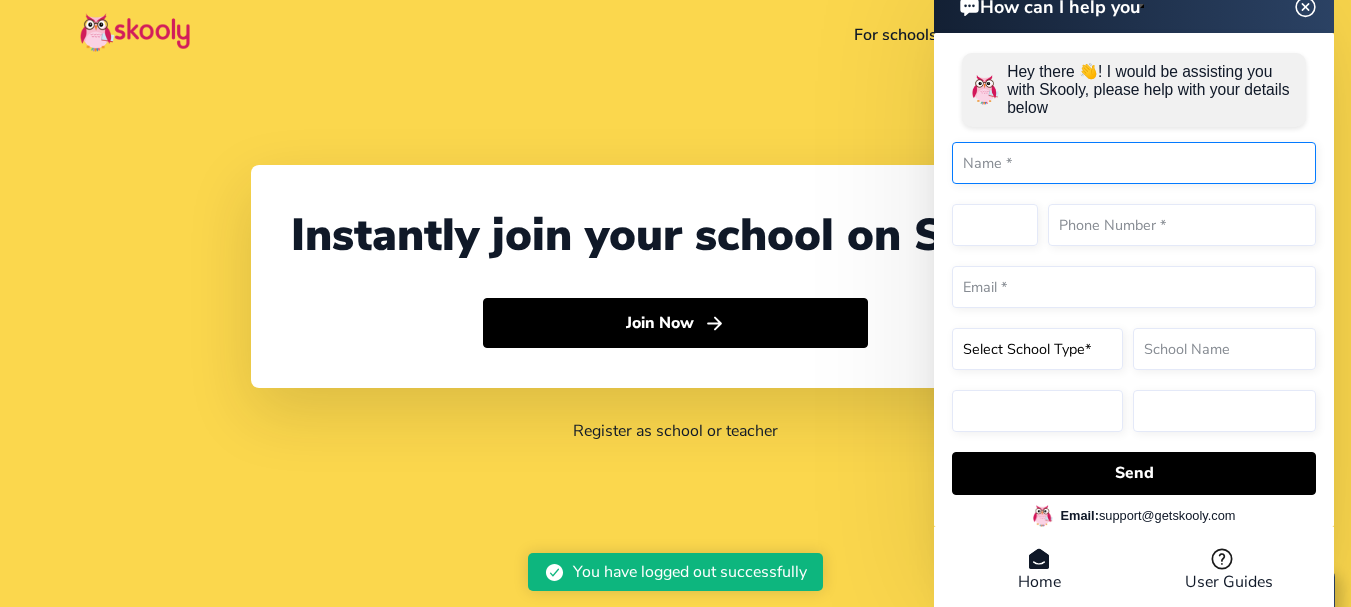 select on "91" 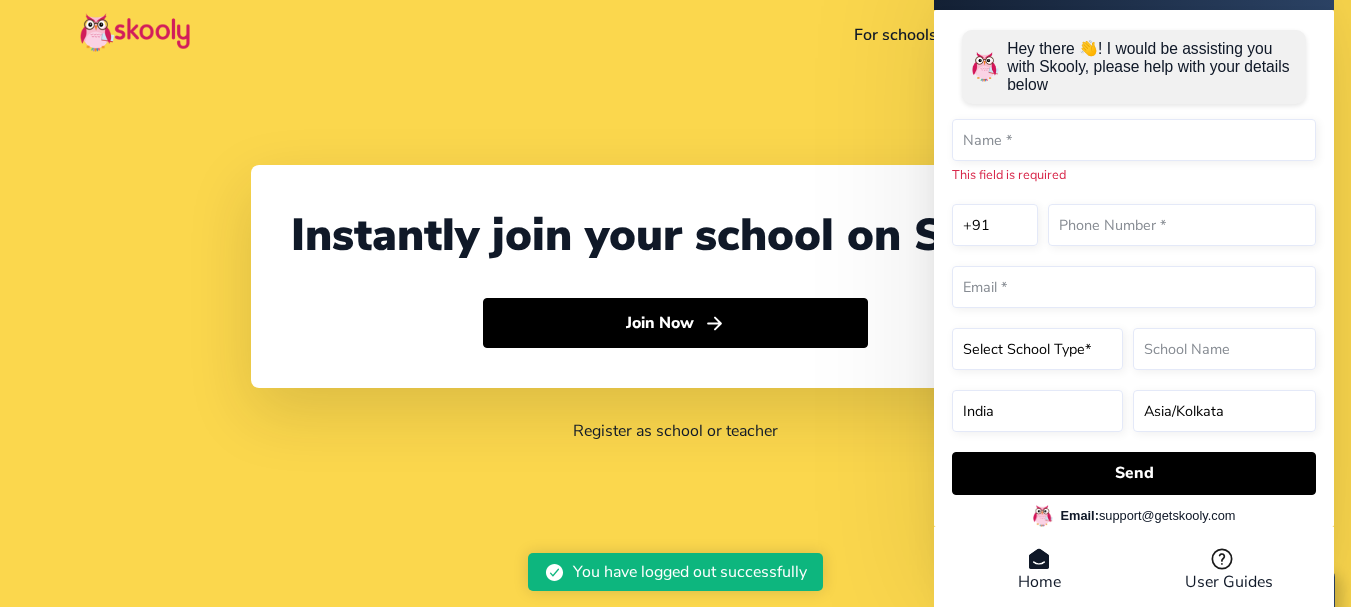 click on "Instantly join your school on Skooly  Join Now  Register as school or teacher" 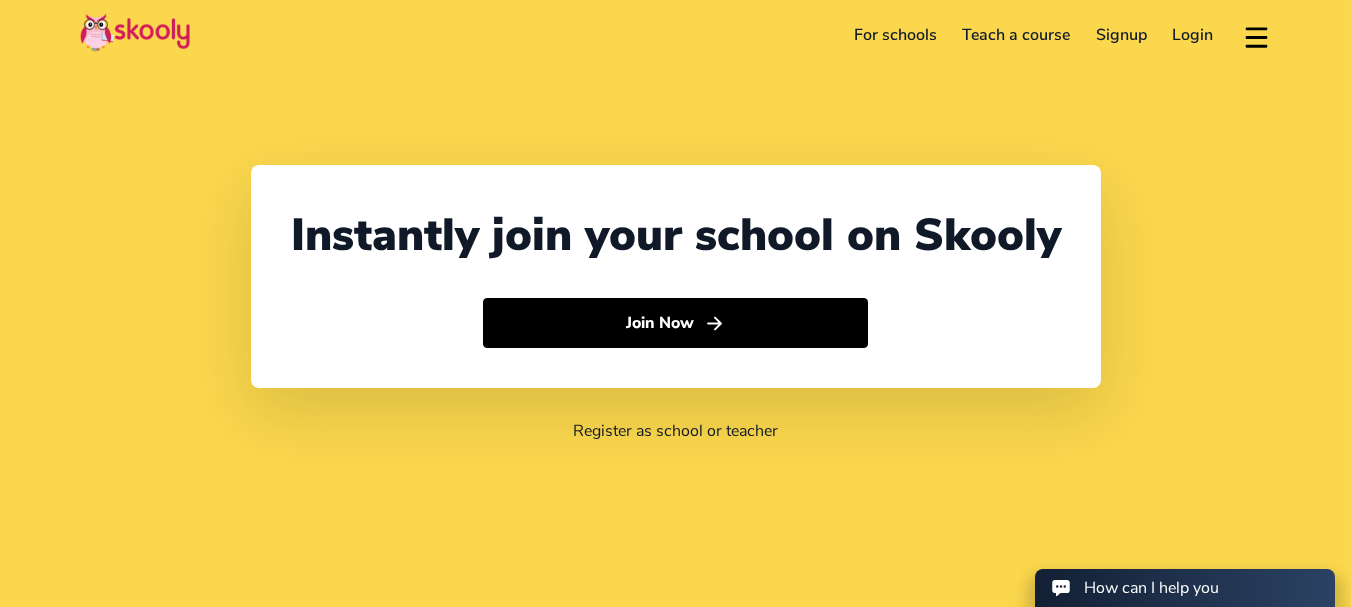 select on "91" 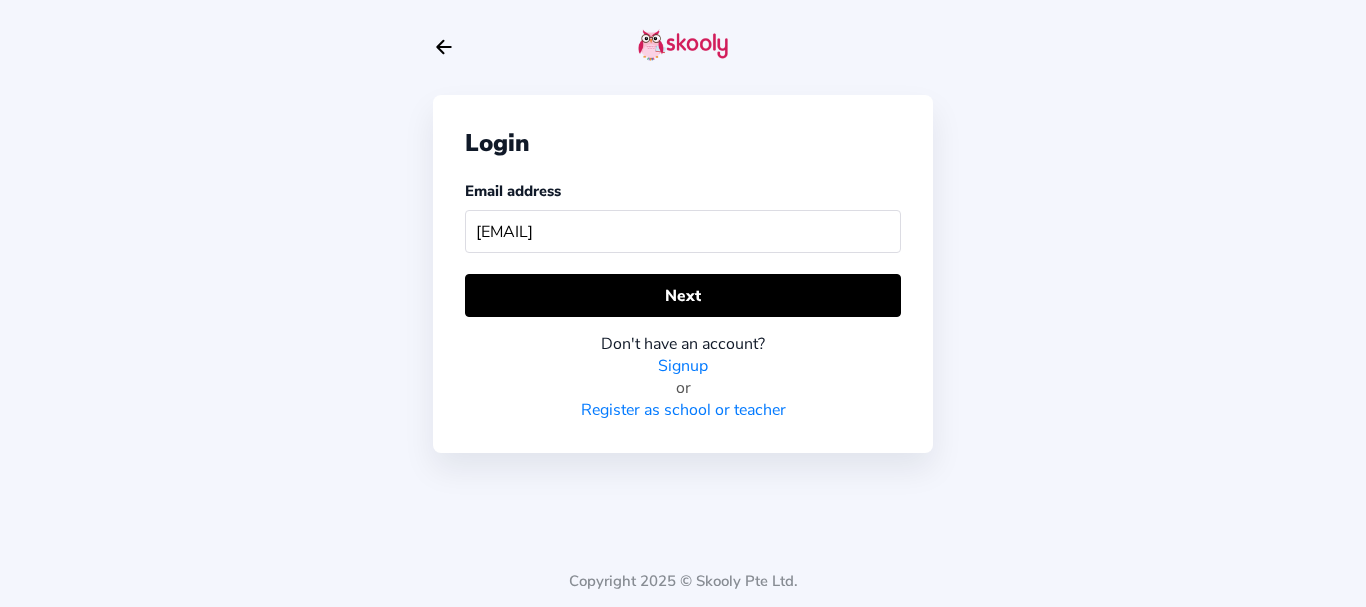 type on "[EMAIL]" 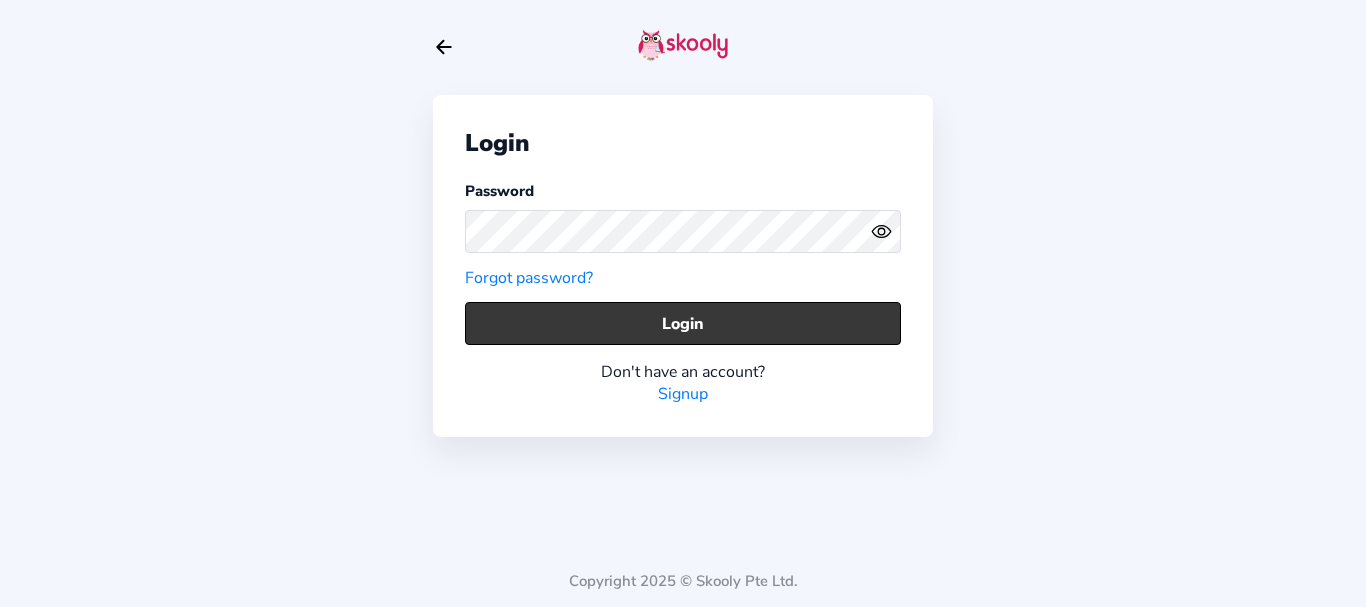 click on "Login" 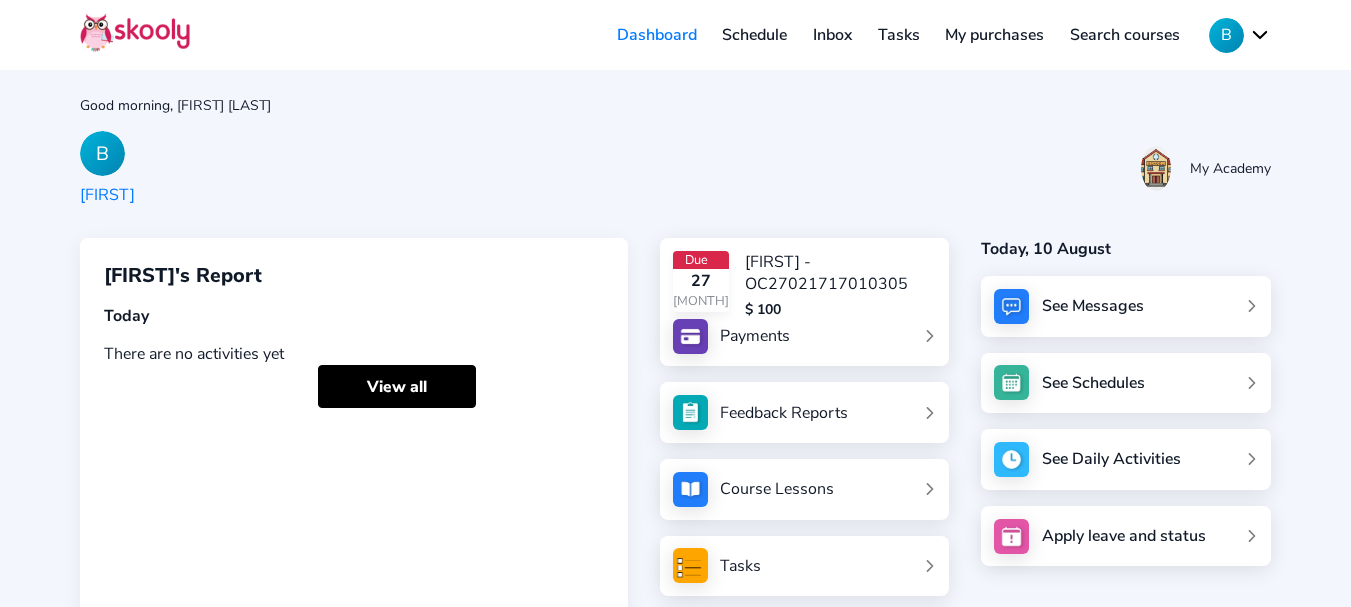 click on "My purchases" 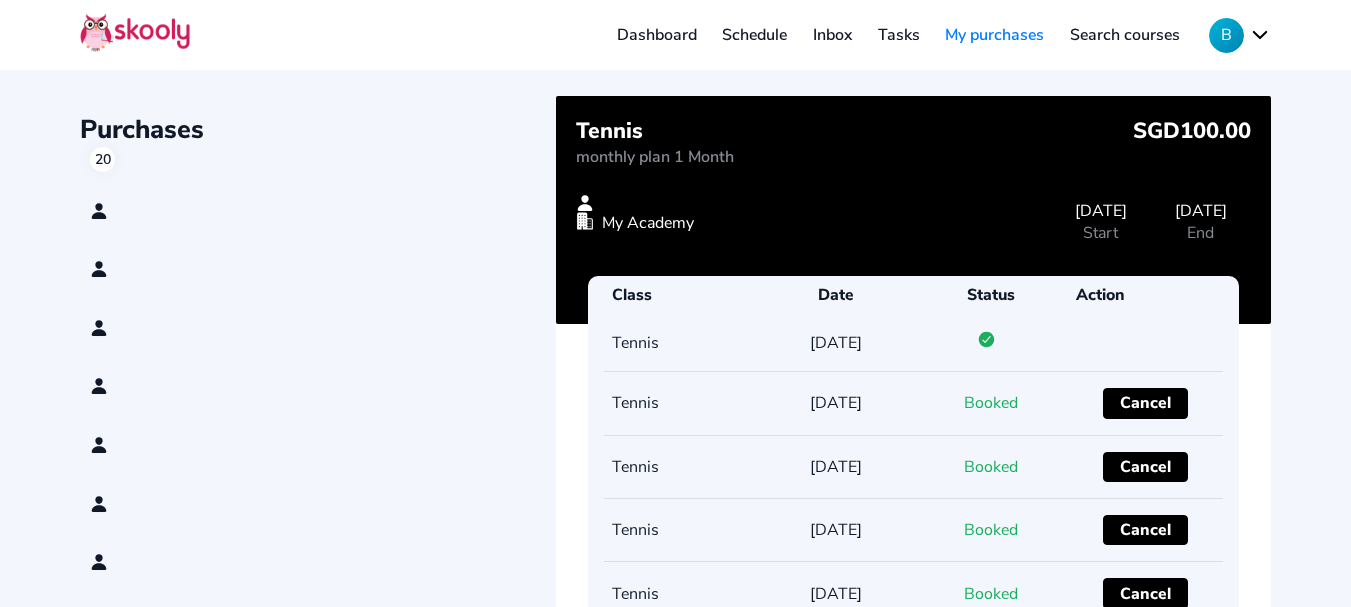 scroll, scrollTop: 786, scrollLeft: 0, axis: vertical 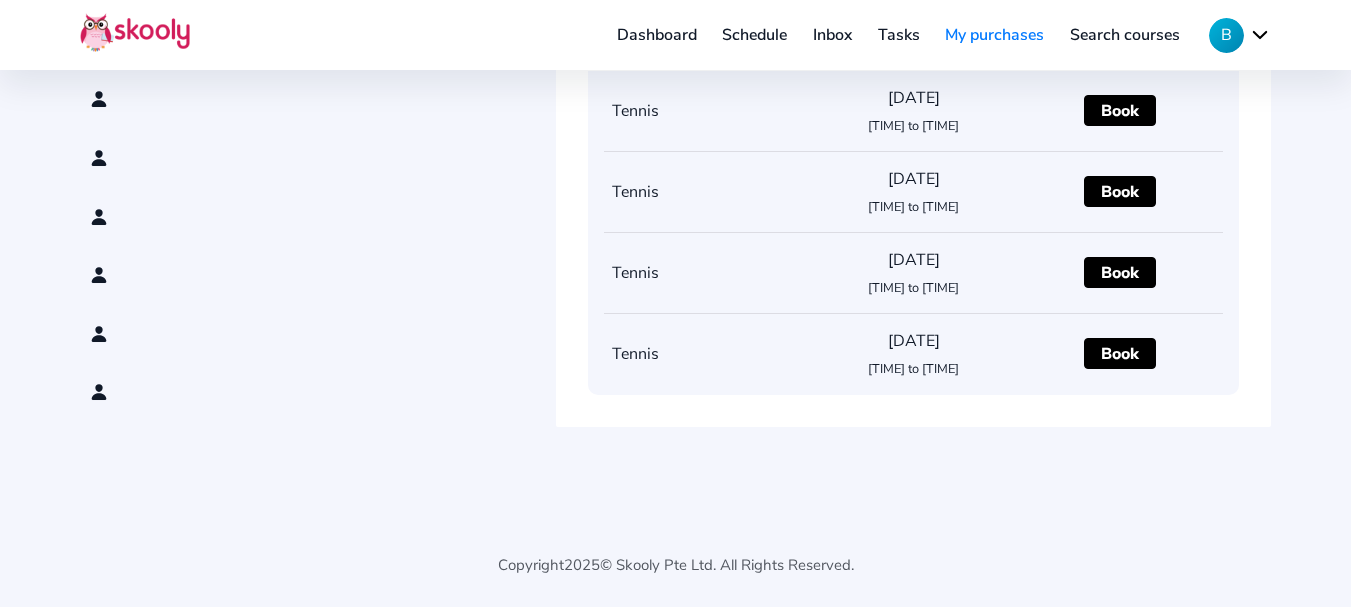 click 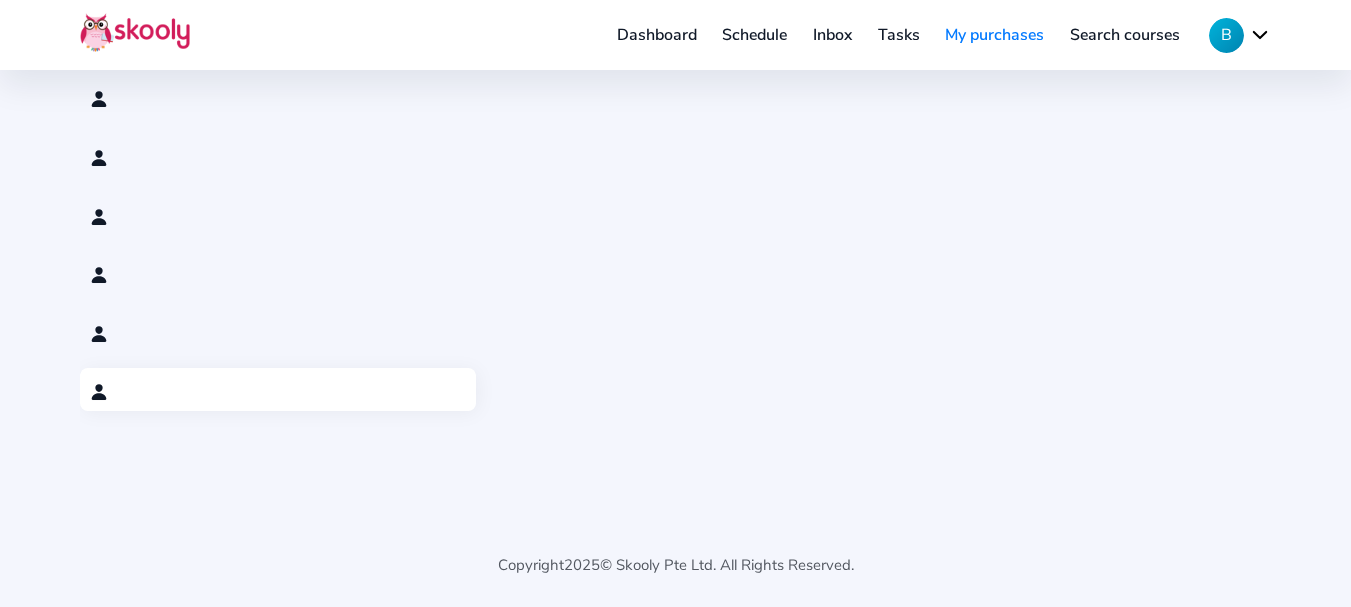 scroll, scrollTop: 0, scrollLeft: 0, axis: both 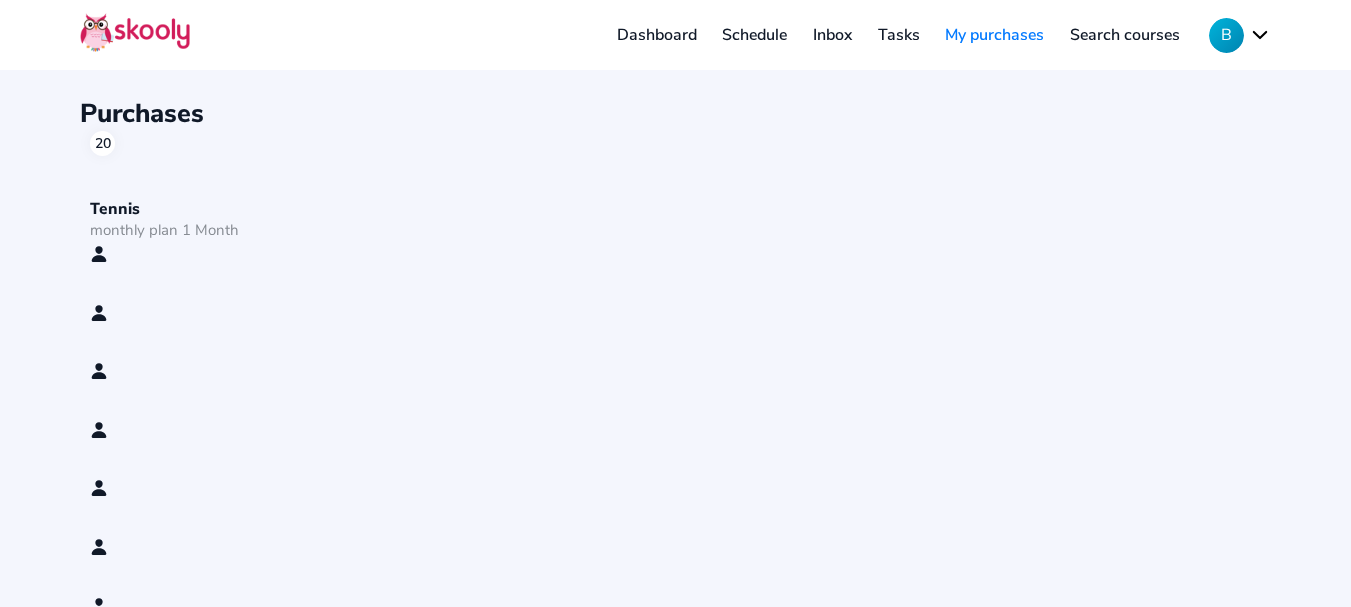 click 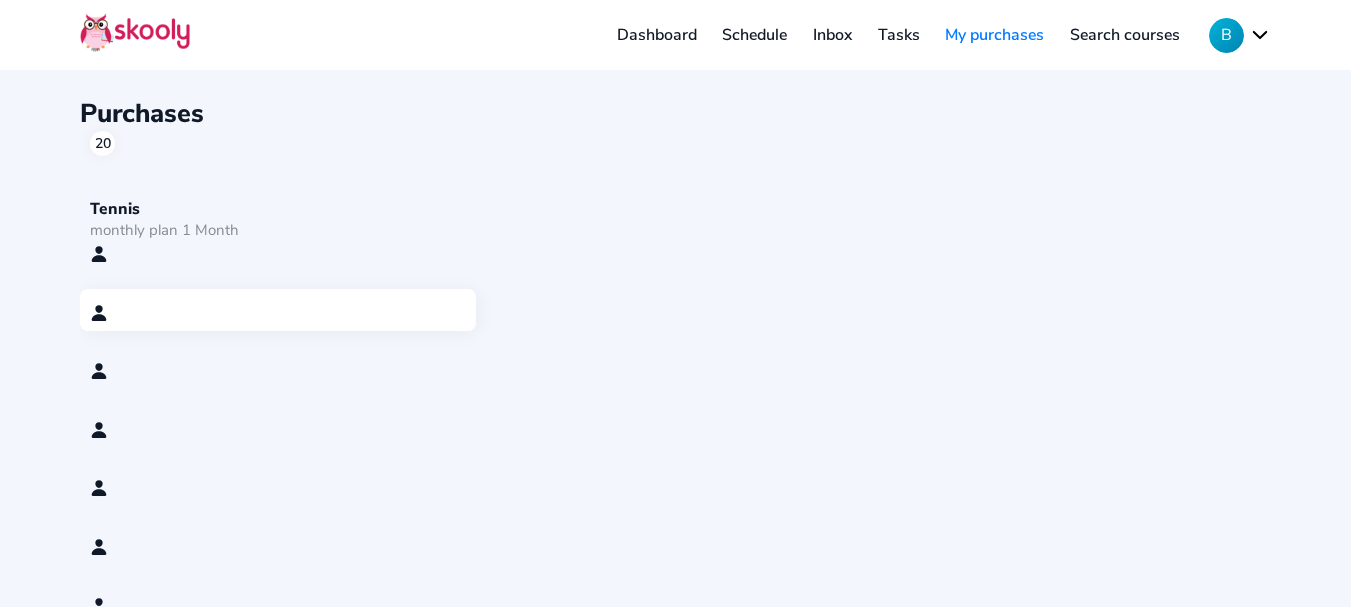 click on "Purchases 20 Tennis monthly plan 1 Month Book Max Fee 1 Month" 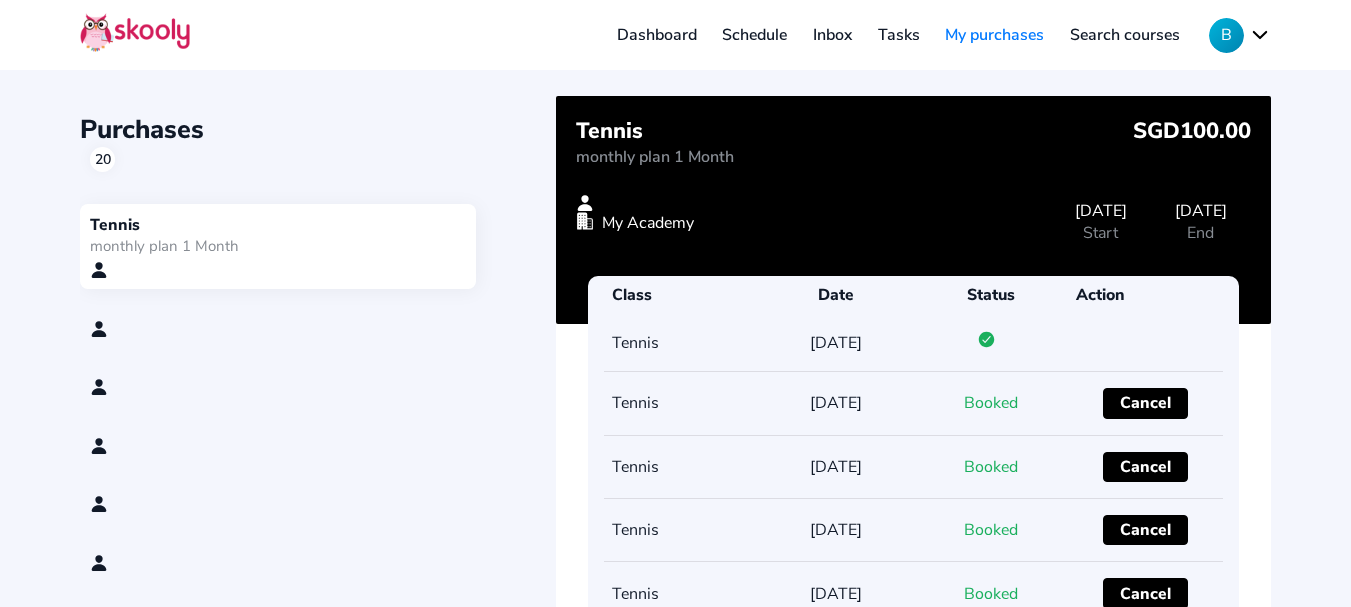 click 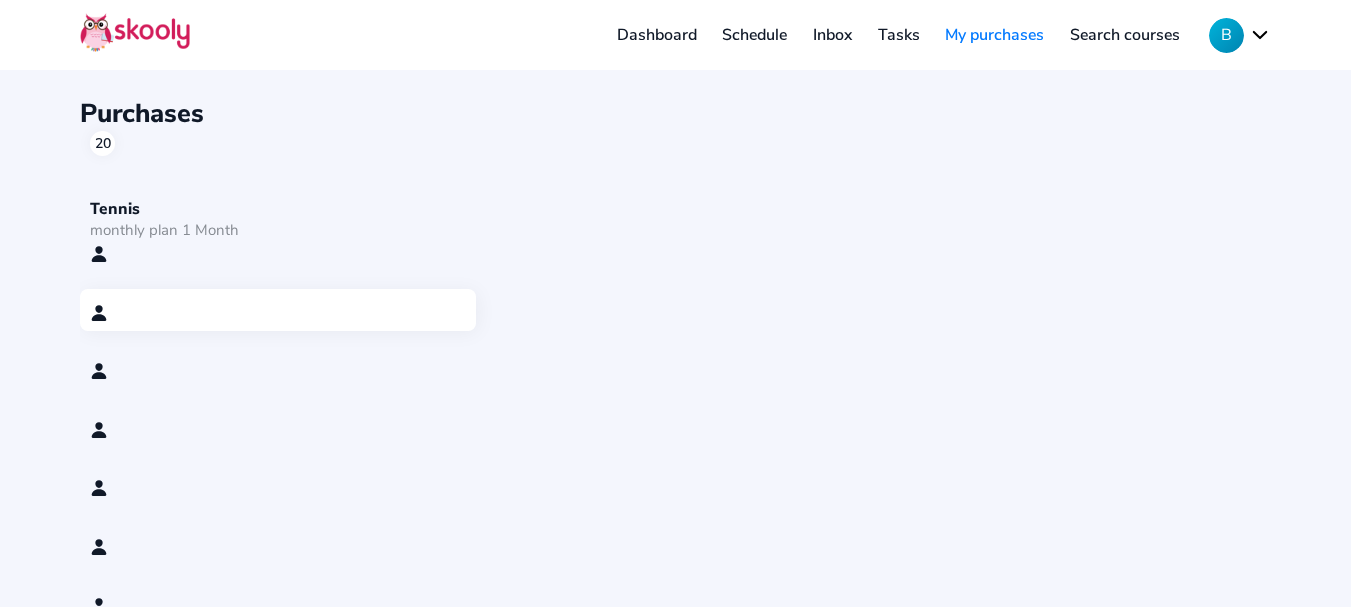 click 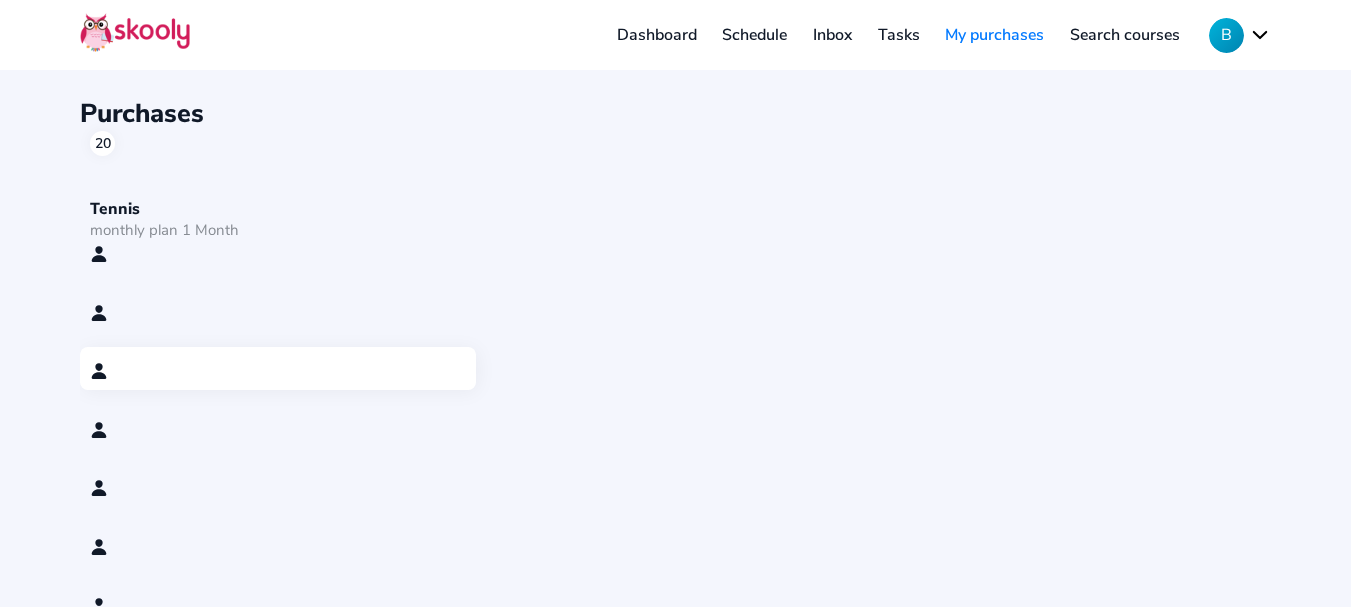 click on "monthly plan 1 Month" 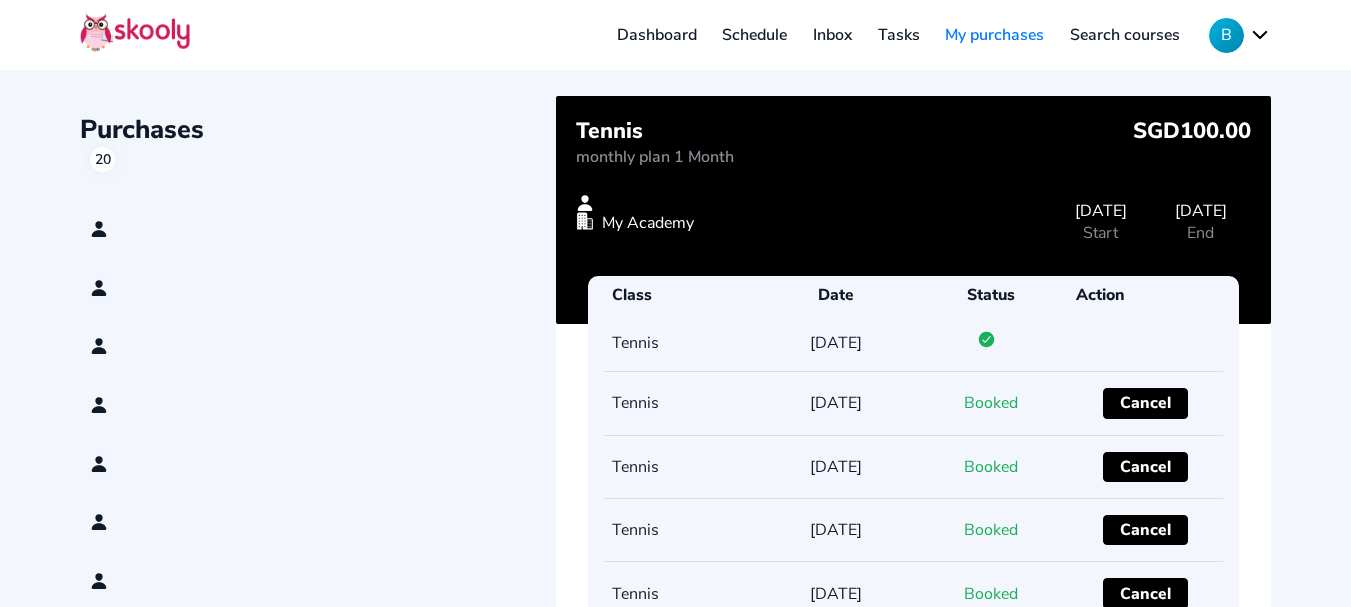 scroll, scrollTop: 0, scrollLeft: 0, axis: both 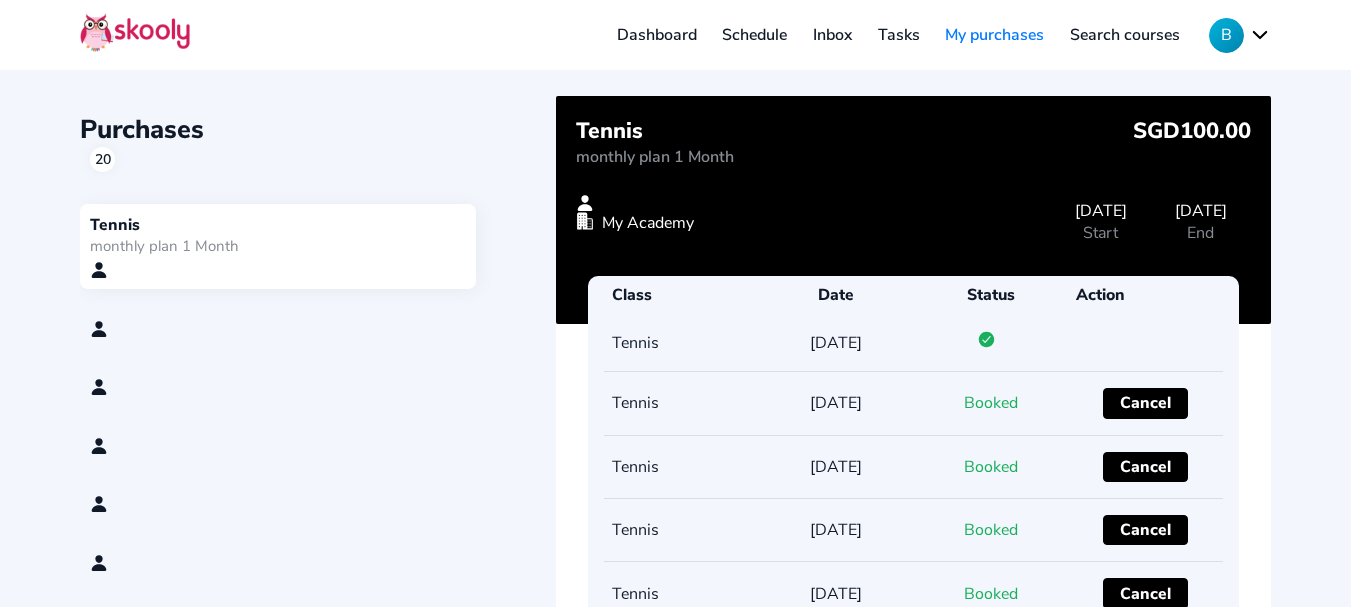 click on "Purchases 20" 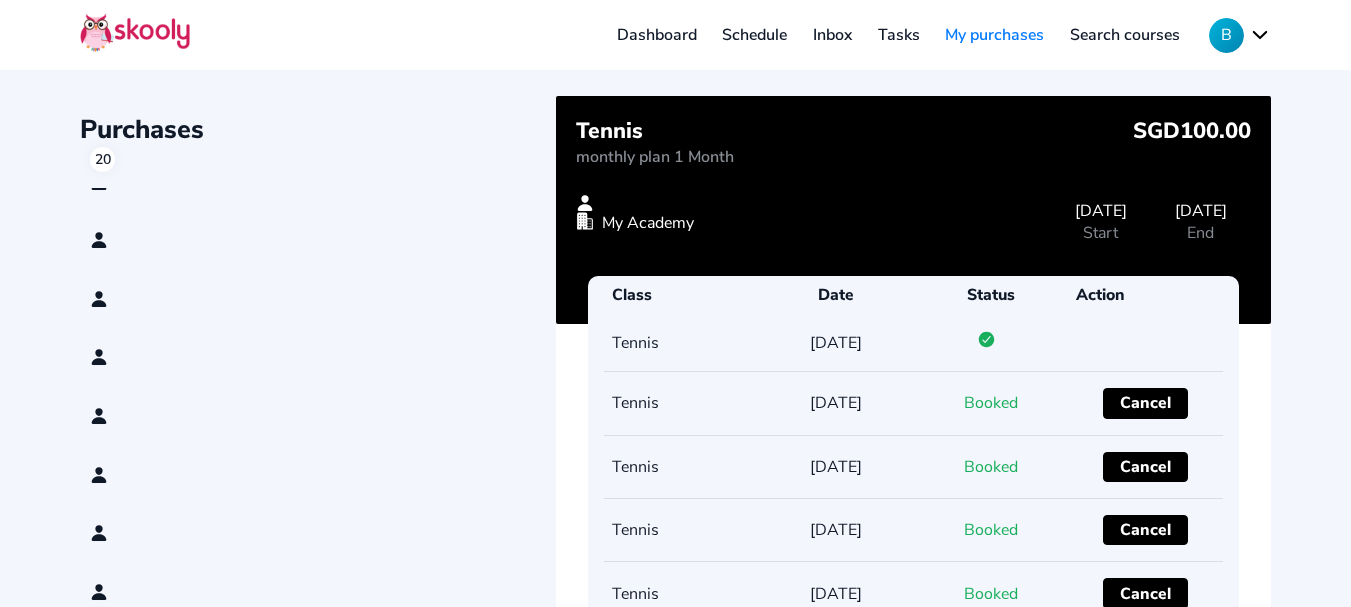 scroll, scrollTop: 786, scrollLeft: 0, axis: vertical 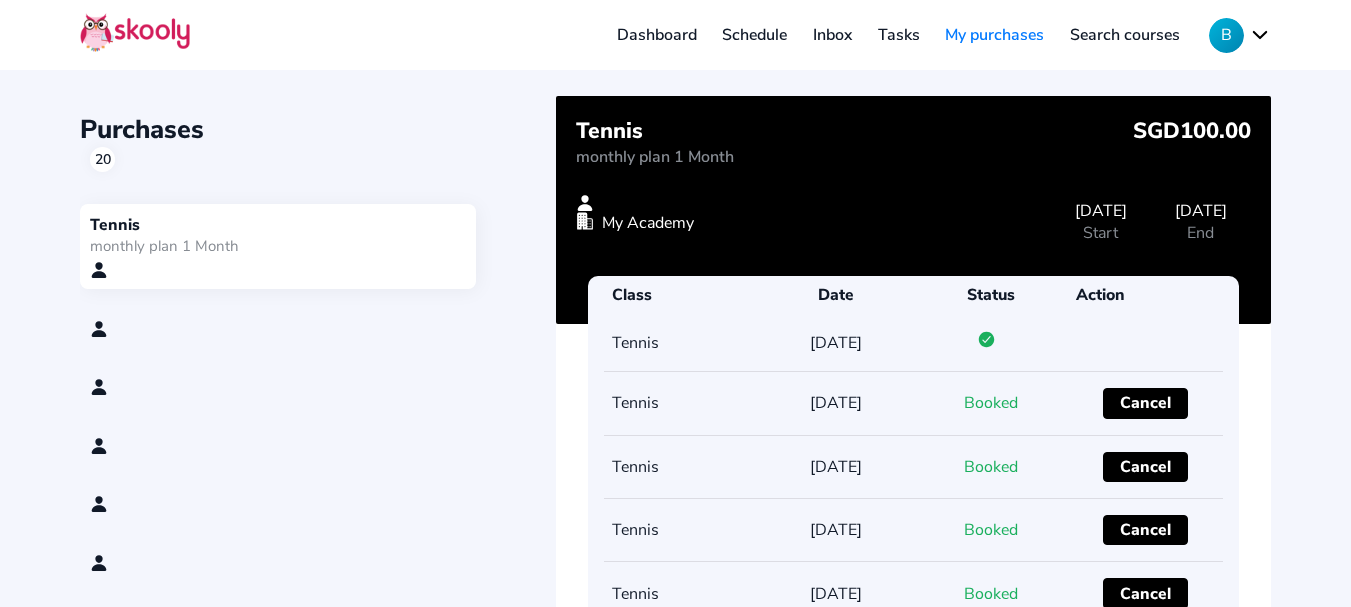 click 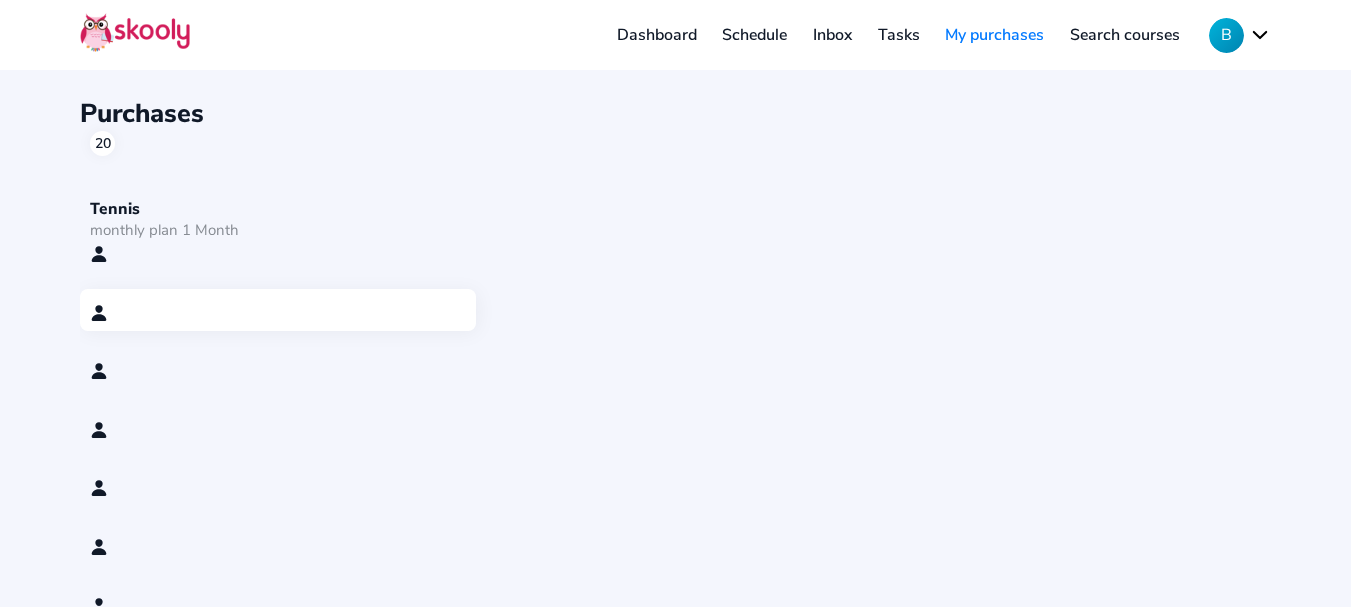 click 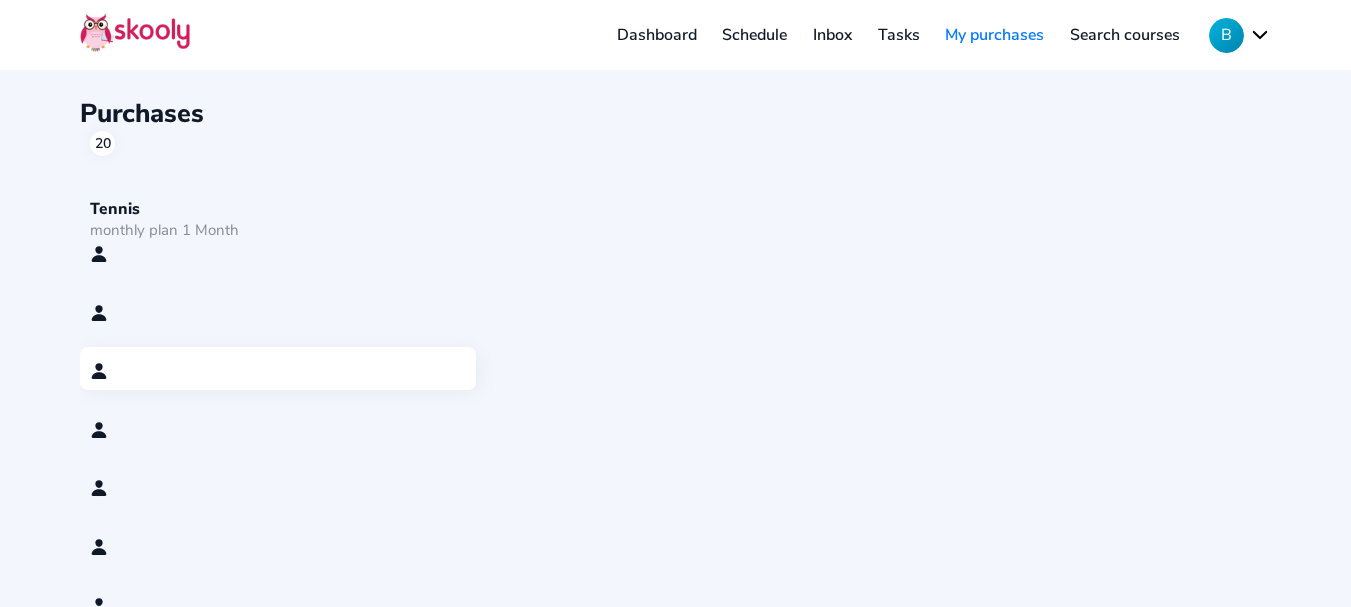 click 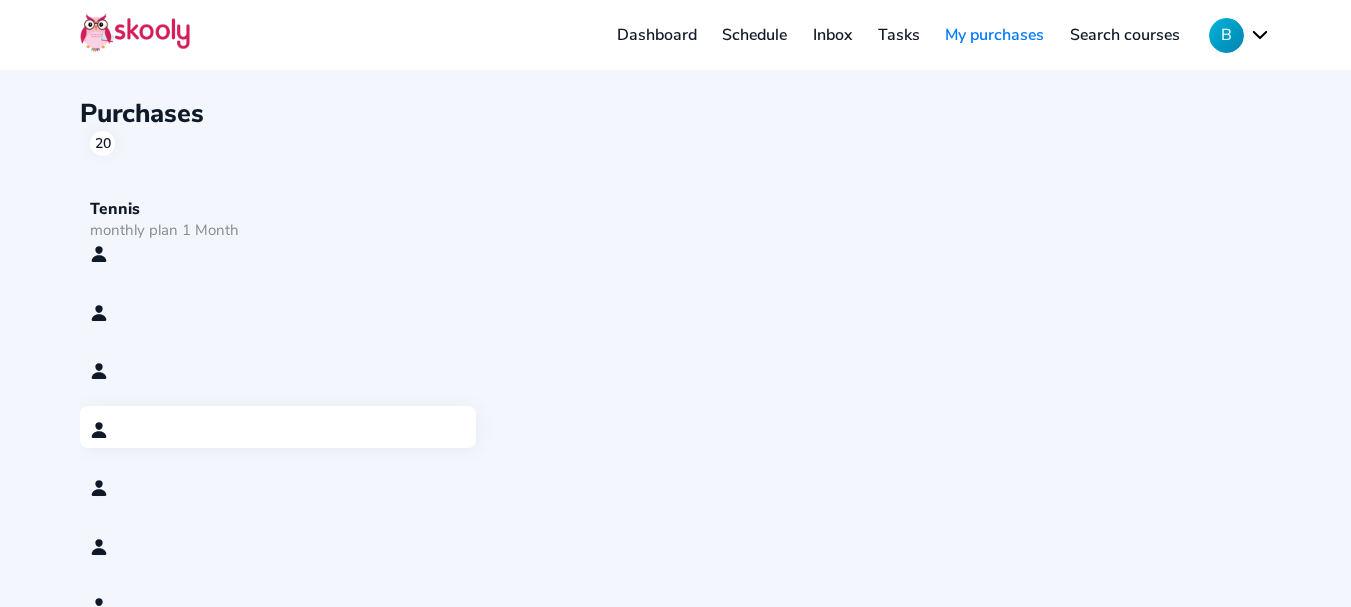 click 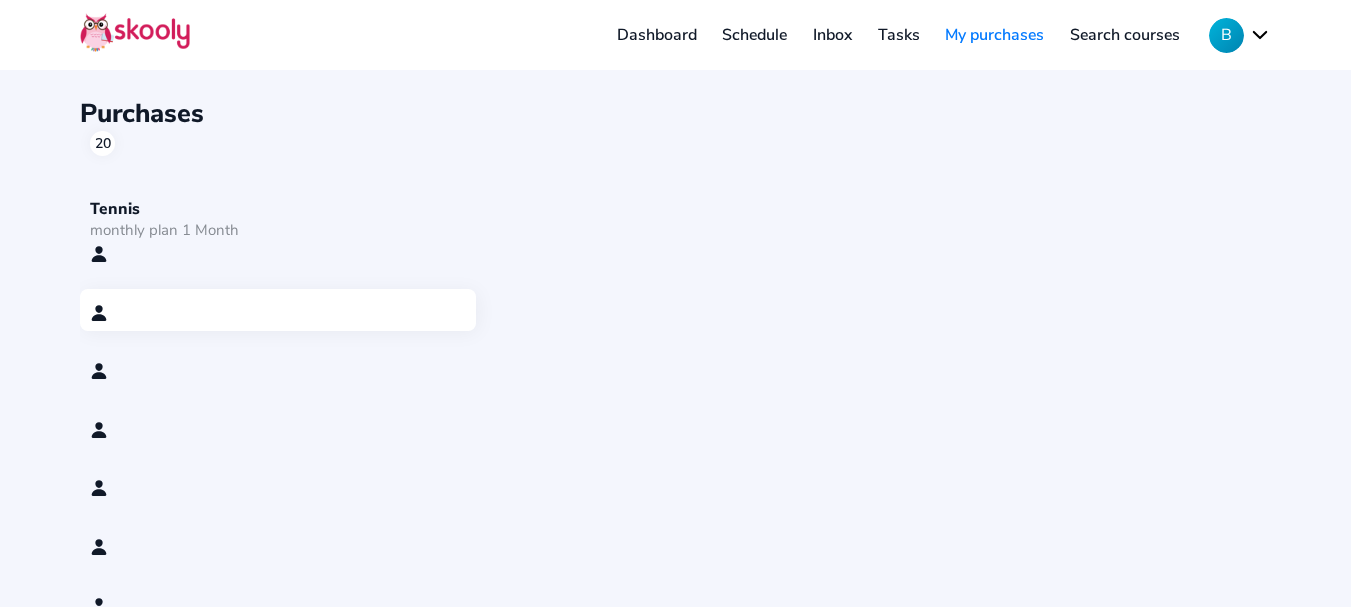 click on "Tennis" 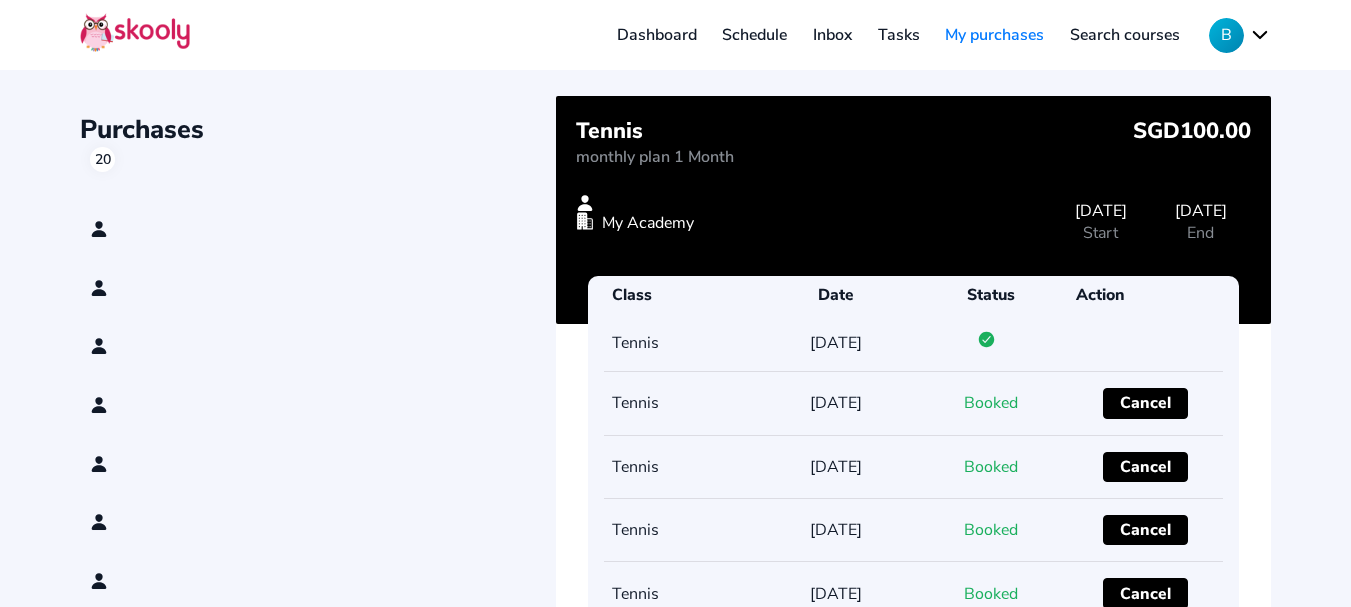 scroll, scrollTop: 0, scrollLeft: 0, axis: both 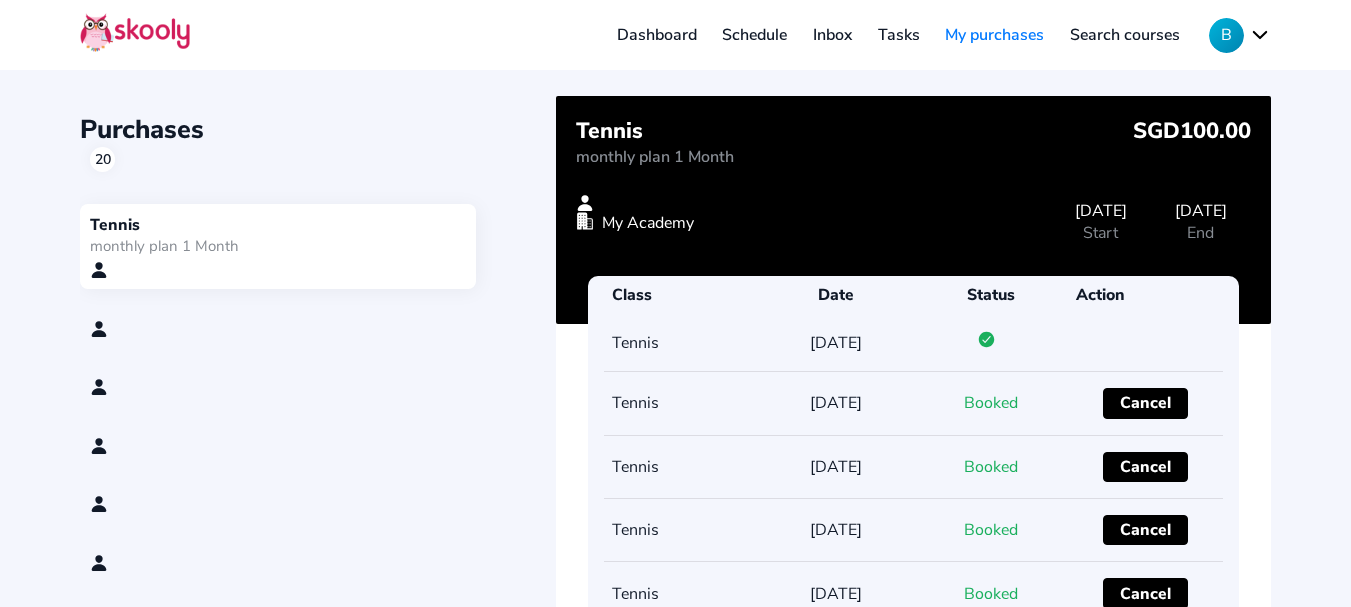 click 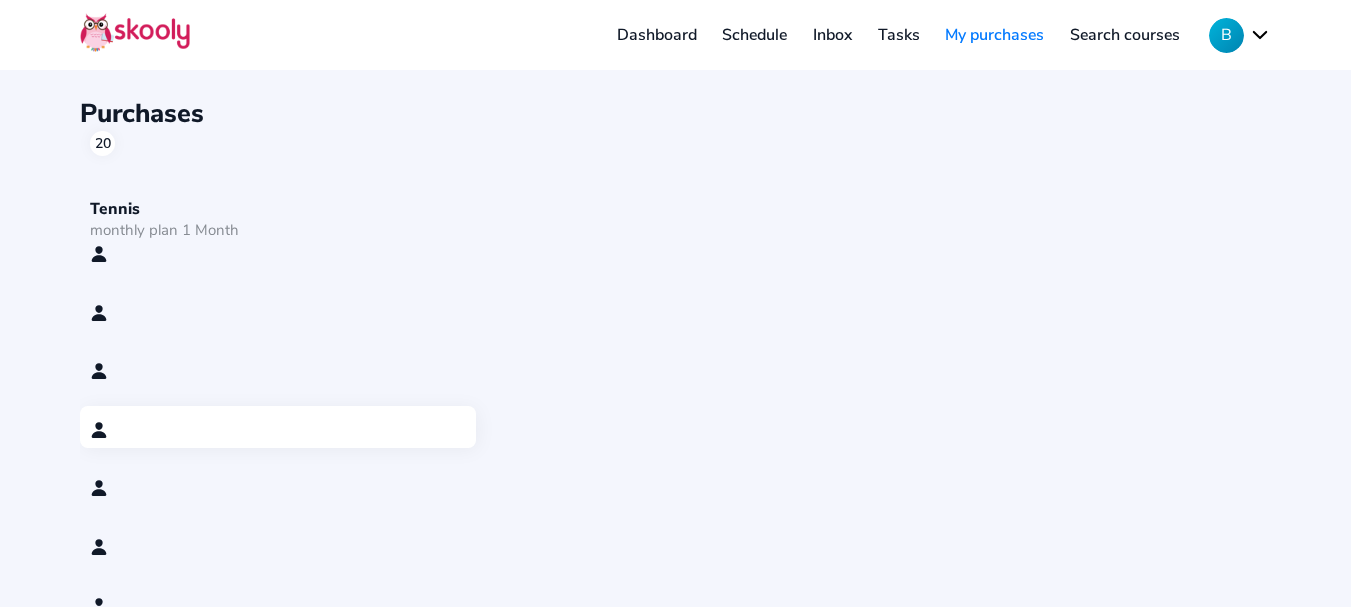 click on "Tennis" 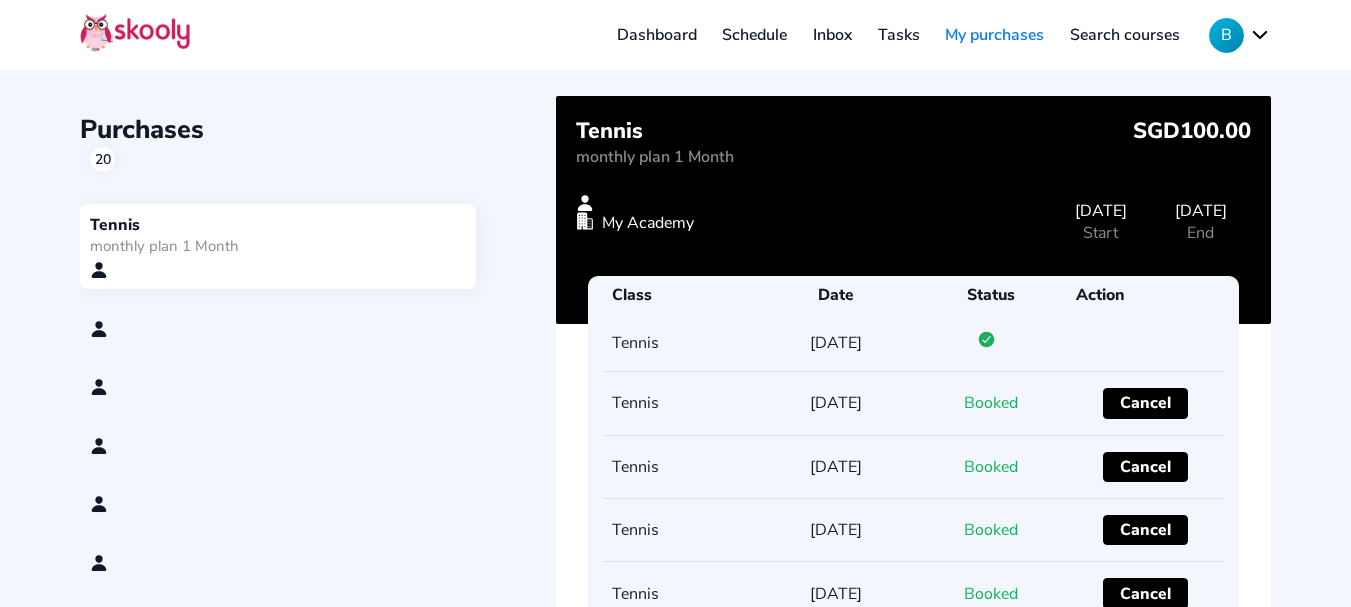 click 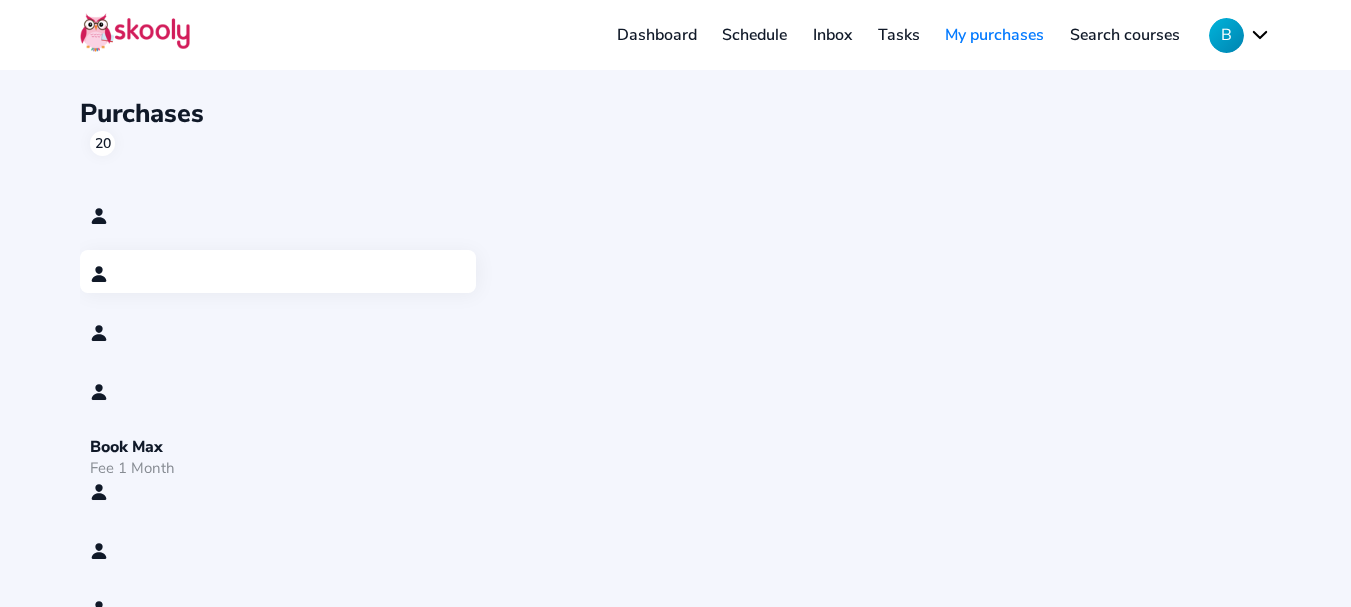 scroll, scrollTop: 0, scrollLeft: 0, axis: both 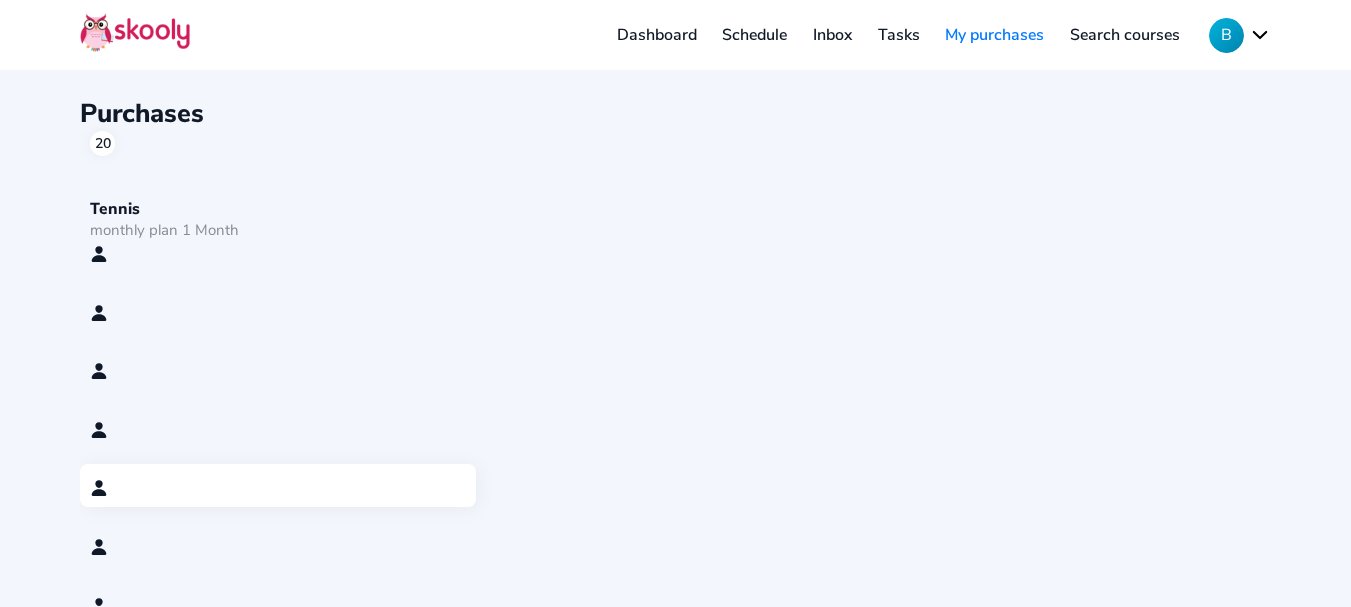 click on "B" 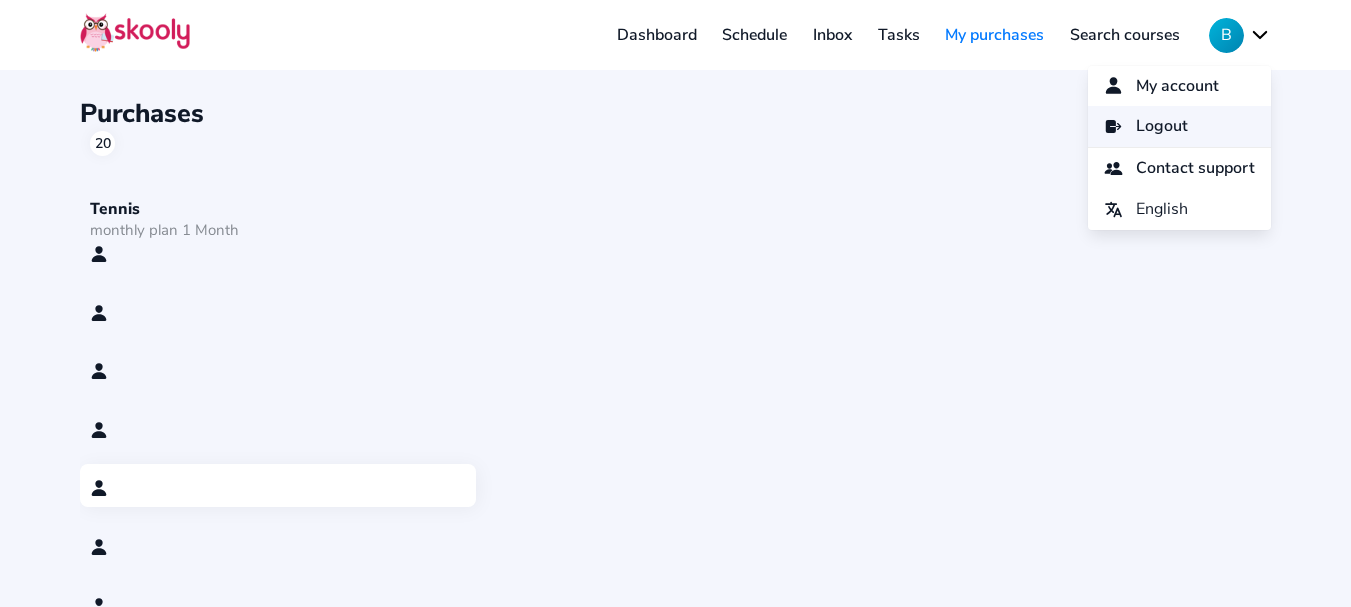 click on "Logout" 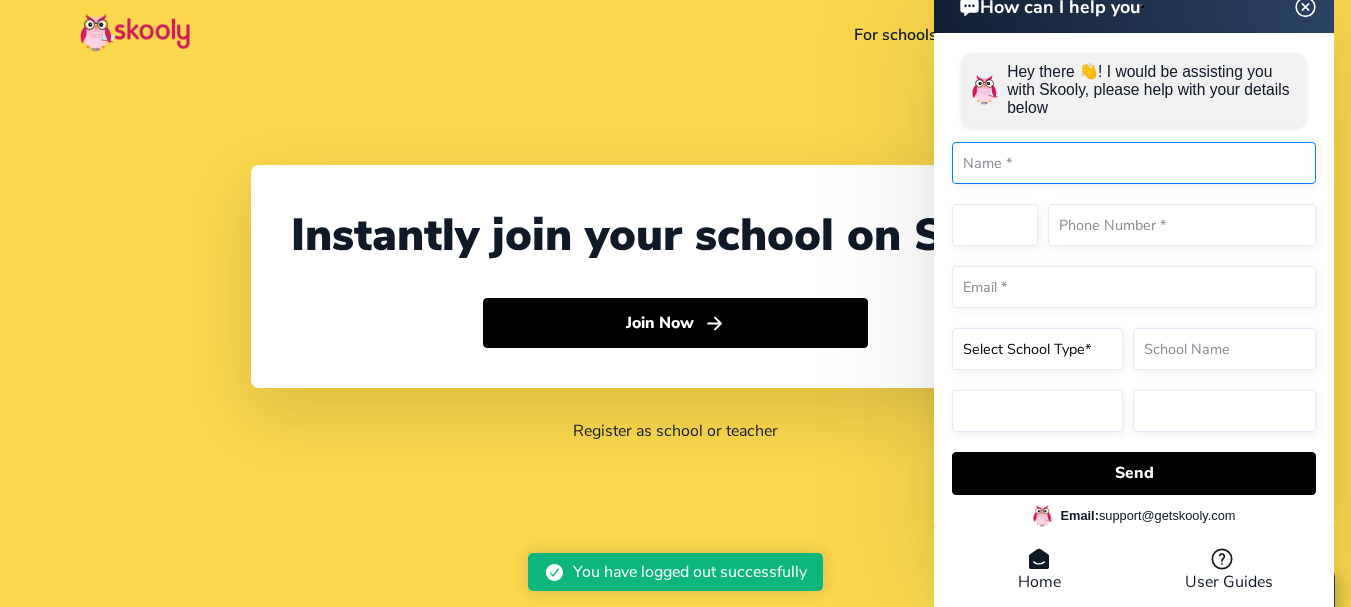 select on "91" 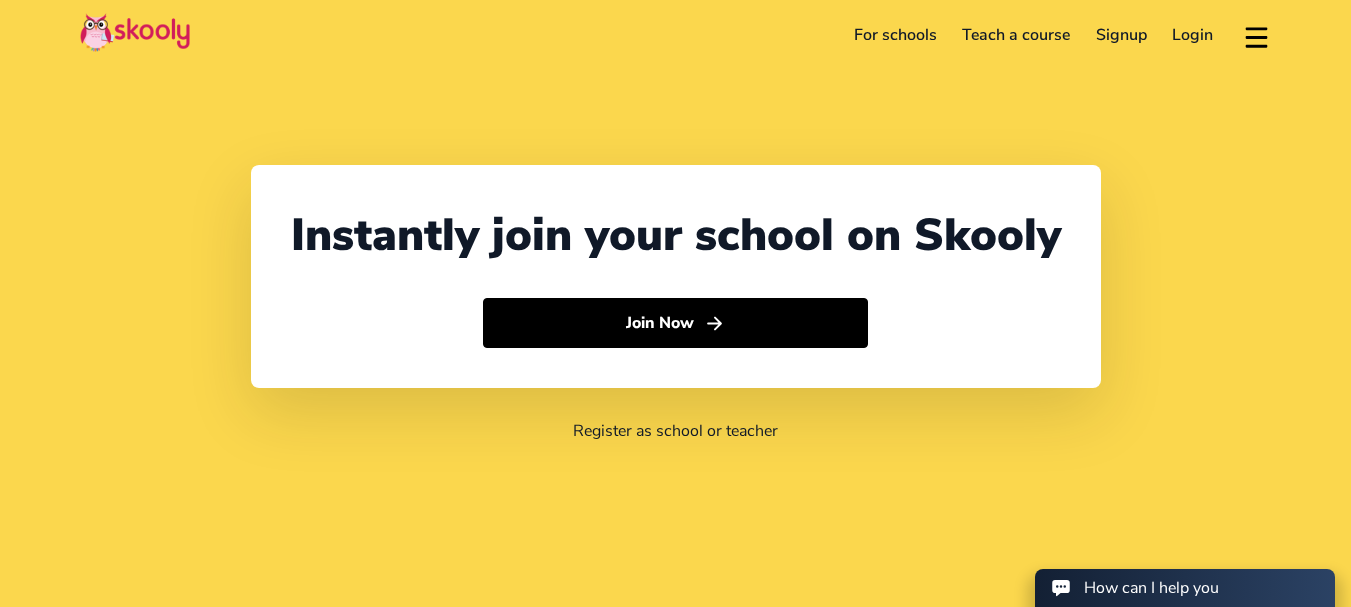 select on "91" 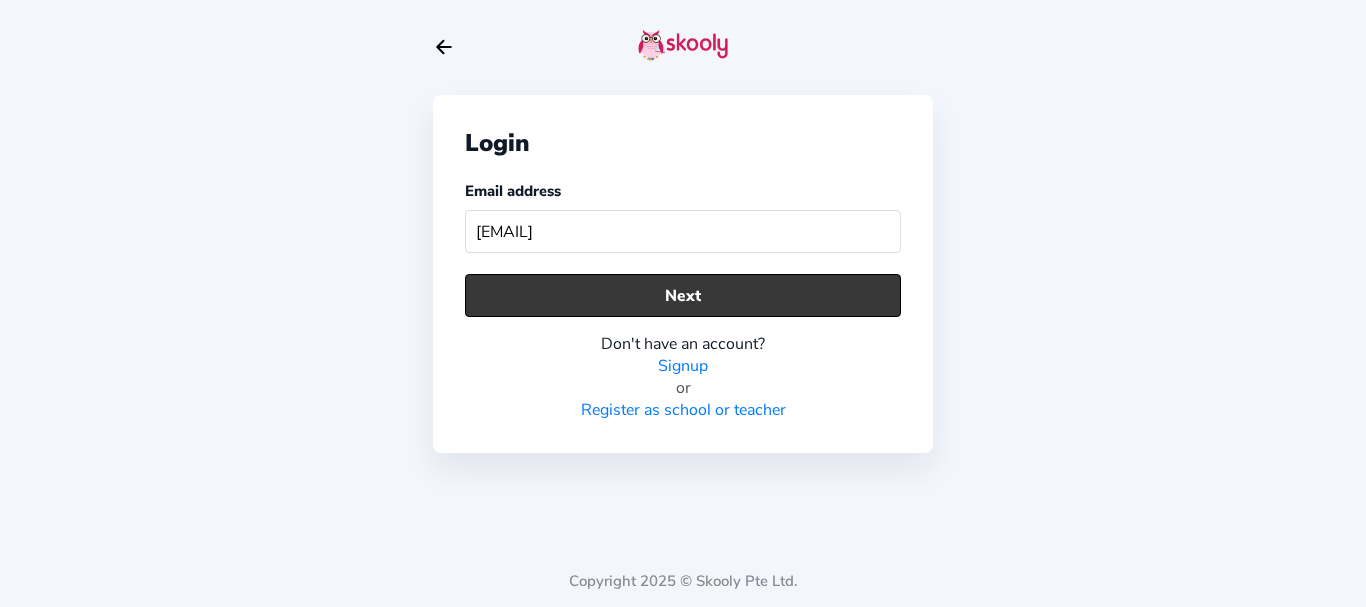 type on "benmomskooly@mailinator.com" 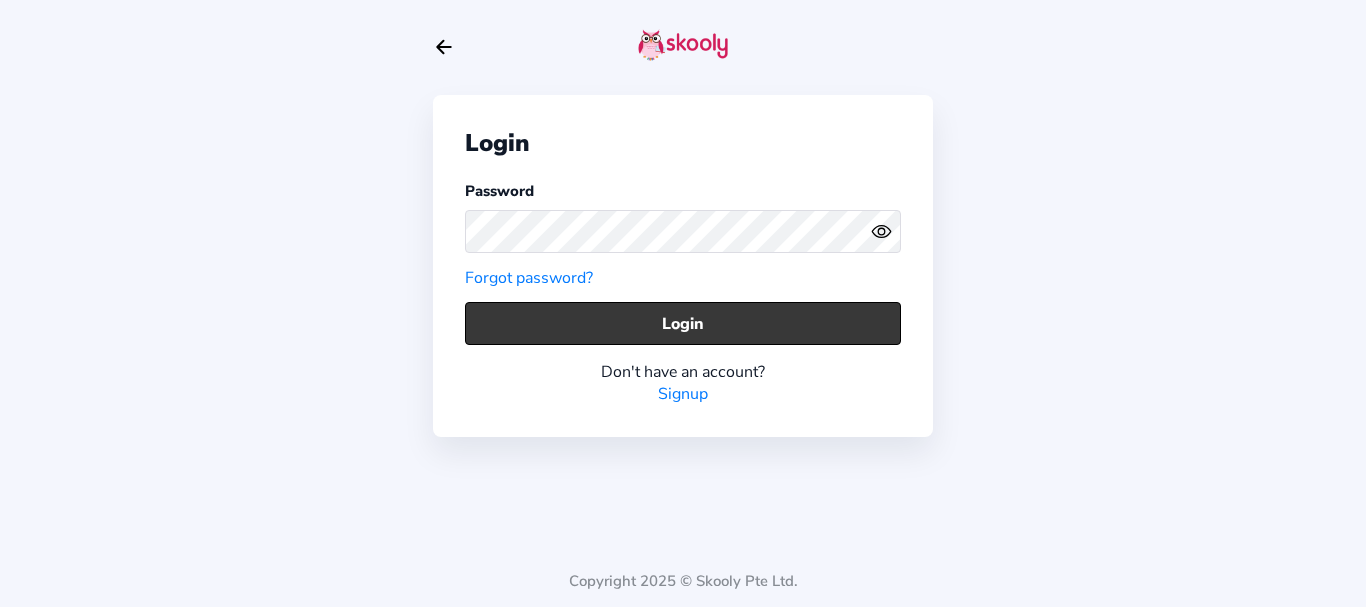 click on "Login" 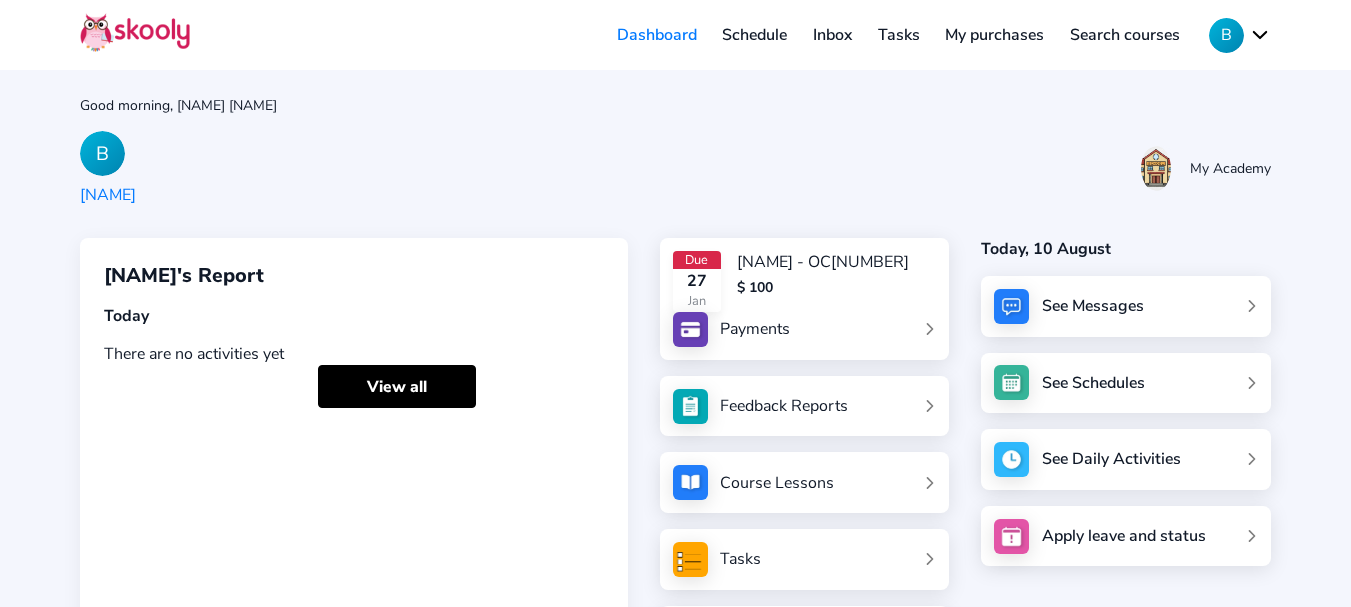 click on "My purchases" 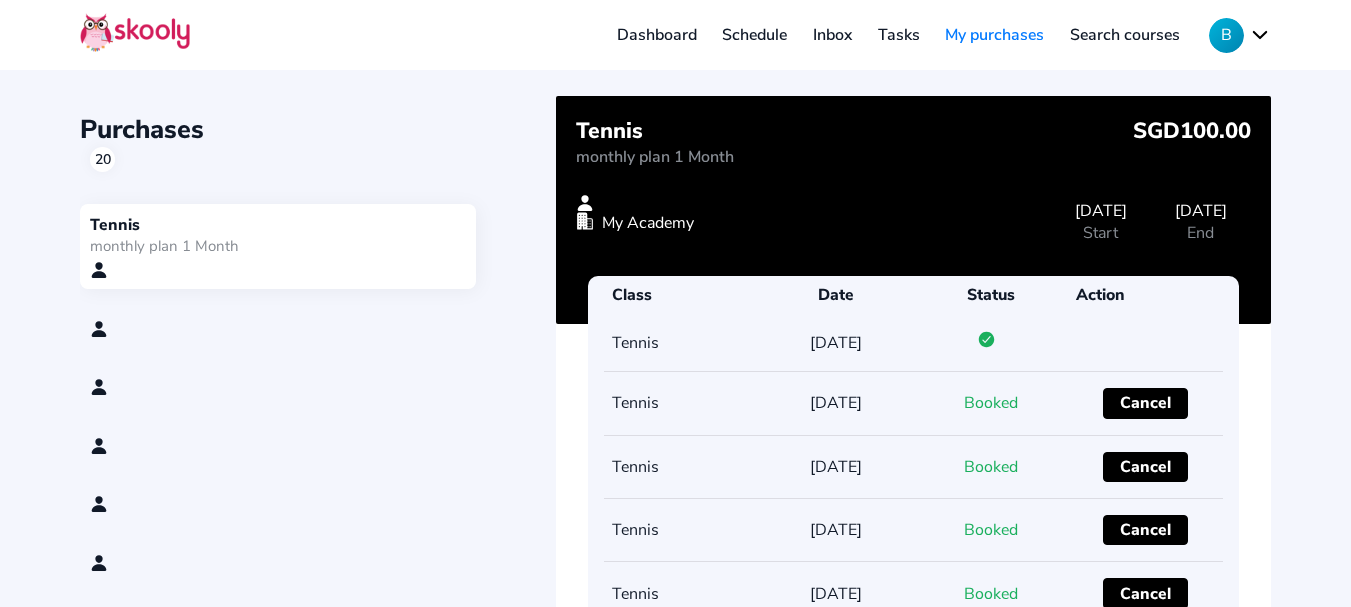 click on "Schedule" 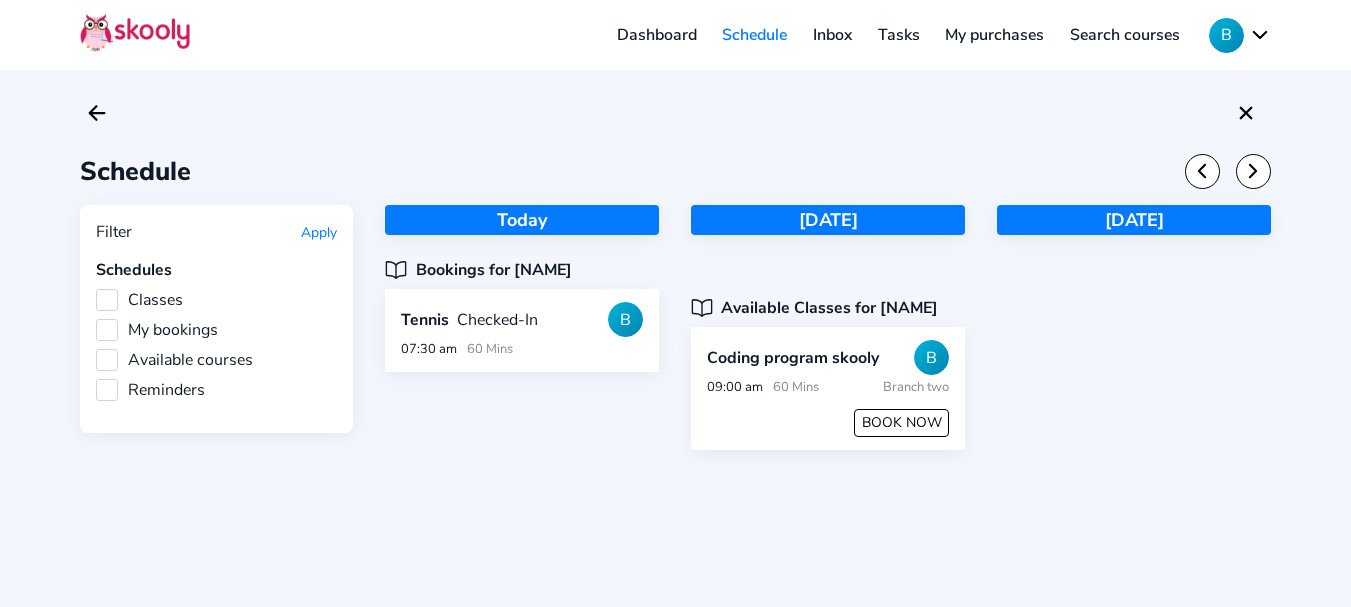 click on "B" 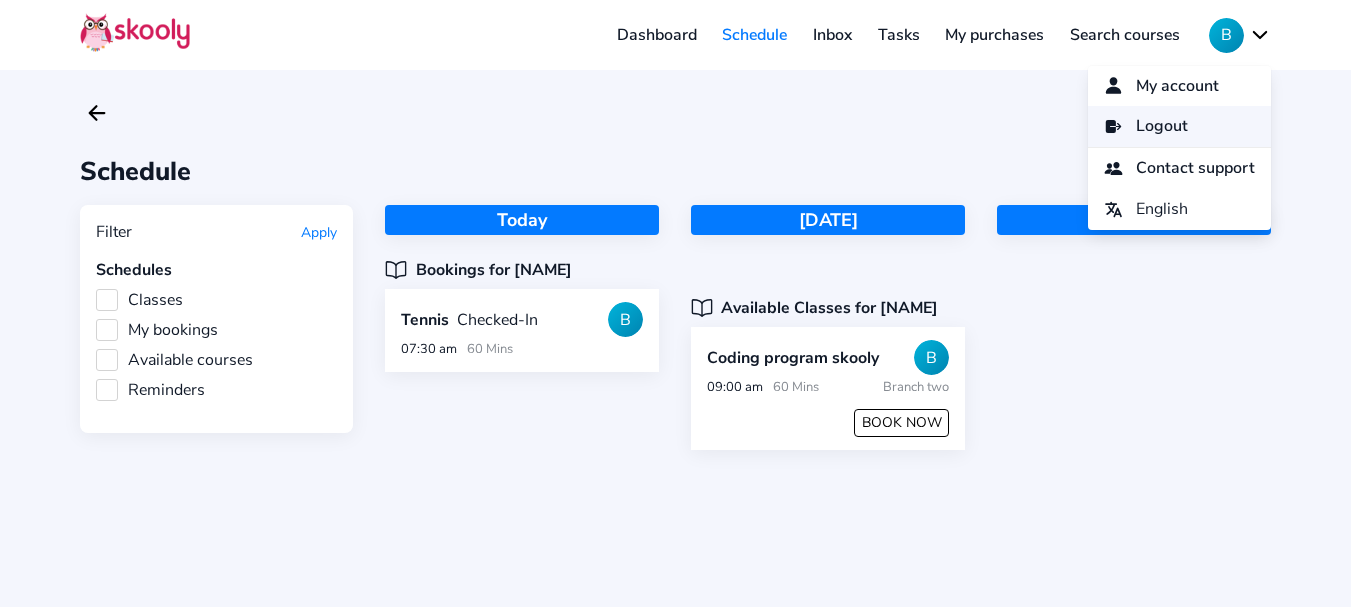 click on "Logout" 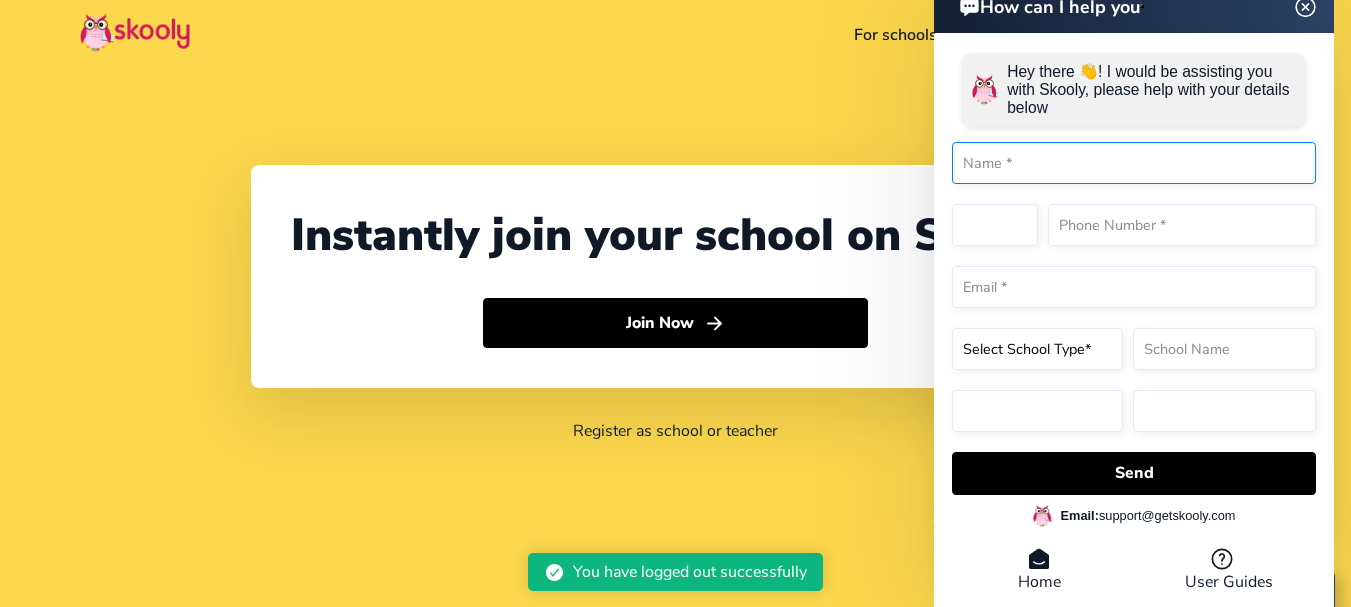 select on "91" 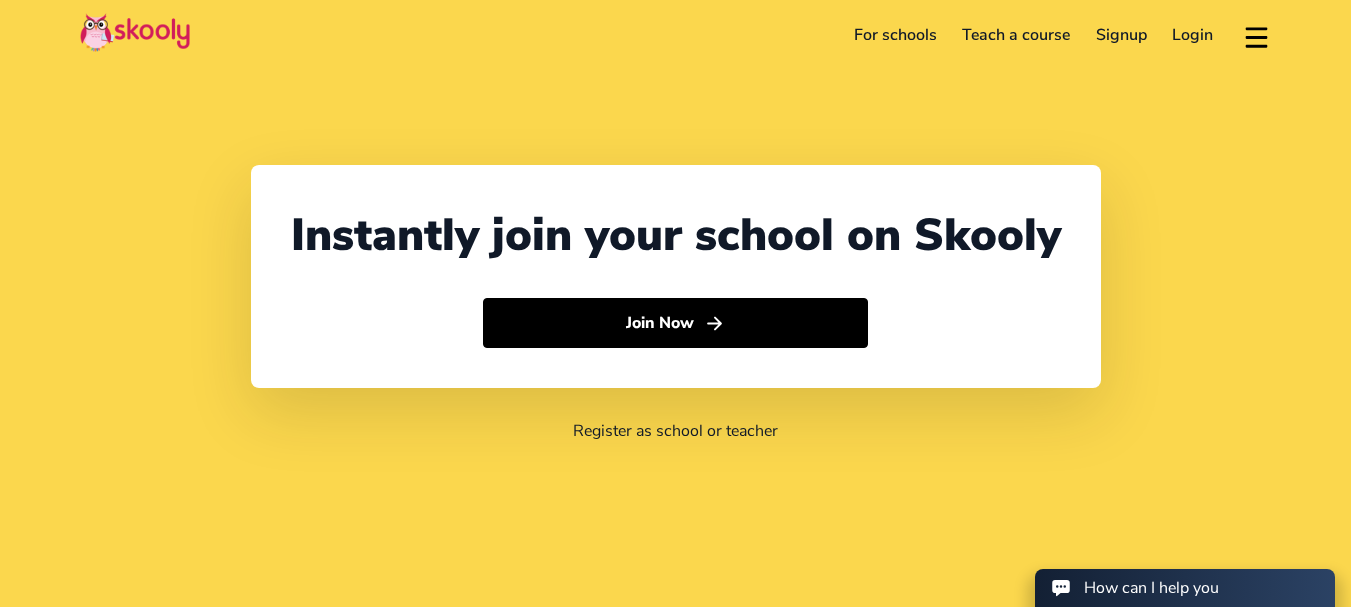 select on "91" 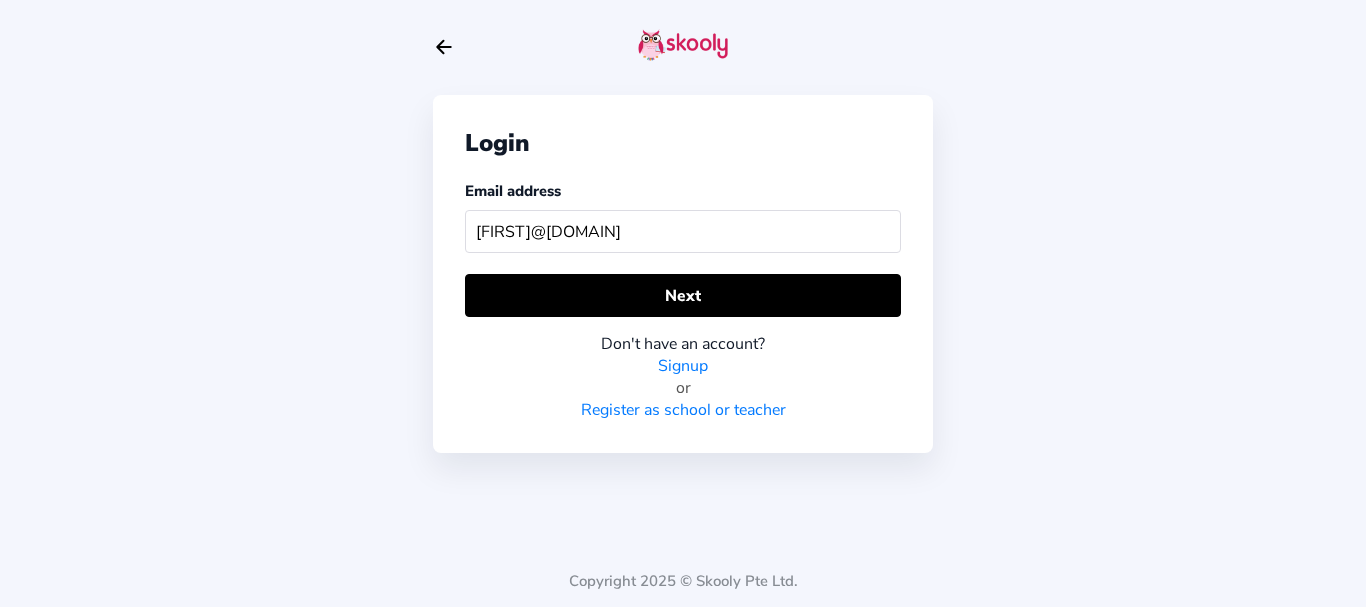 type on "[FIRST]@[DOMAIN]" 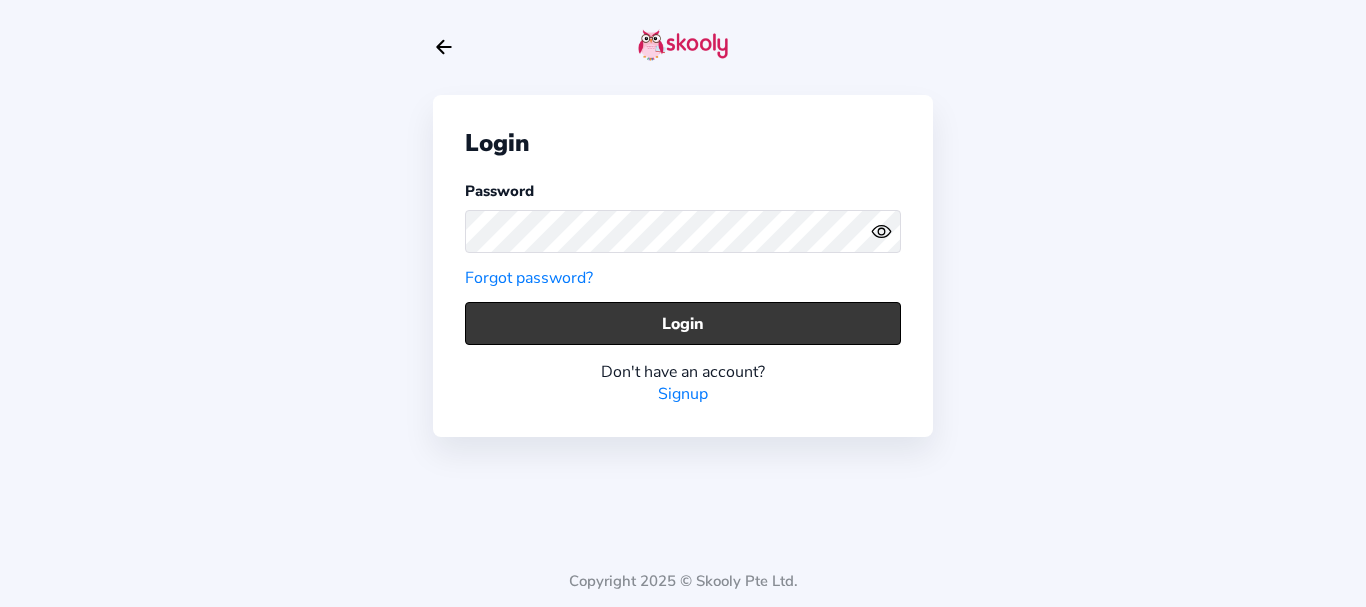 click on "Login" 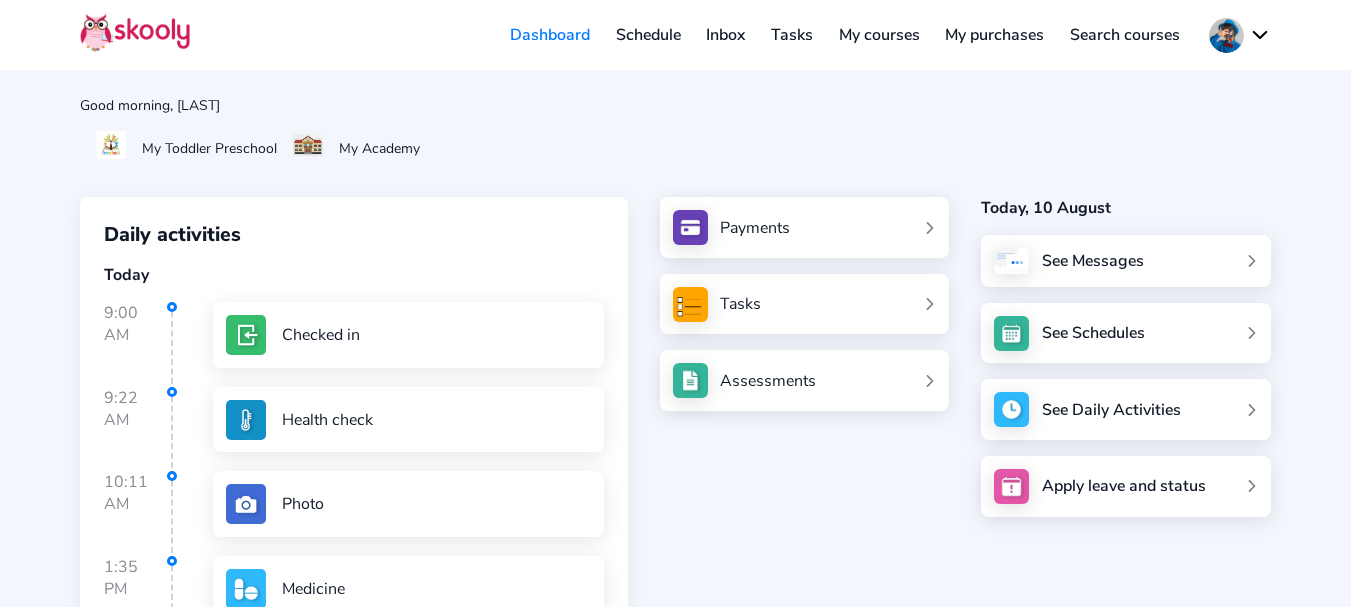 click on "My purchases" 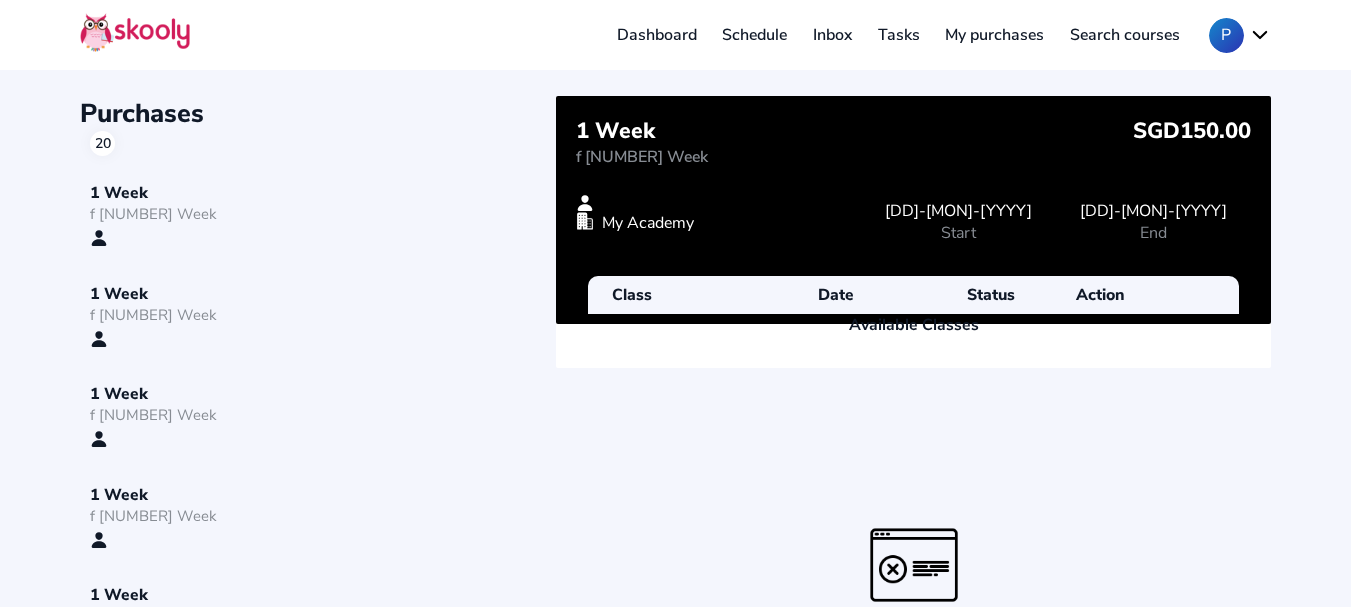 scroll, scrollTop: 1458, scrollLeft: 0, axis: vertical 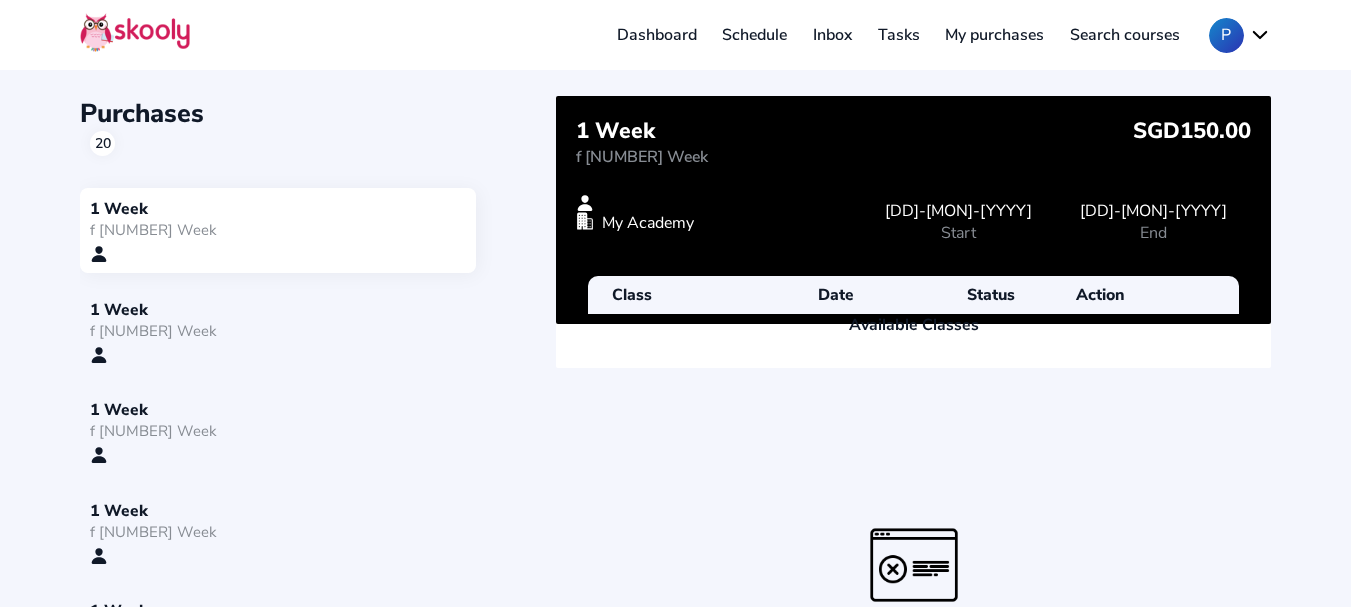 click on "Schedule" 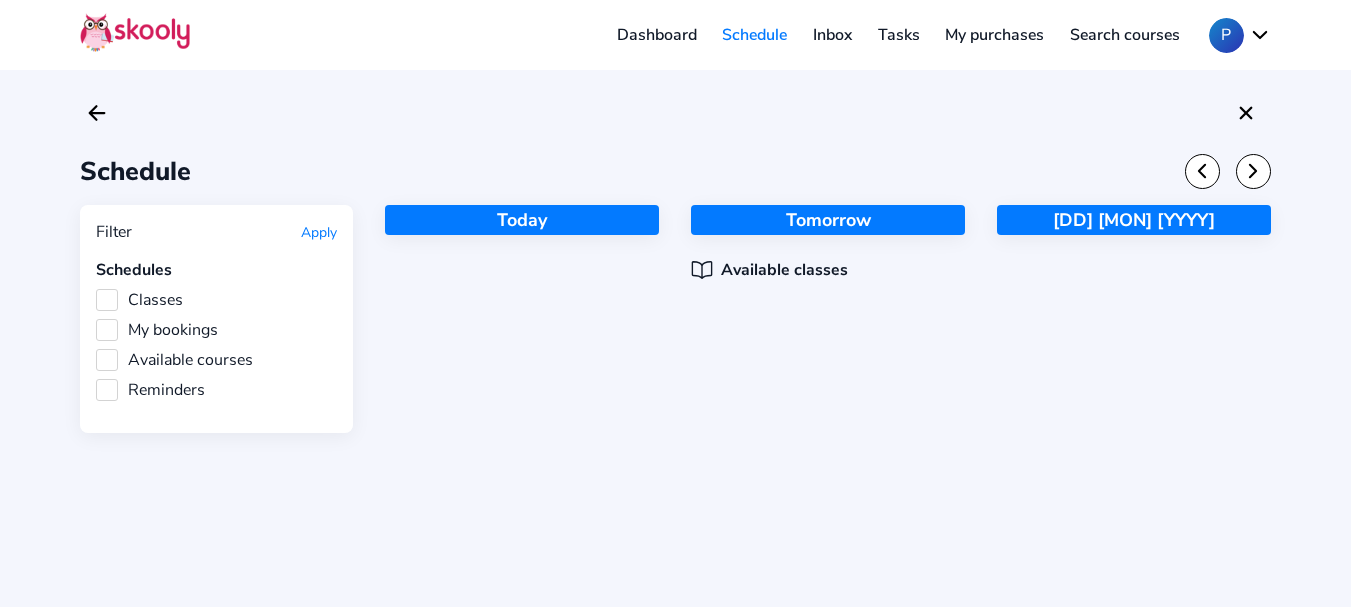 click on "My purchases" 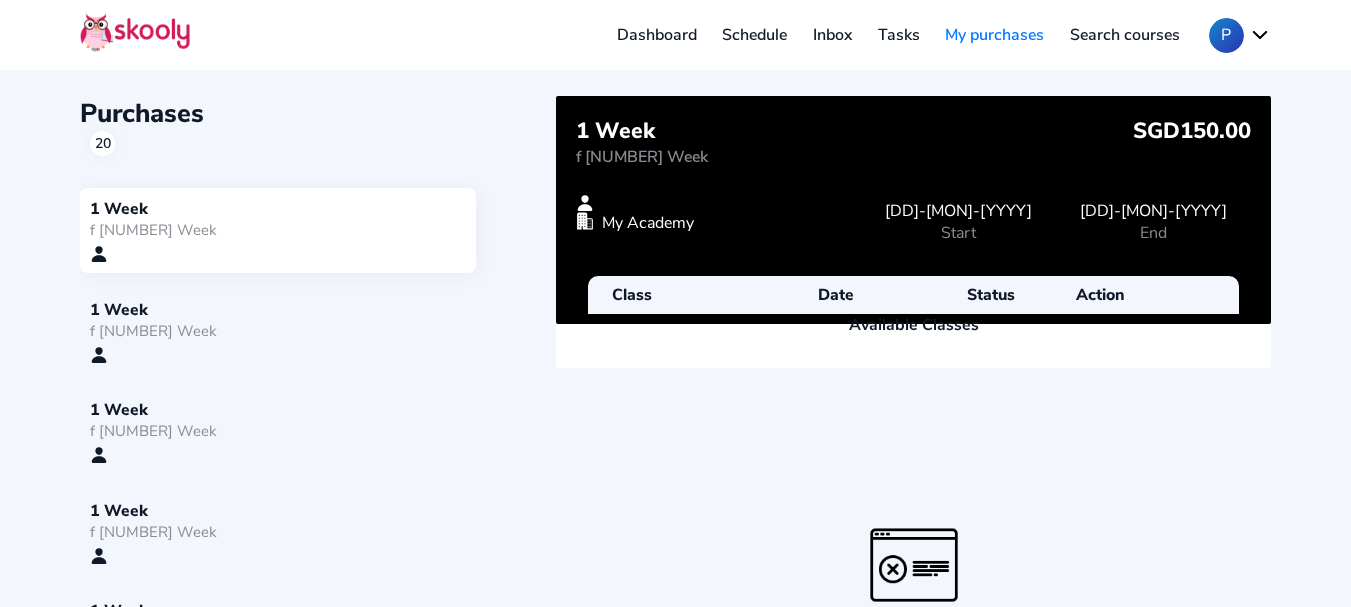 click on "1 Week" 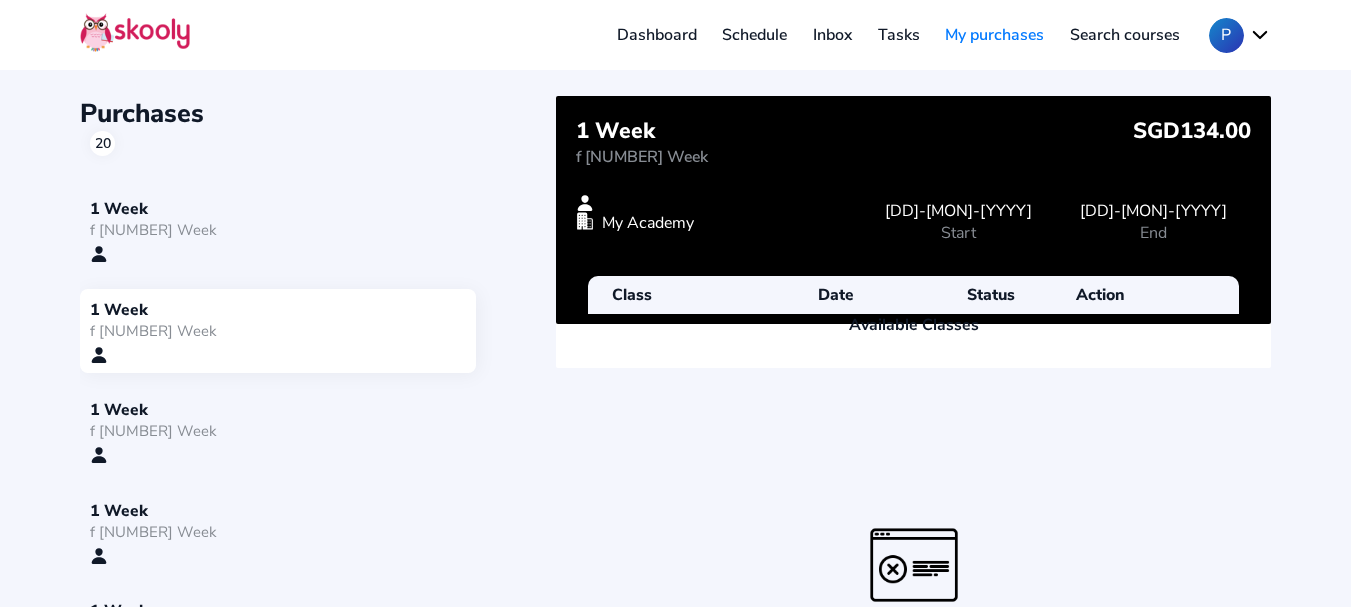 click on "1 Week" 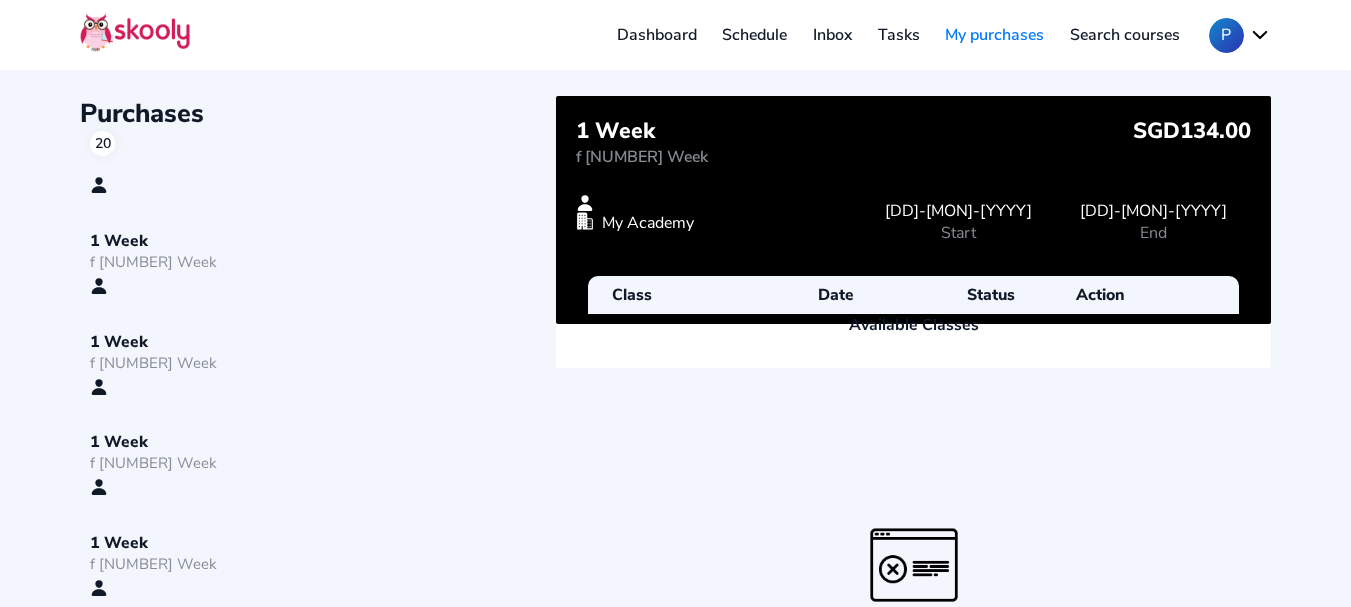 scroll, scrollTop: 1458, scrollLeft: 0, axis: vertical 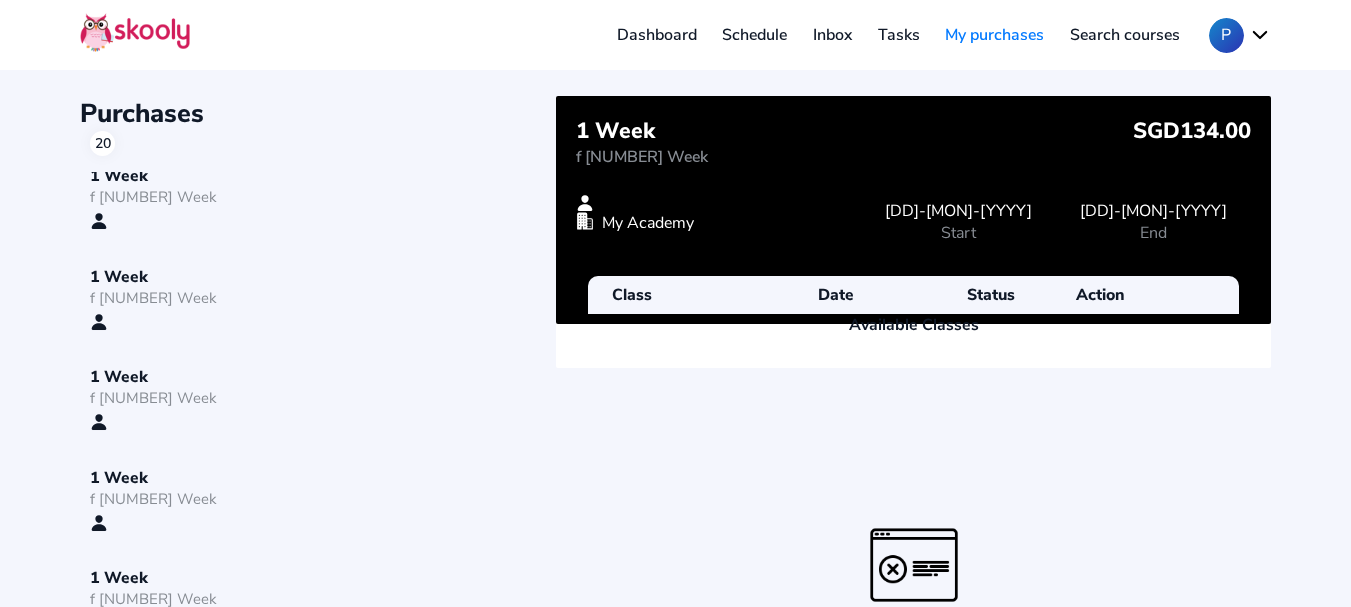 click on "1 Week" 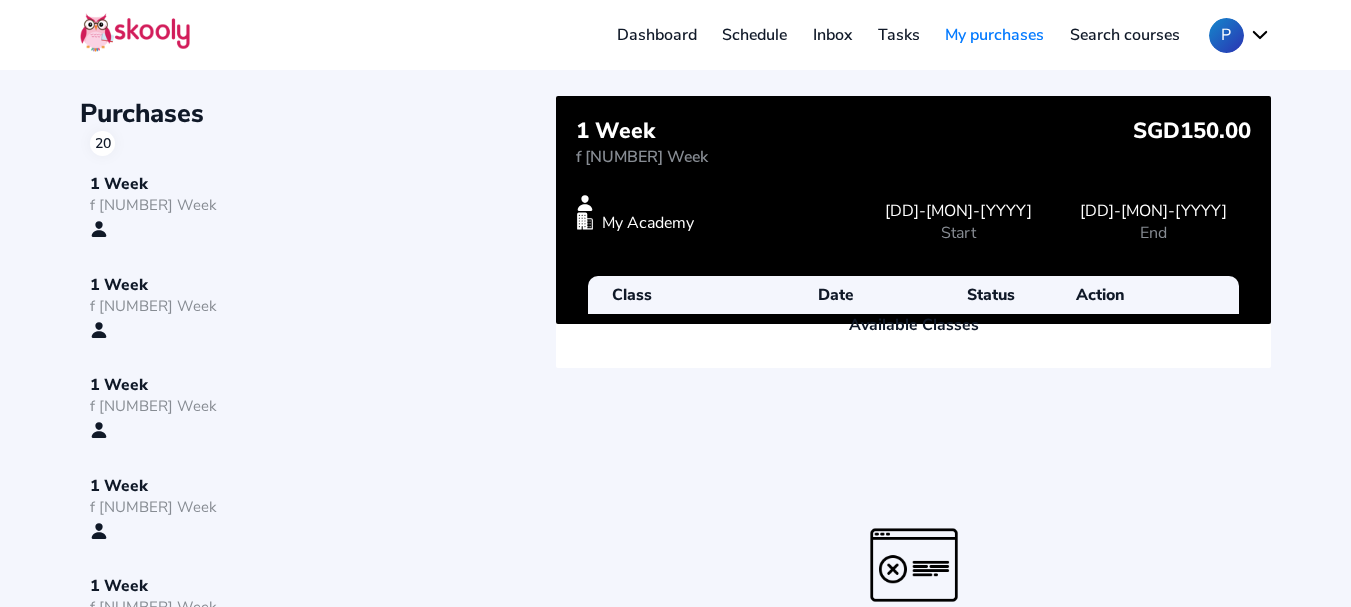 scroll, scrollTop: 0, scrollLeft: 0, axis: both 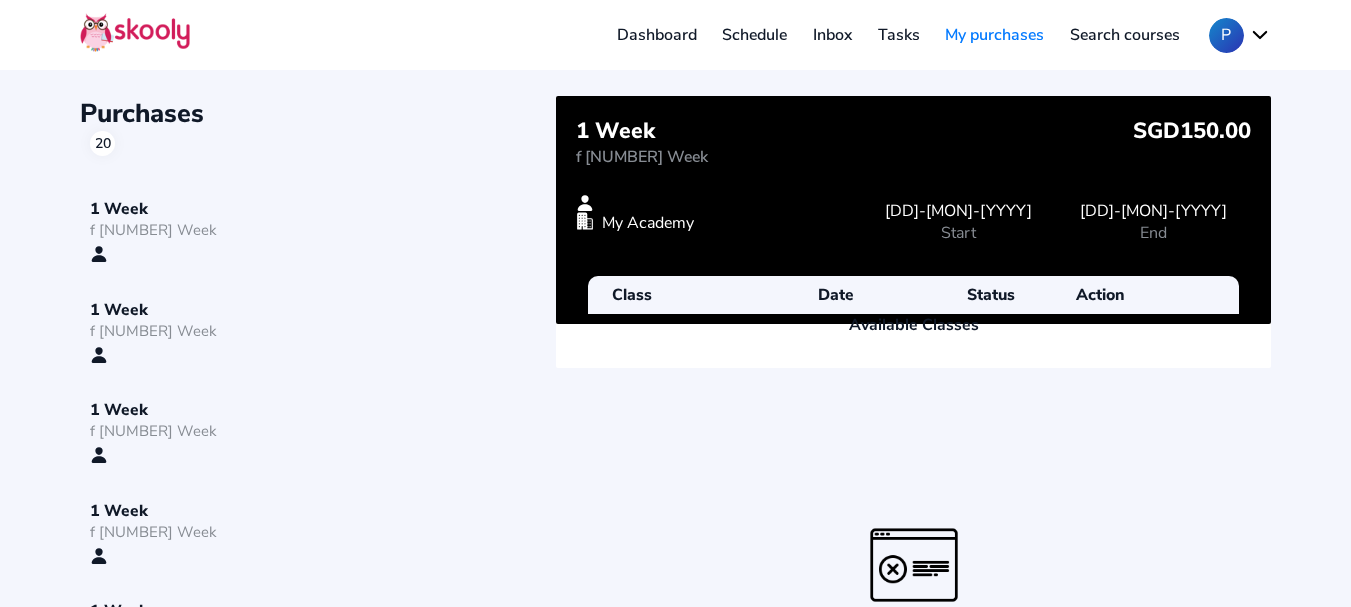 click on "f [NUMBER] Week" 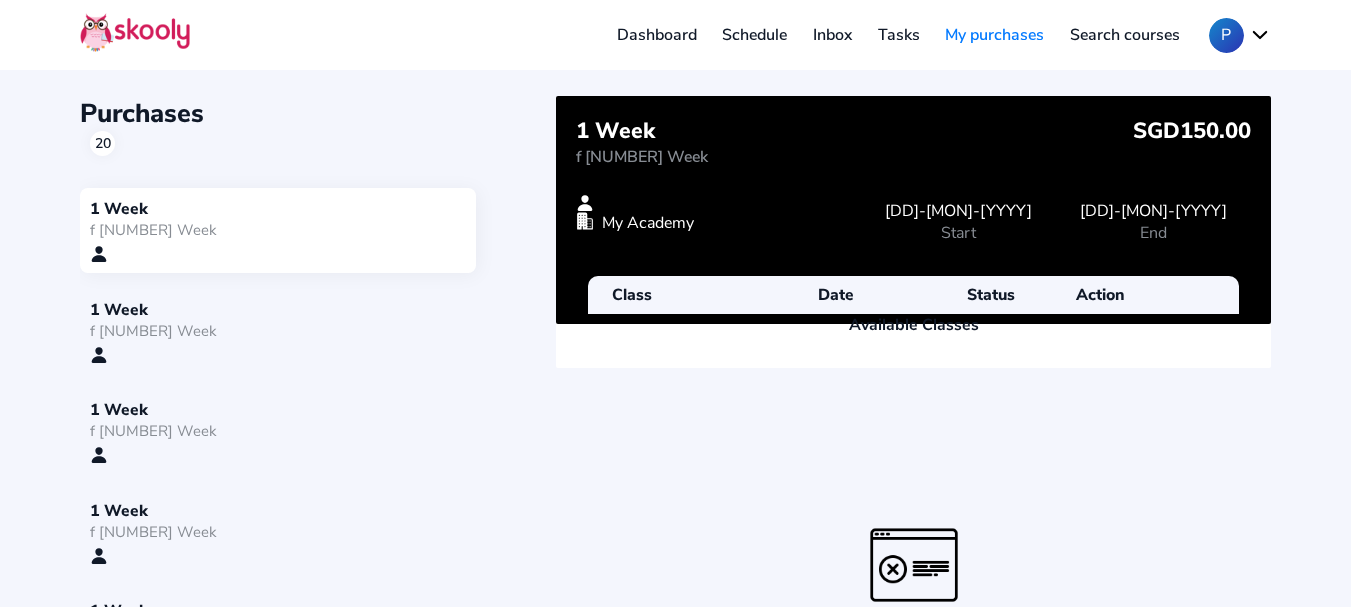 click on "Schedule" 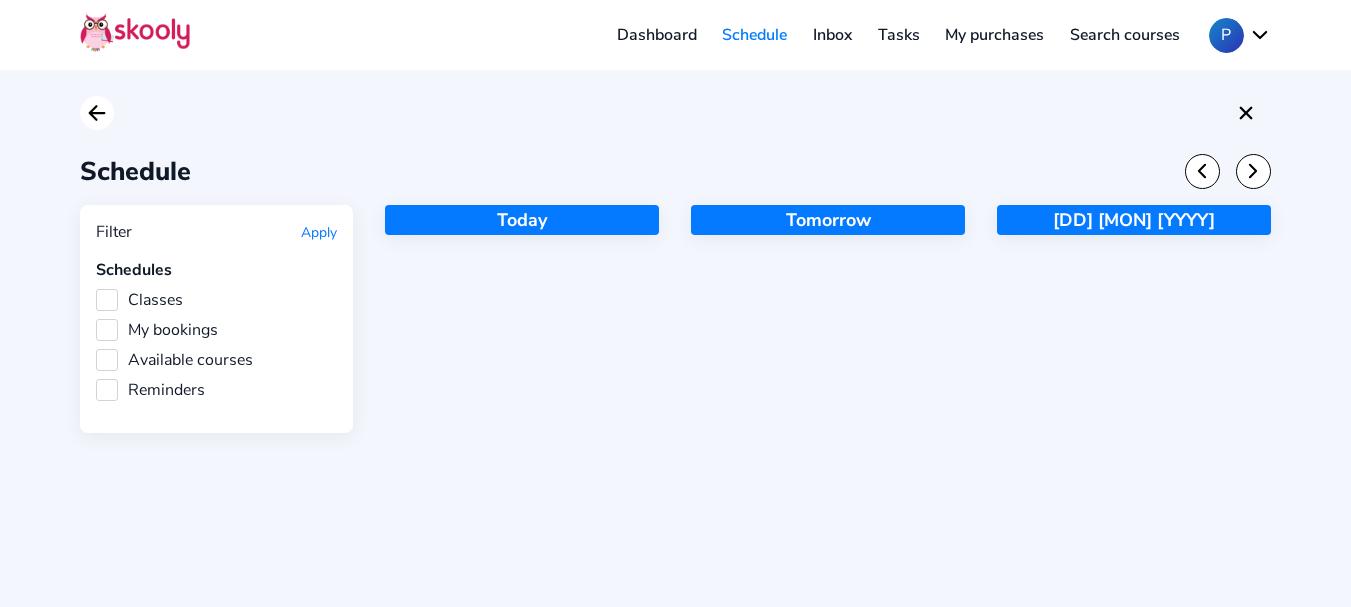 click on "Arrow Back" 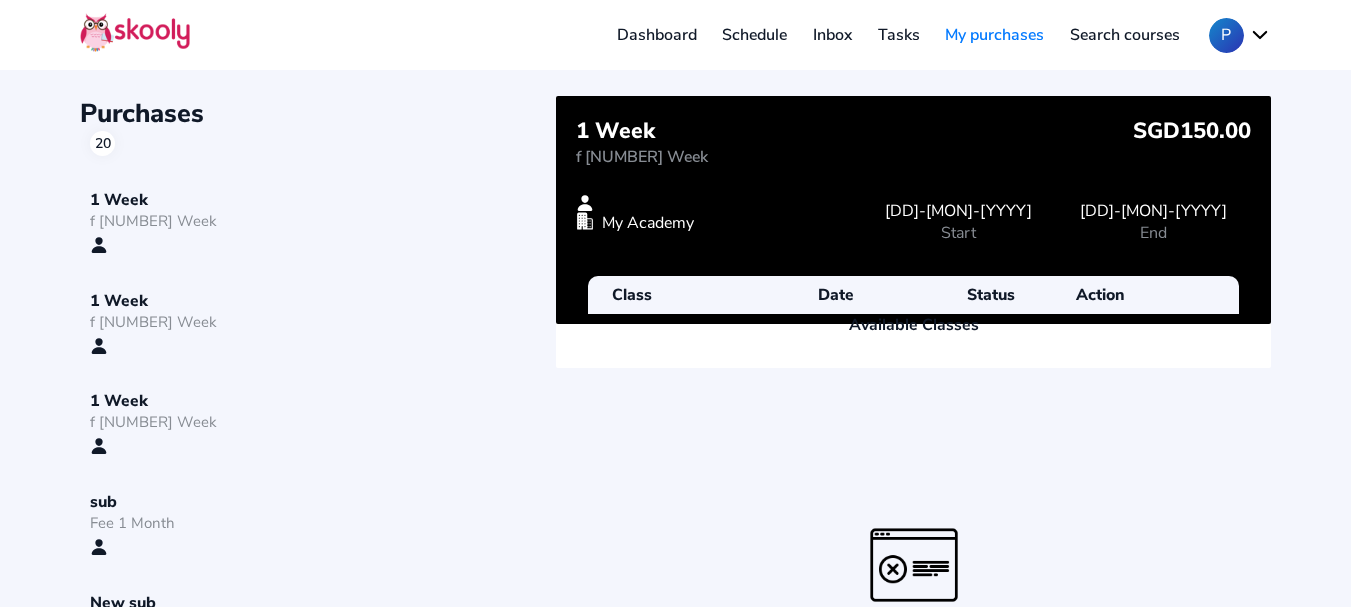 scroll, scrollTop: 0, scrollLeft: 0, axis: both 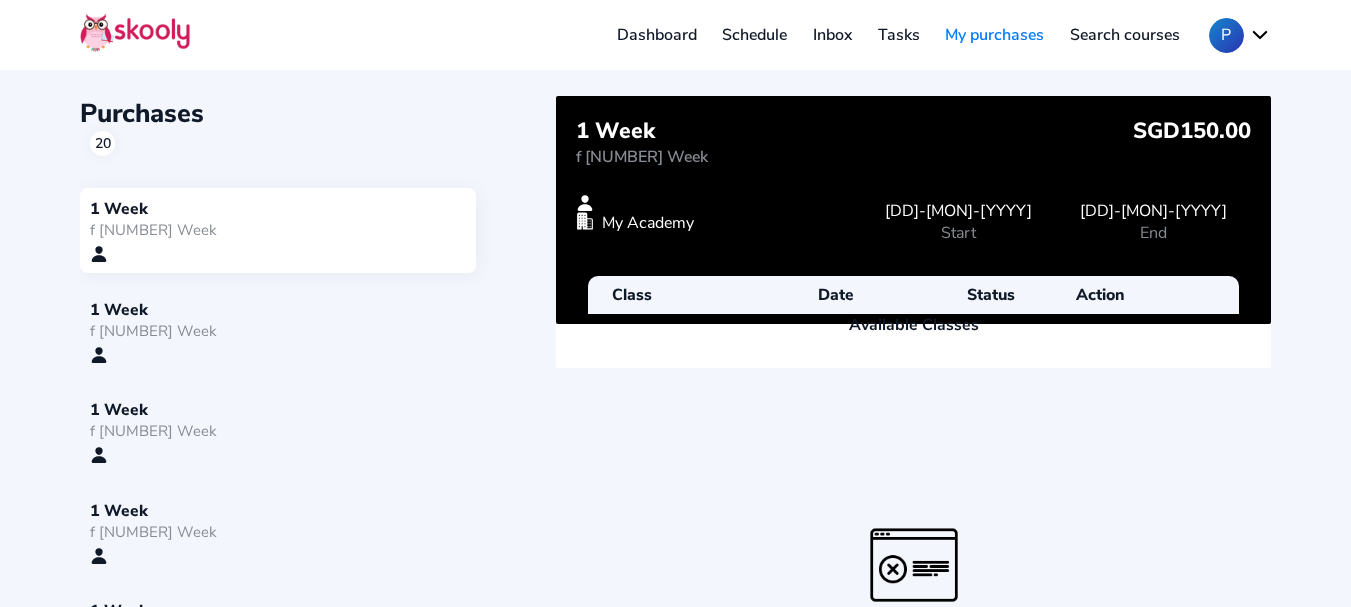 click on "1 Week" 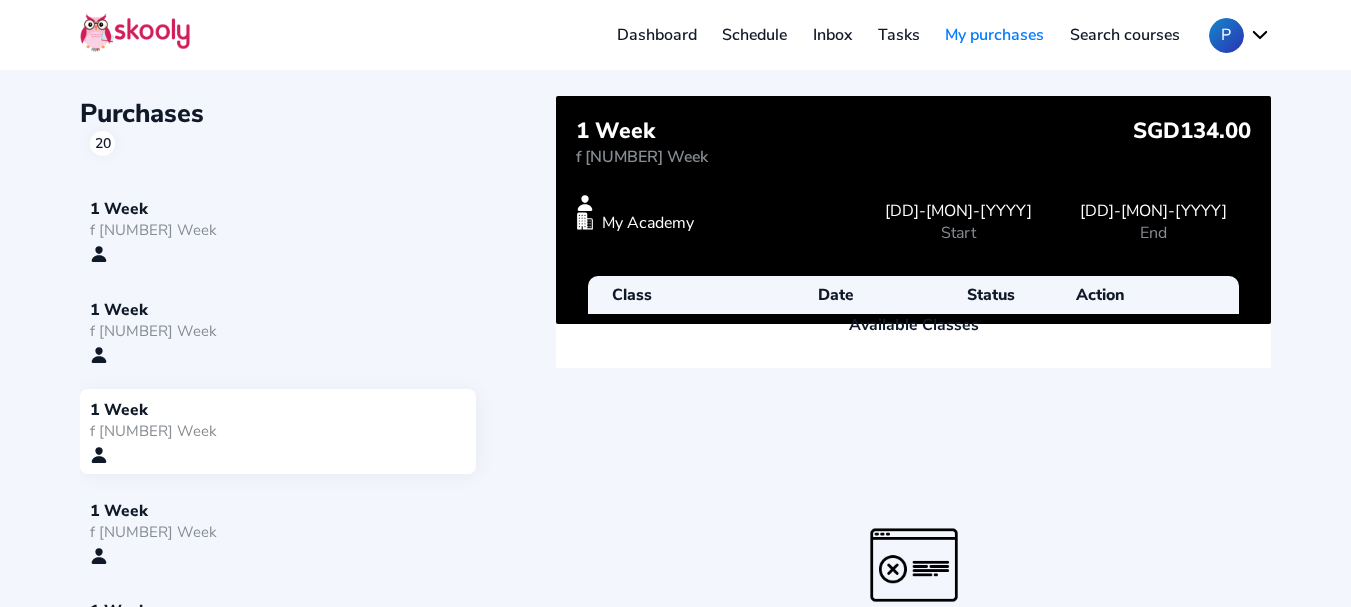 click on "Schedule" 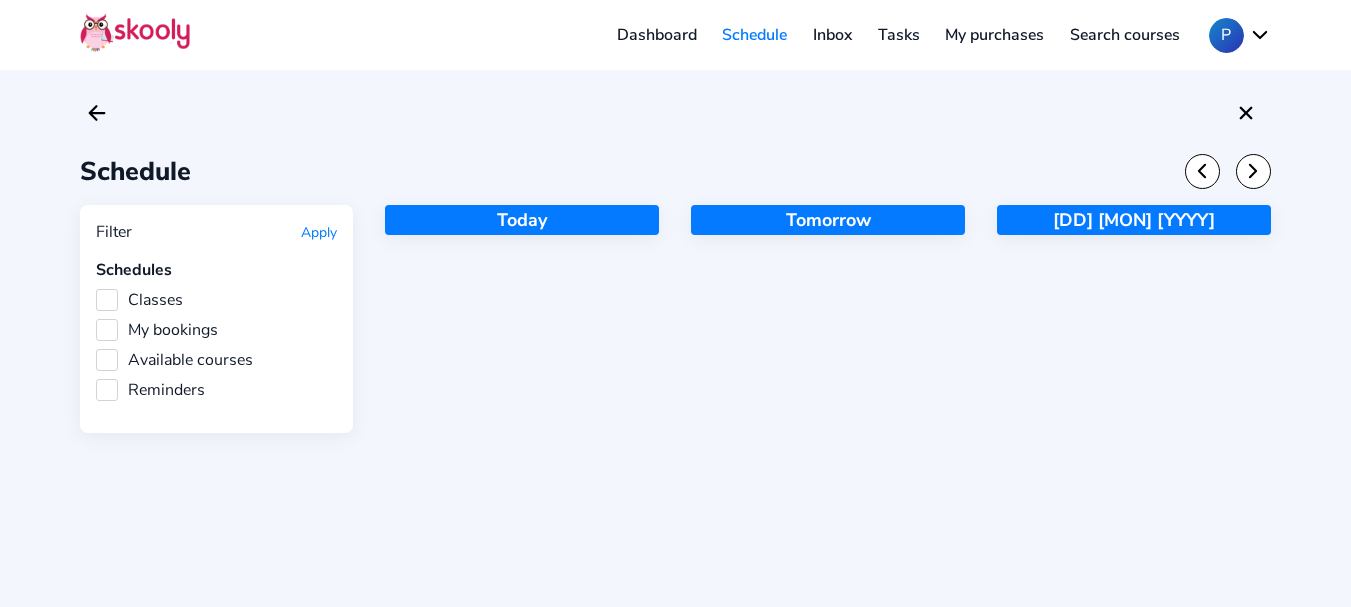 click on "Dashboard" 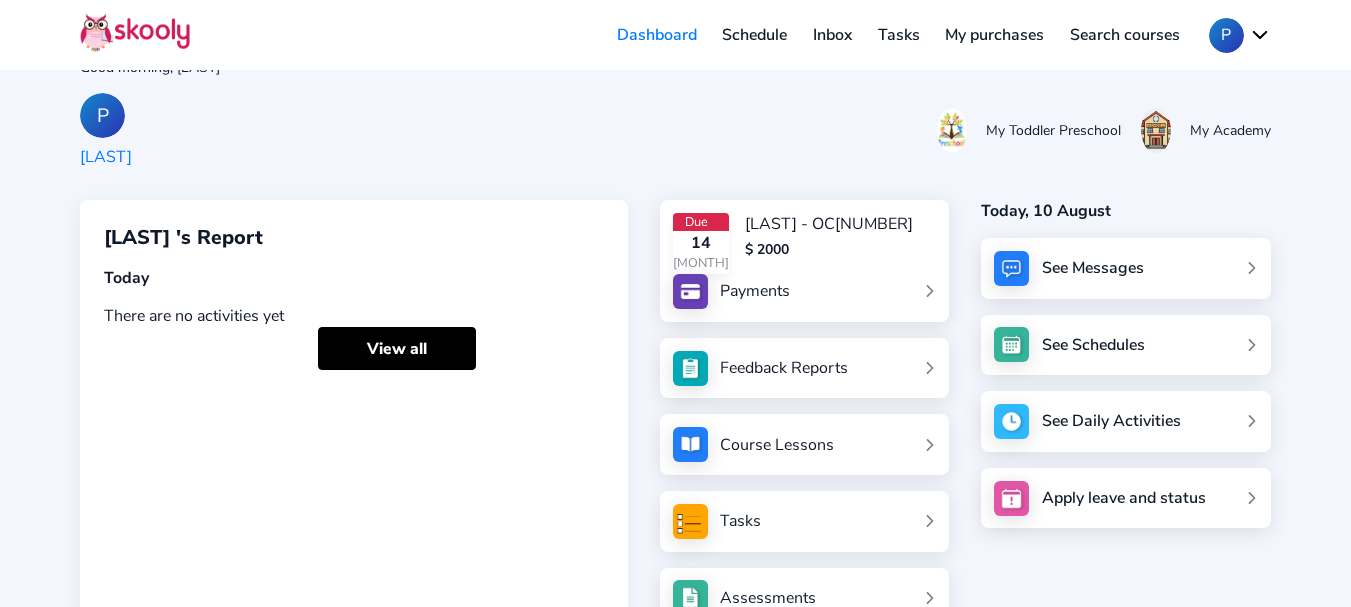 scroll, scrollTop: 0, scrollLeft: 0, axis: both 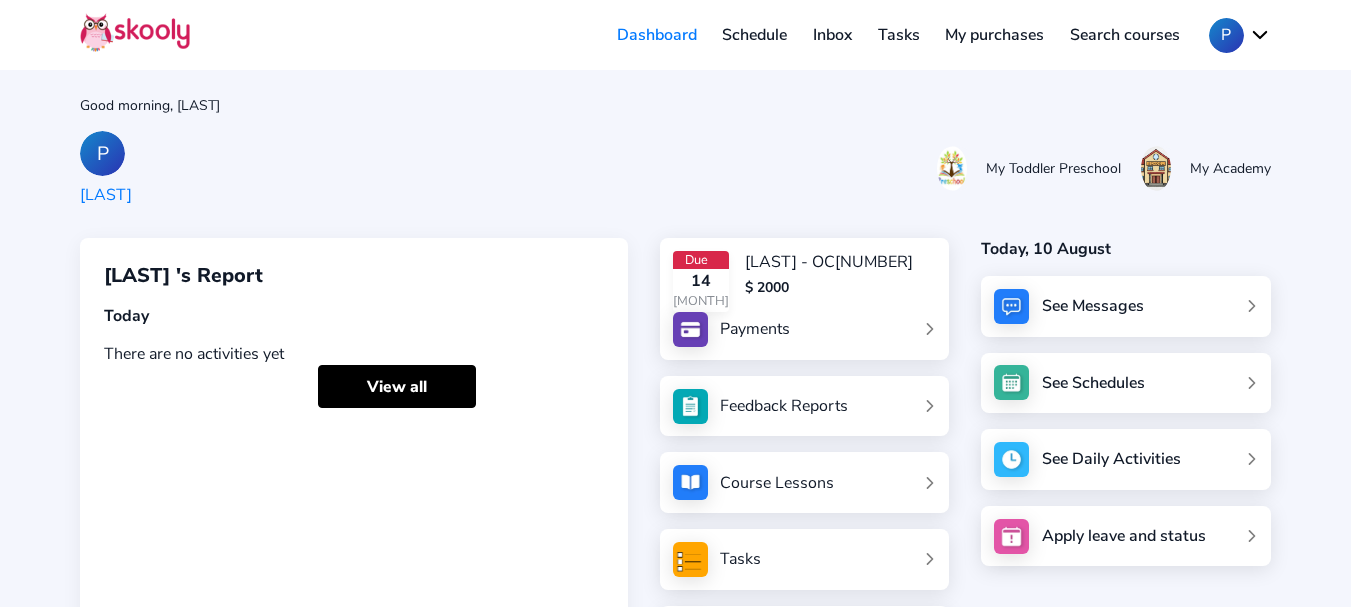 click on "[LAST] My Toddler Preschool My Academy" 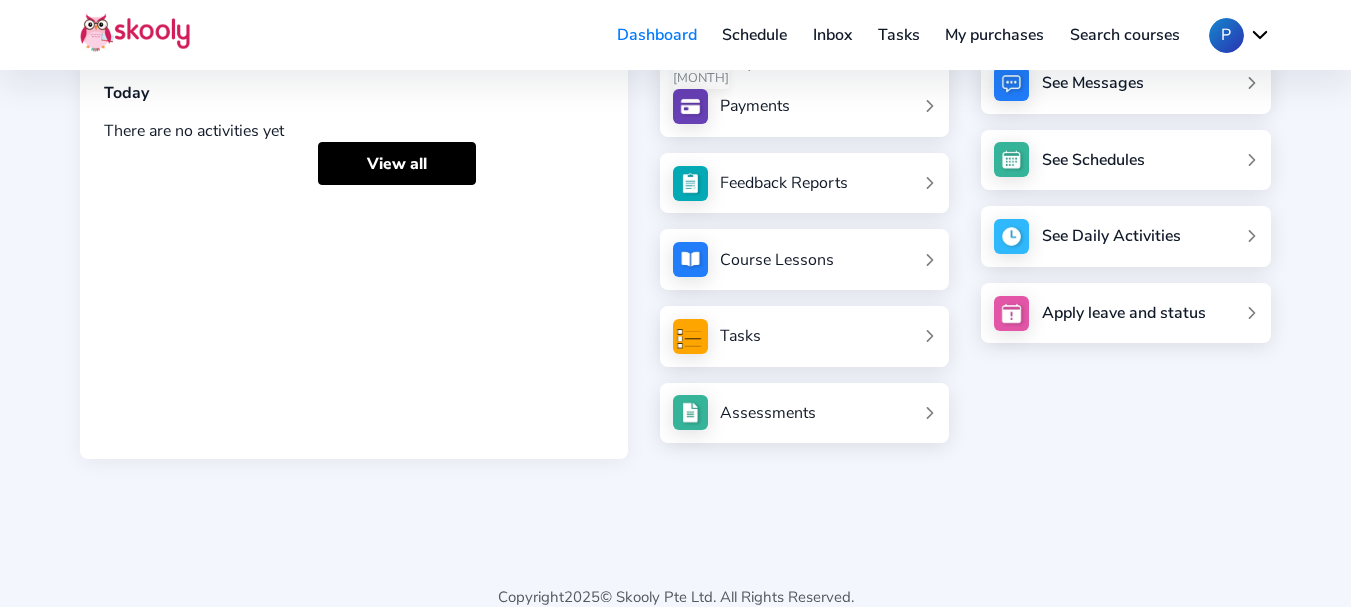 scroll, scrollTop: 262, scrollLeft: 0, axis: vertical 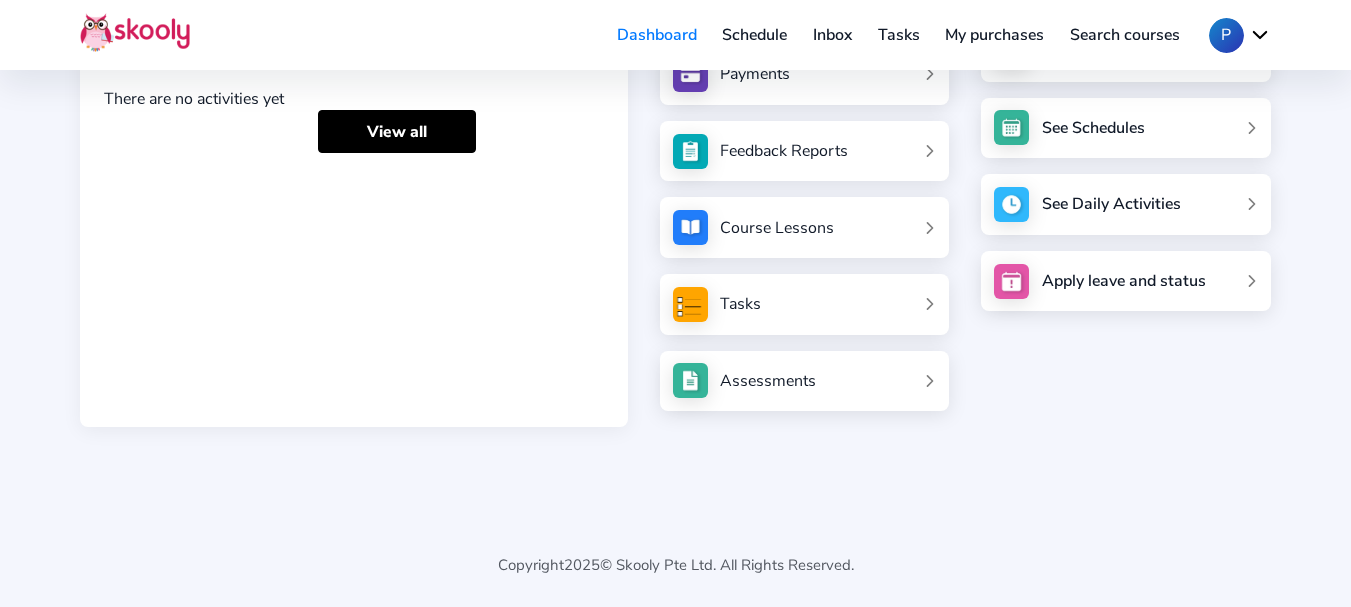 click on "[LAST] 's Report Today There are no activities yet View all" 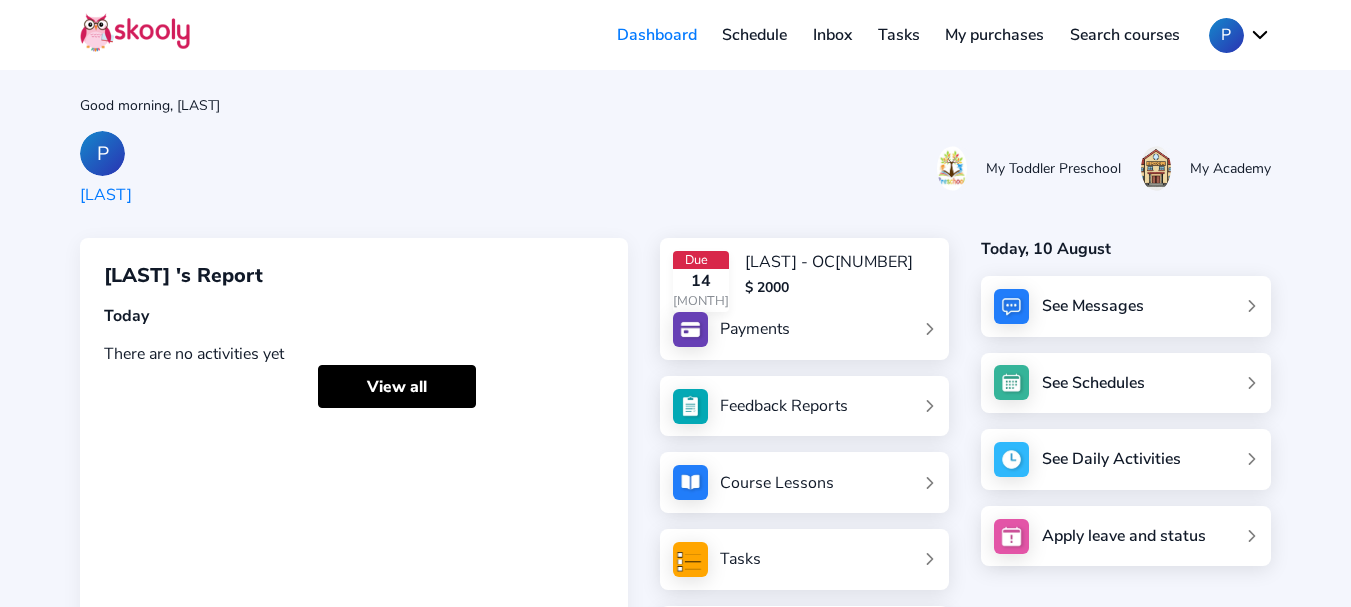 click on "My purchases" 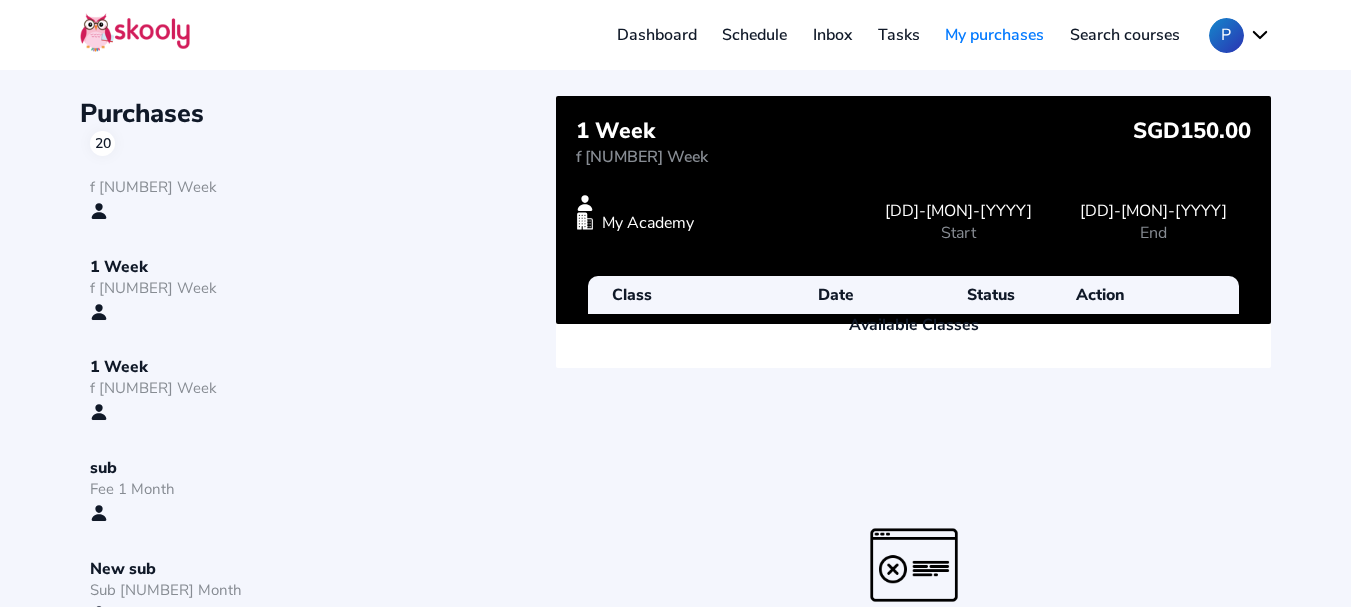 scroll, scrollTop: 0, scrollLeft: 0, axis: both 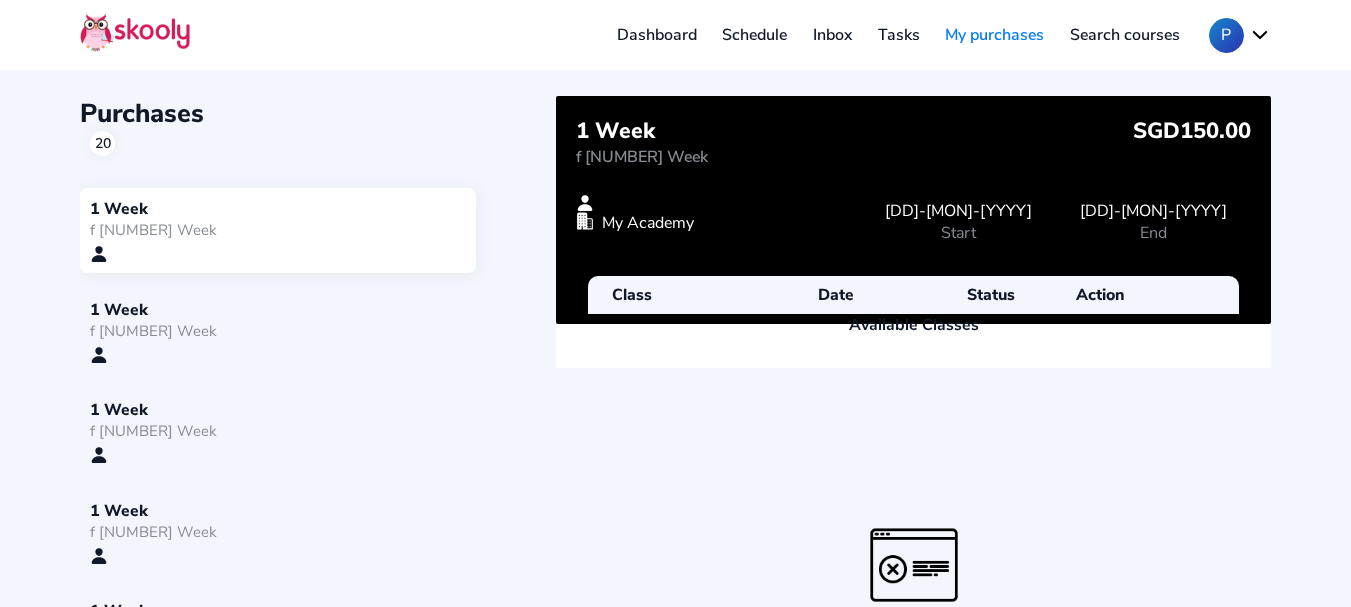 click on "Schedule" 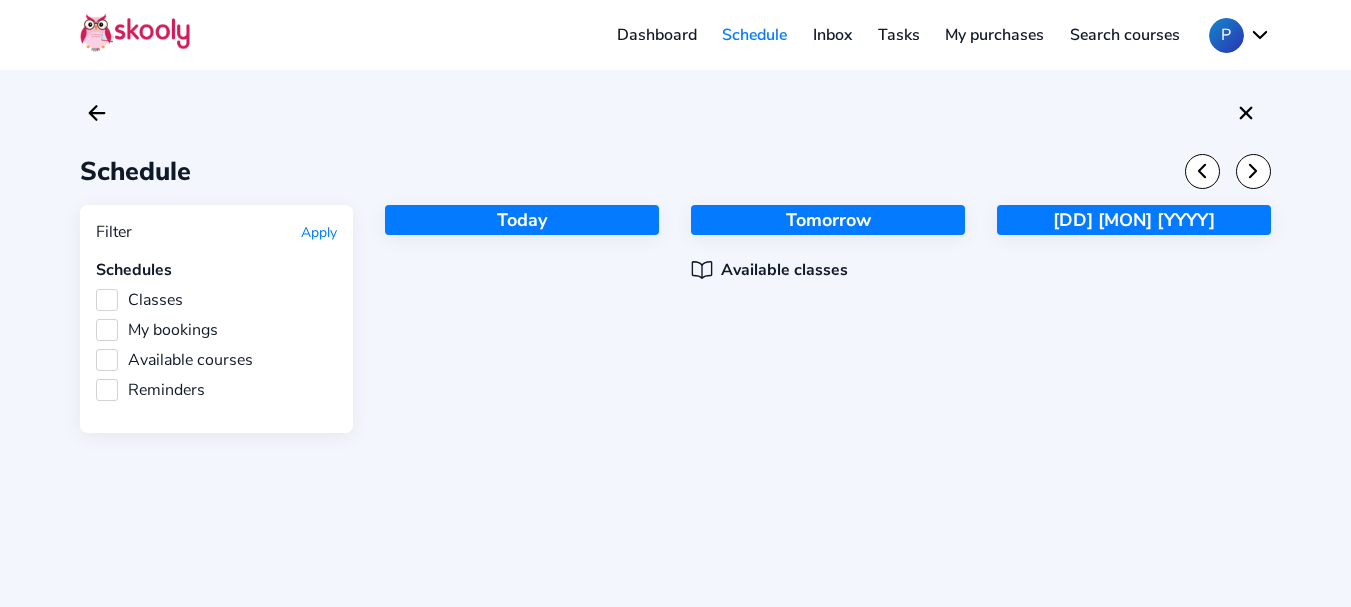 click on "Dashboard Schedule Inbox Tasks My purchases Search courses  P  My account Logout Contact support English" 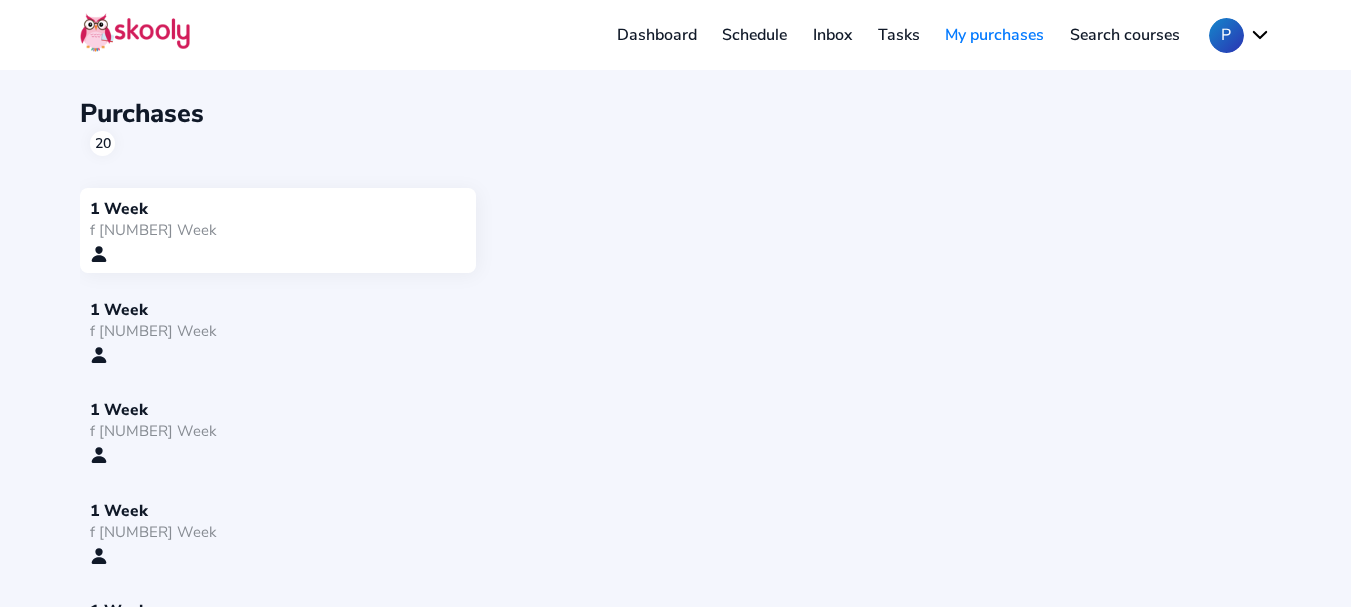 click on "Schedule" 